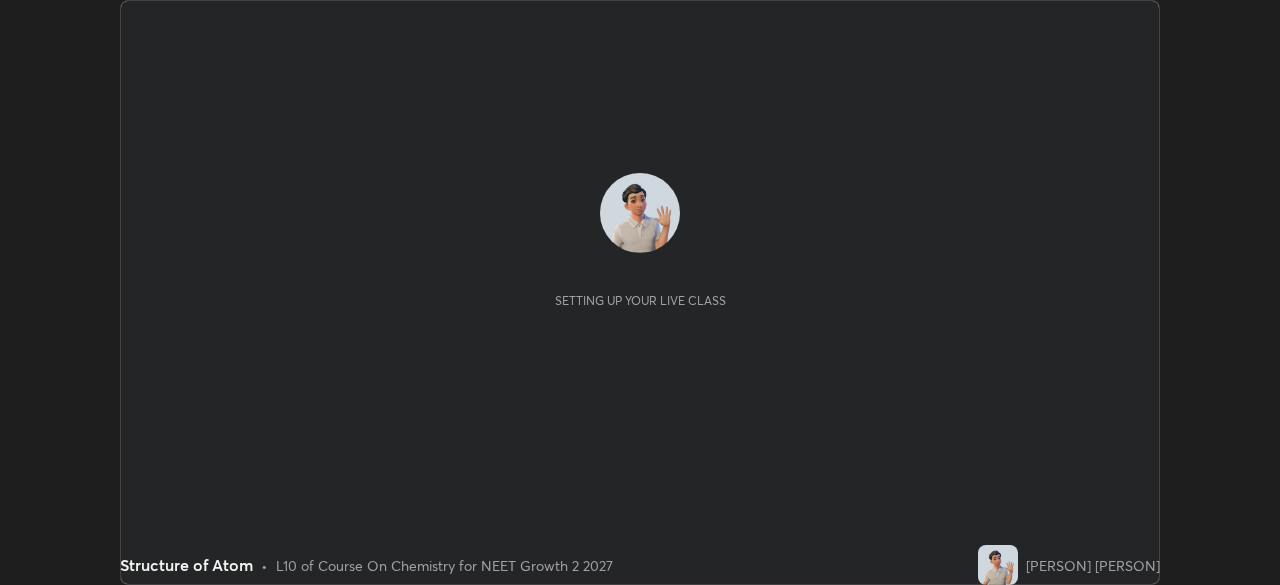 scroll, scrollTop: 0, scrollLeft: 0, axis: both 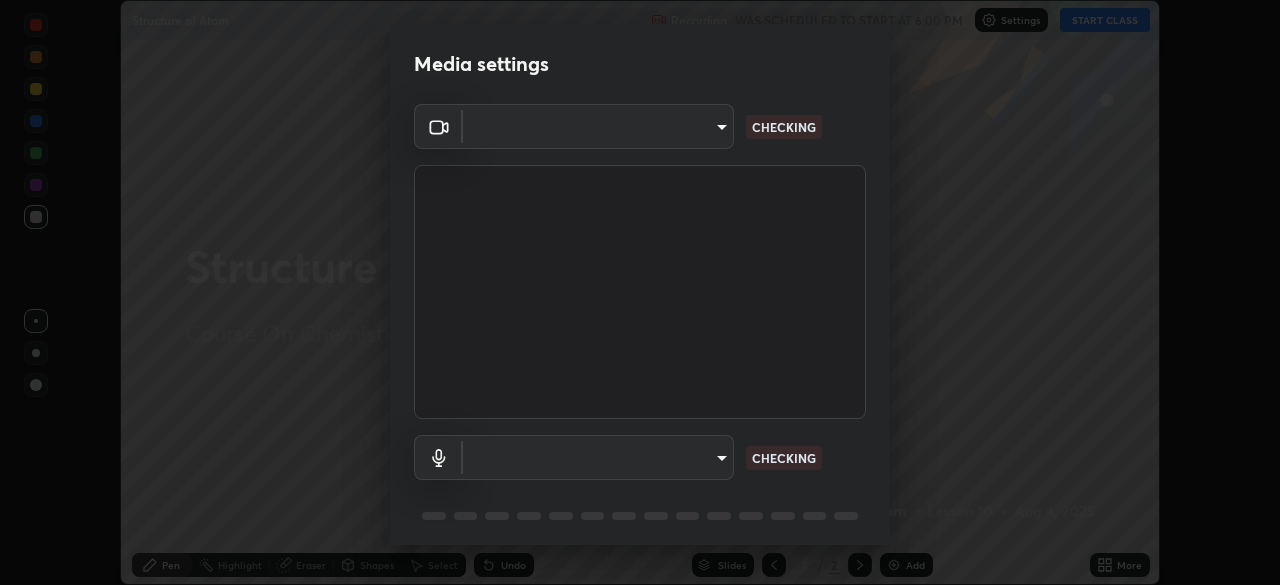 type on "cd084d4b2bd95fff23e650a89a2fcd5691049521d6a0d9ca8e106c74174f2333" 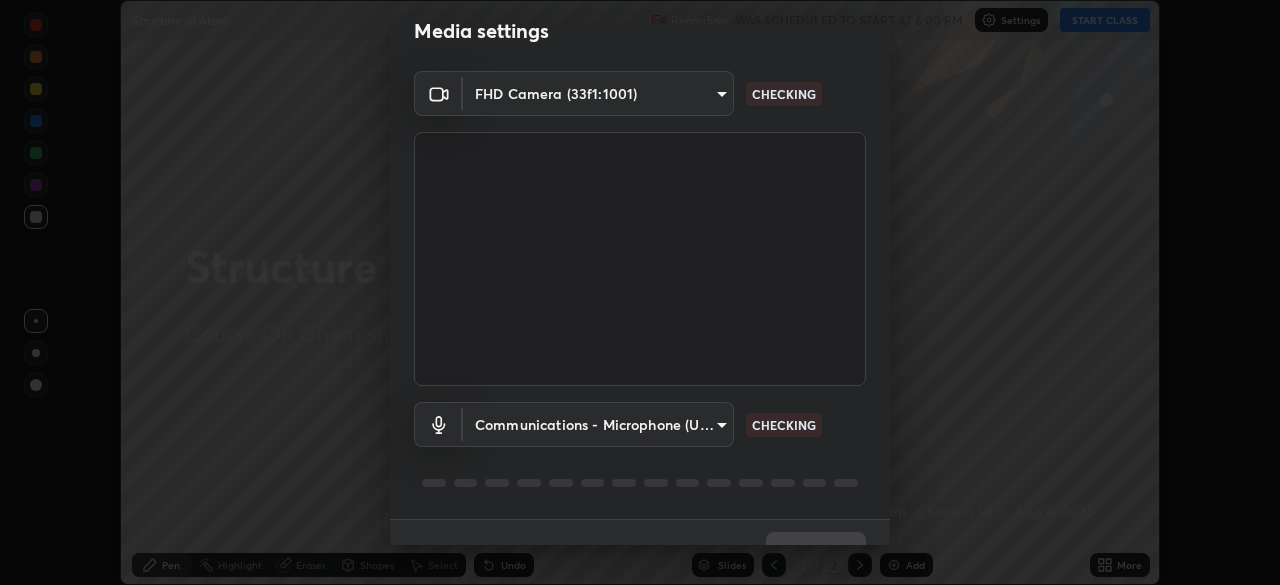 scroll, scrollTop: 71, scrollLeft: 0, axis: vertical 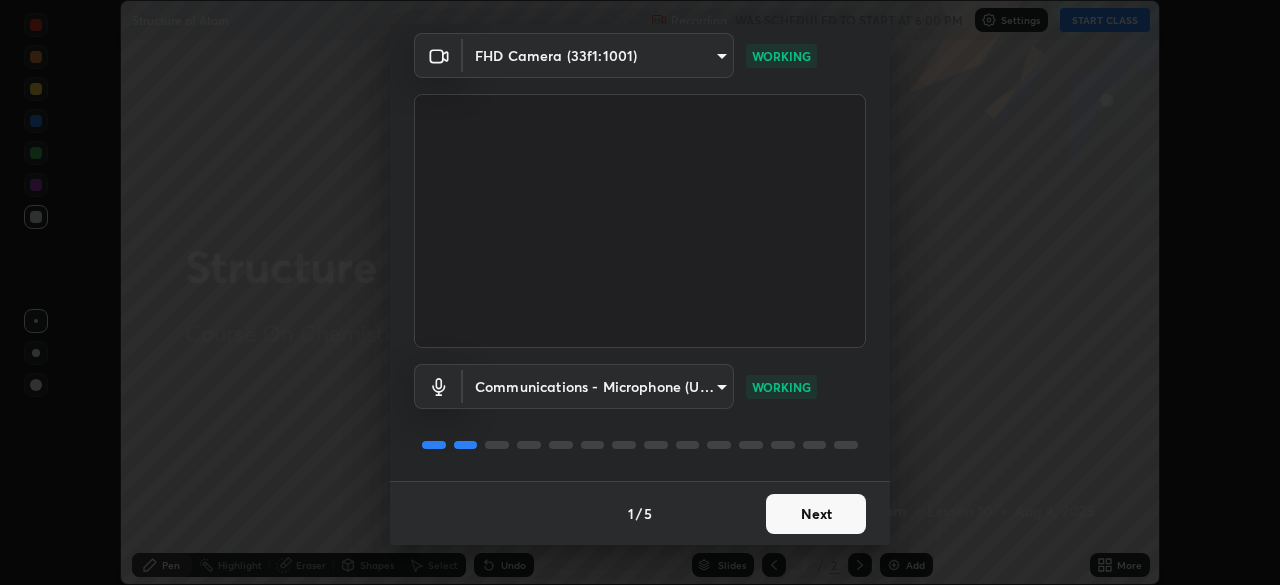 click on "Next" at bounding box center [816, 514] 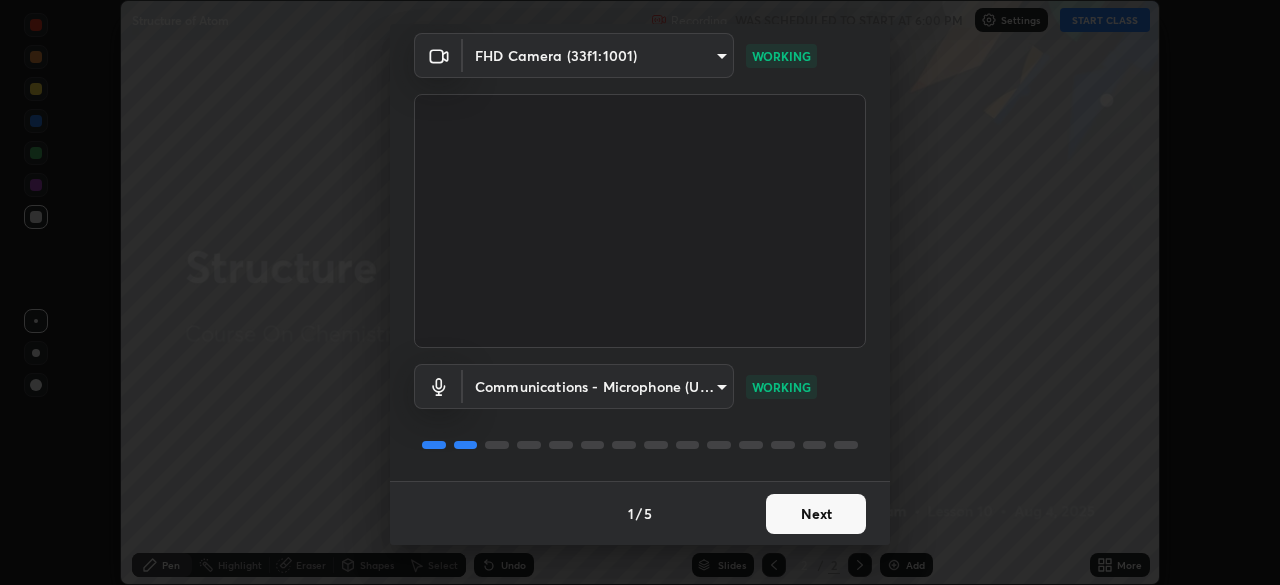 scroll, scrollTop: 0, scrollLeft: 0, axis: both 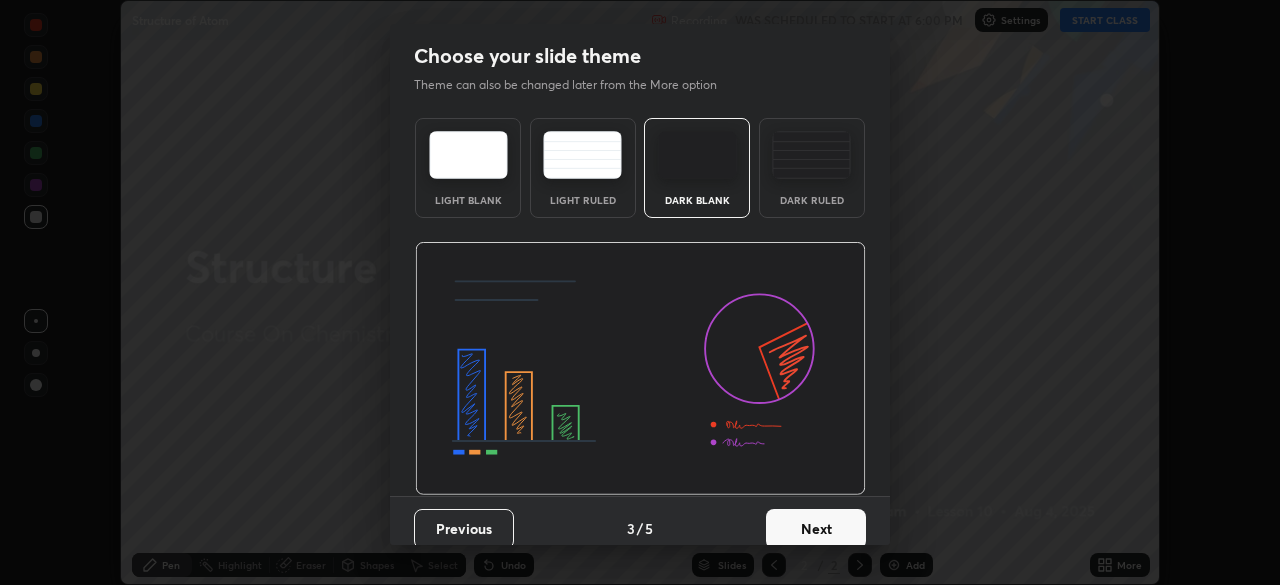 click on "Next" at bounding box center (816, 529) 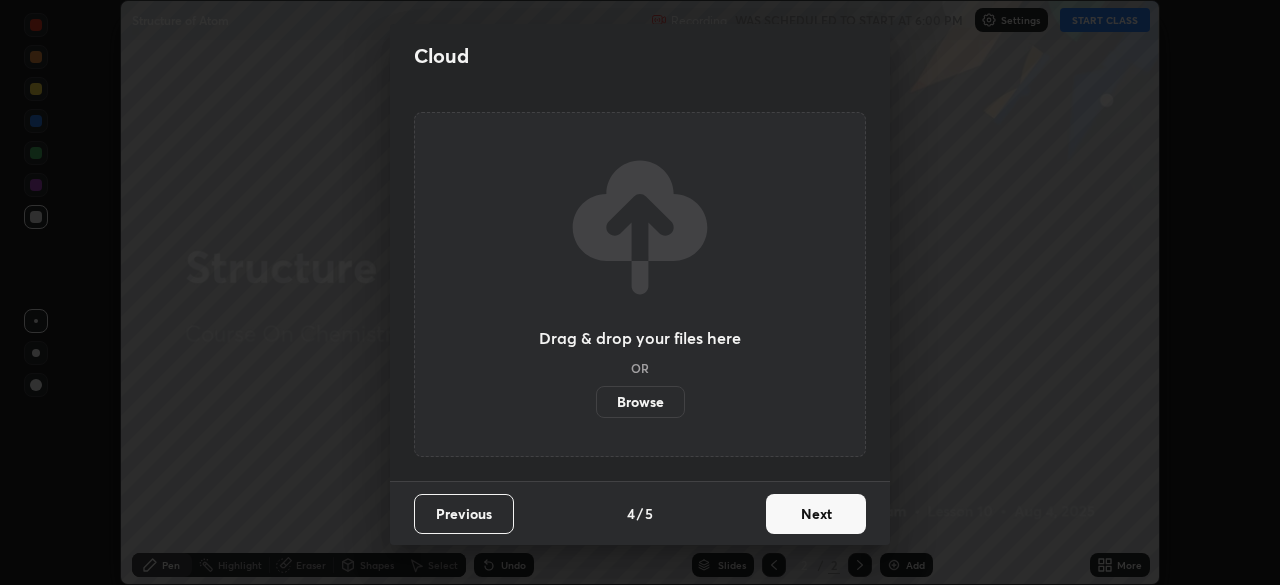 click on "Next" at bounding box center [816, 514] 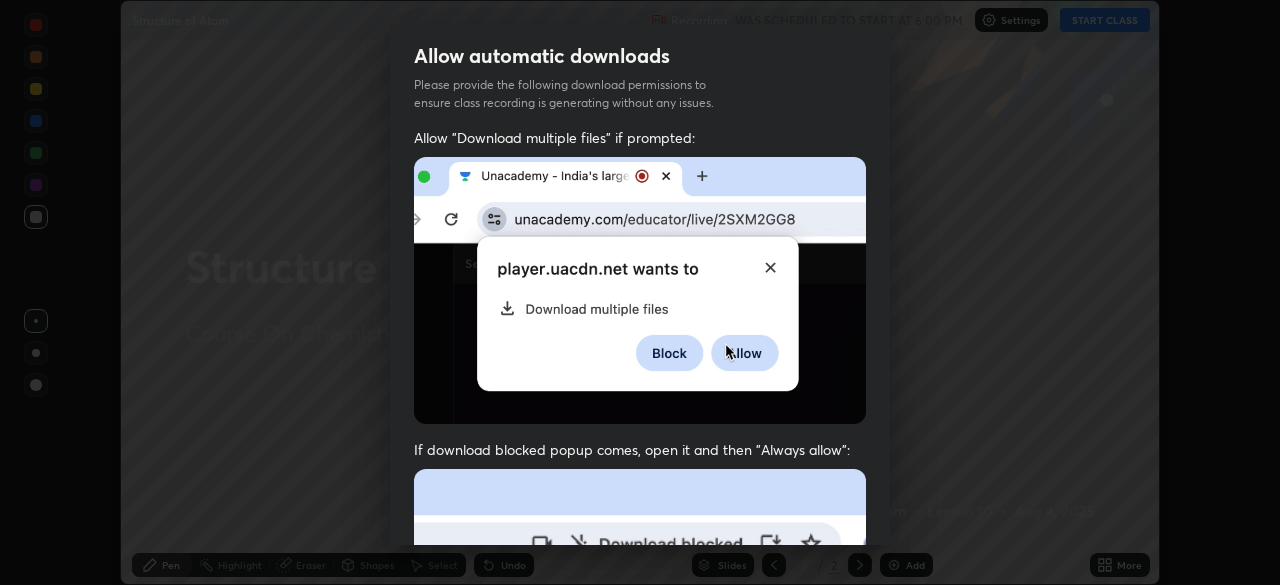 click at bounding box center (640, 687) 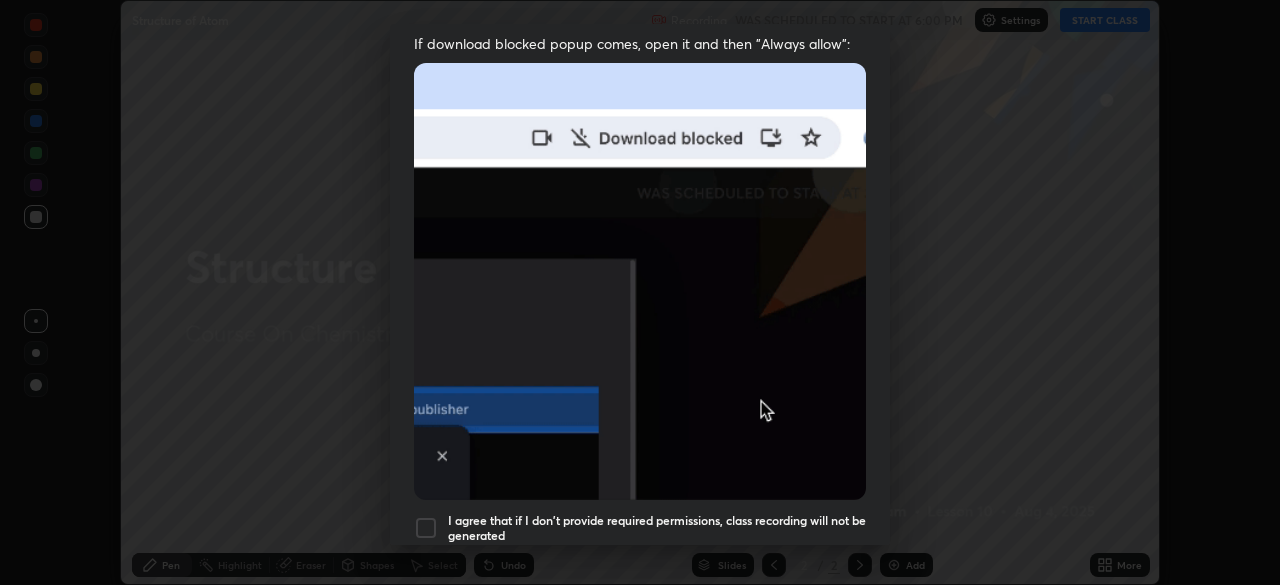 scroll, scrollTop: 479, scrollLeft: 0, axis: vertical 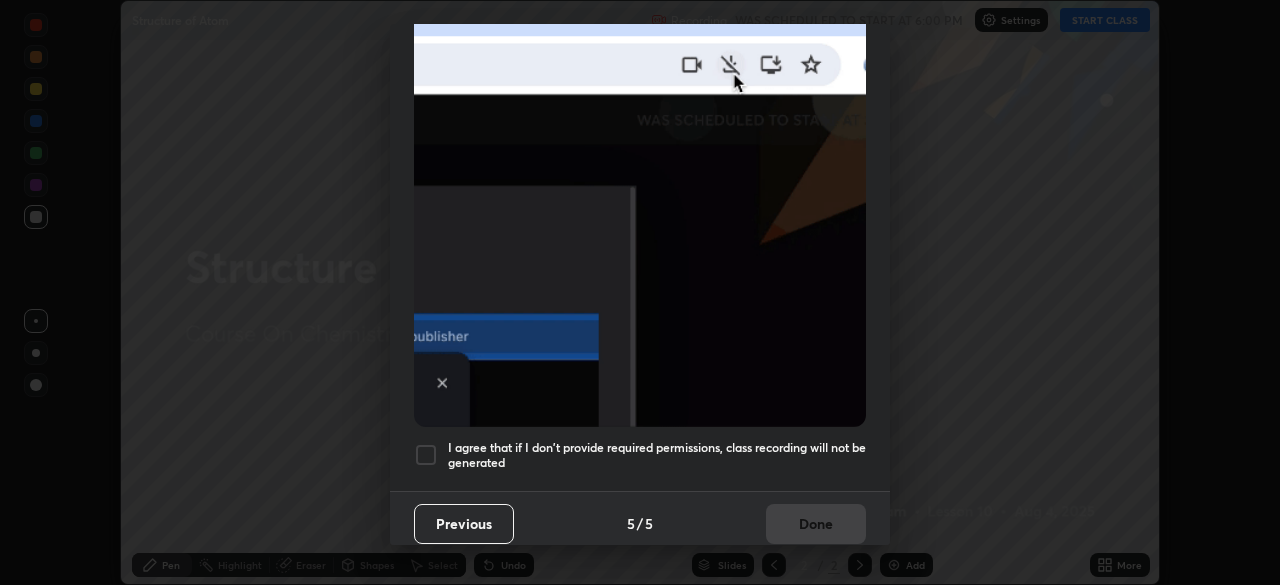 click on "I agree that if I don't provide required permissions, class recording will not be generated" at bounding box center (657, 455) 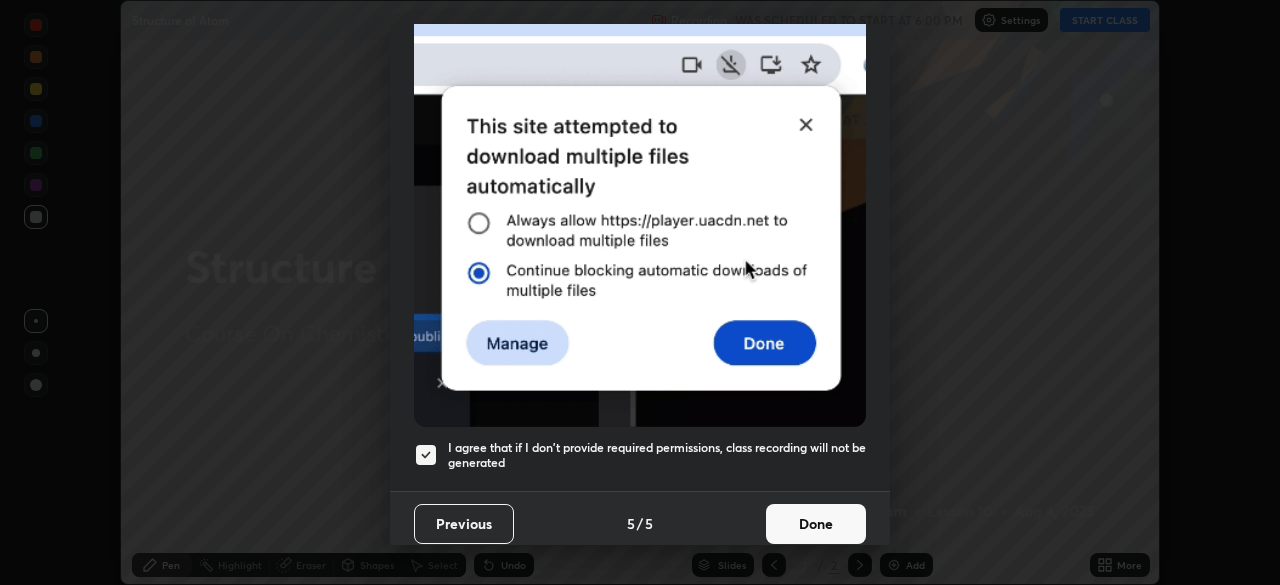 click on "Done" at bounding box center (816, 524) 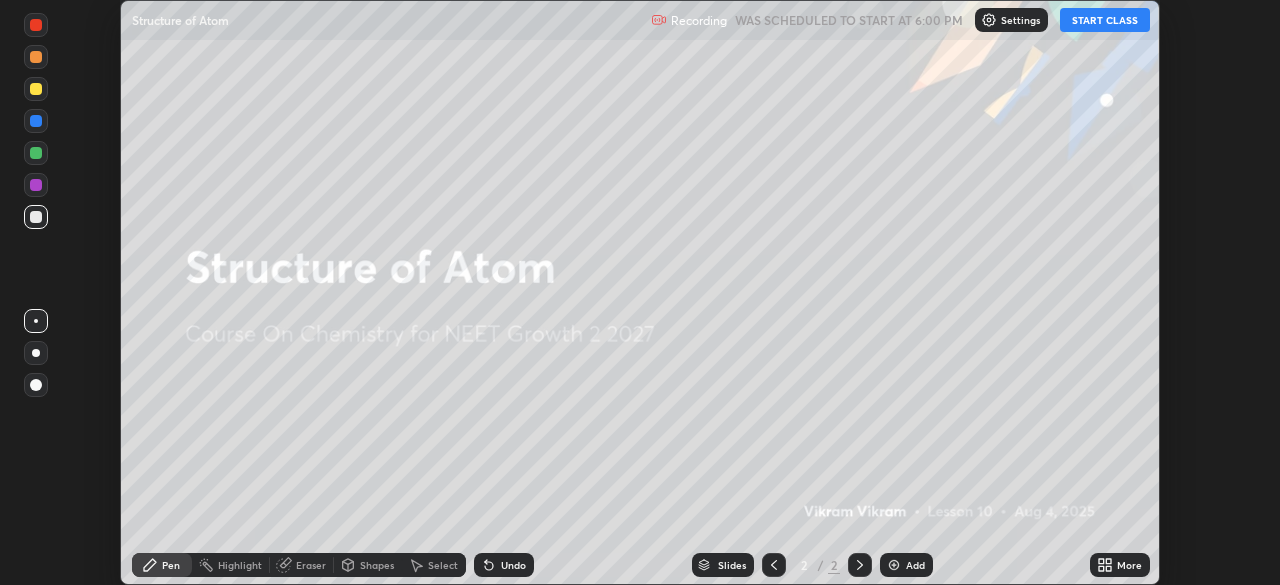 click on "Add" at bounding box center (906, 565) 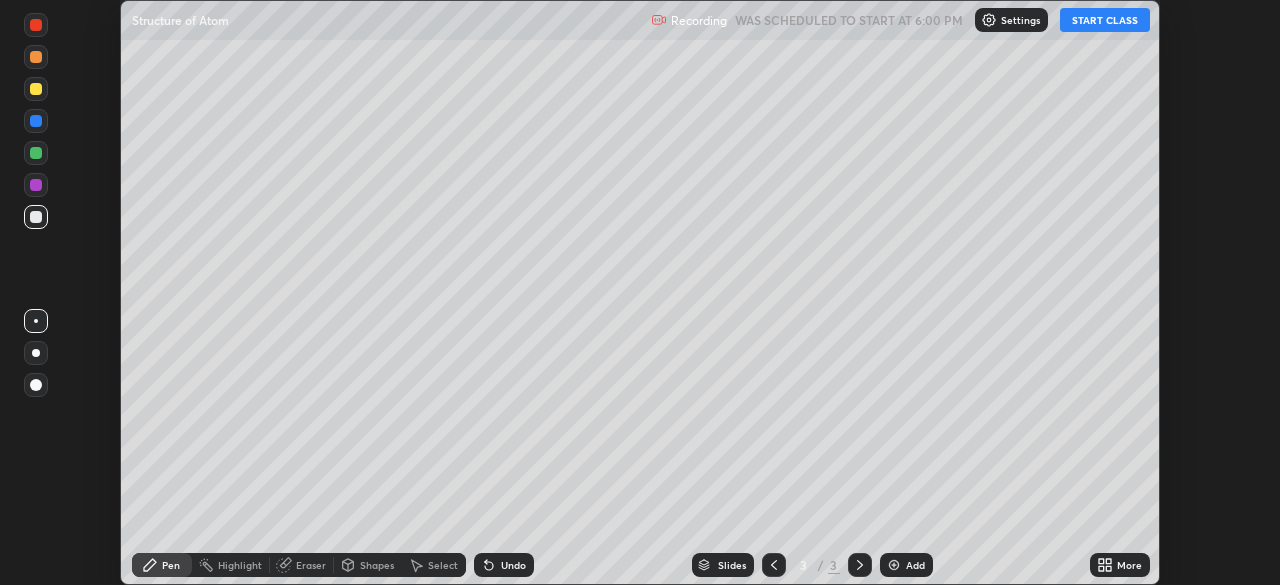 click on "START CLASS" at bounding box center [1105, 20] 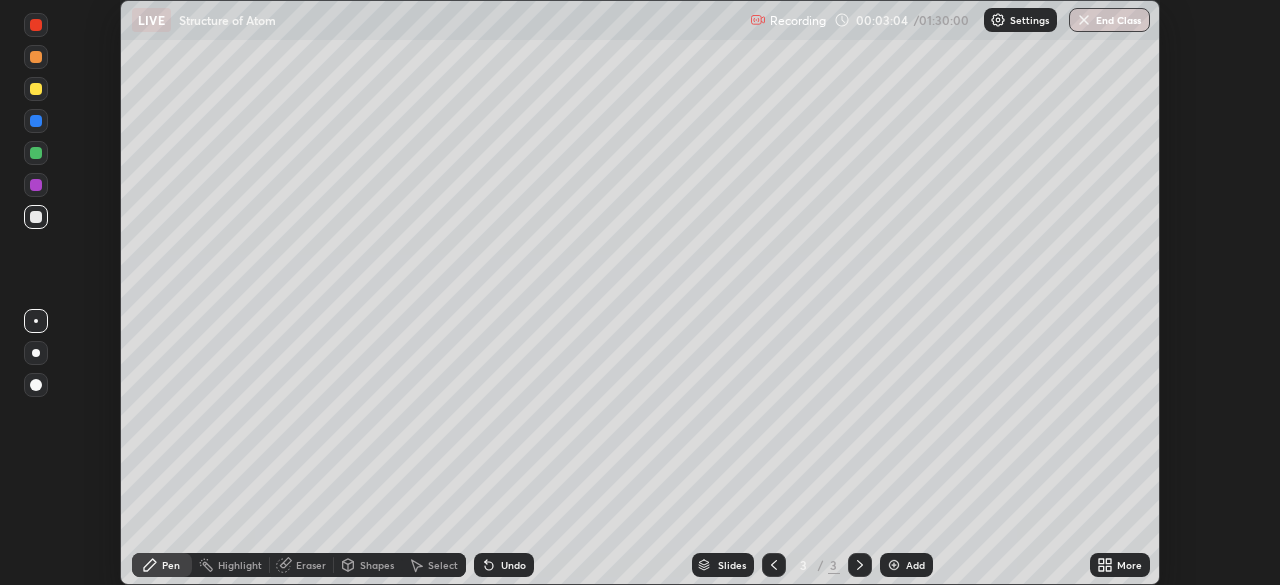 click on "Undo" at bounding box center (504, 565) 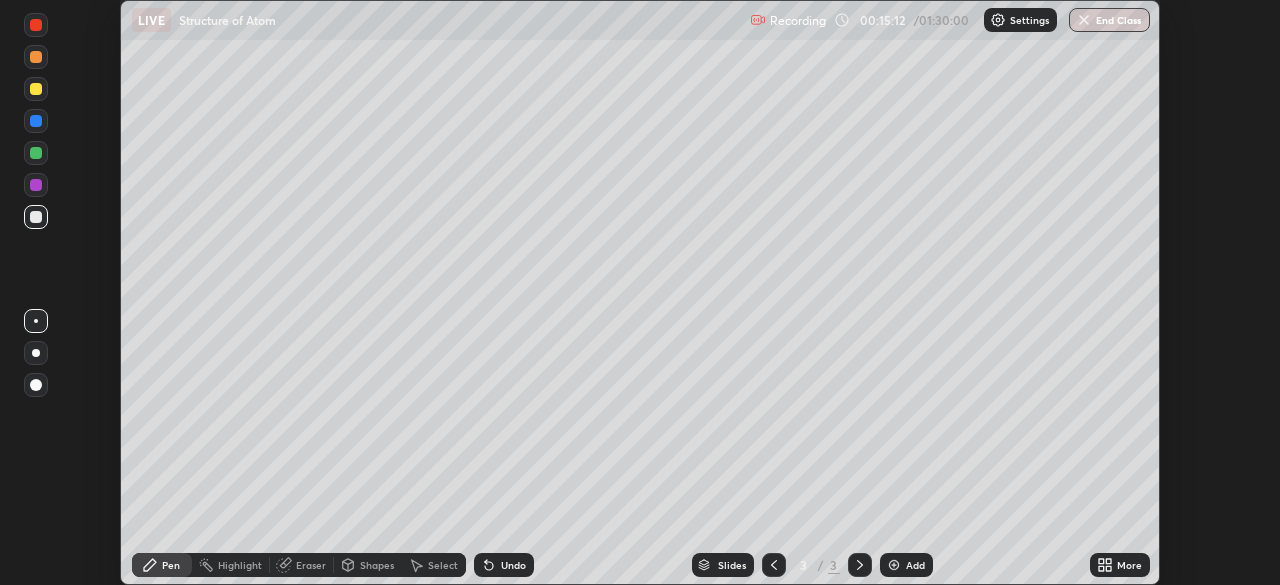 click at bounding box center (36, 217) 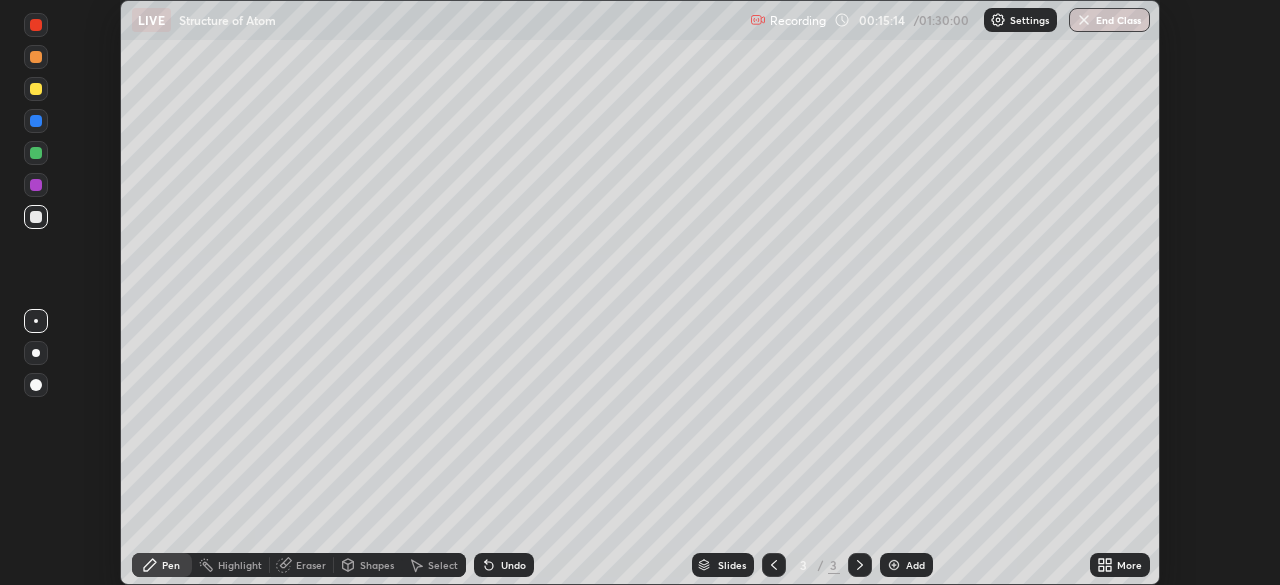 click on "Add" at bounding box center (906, 565) 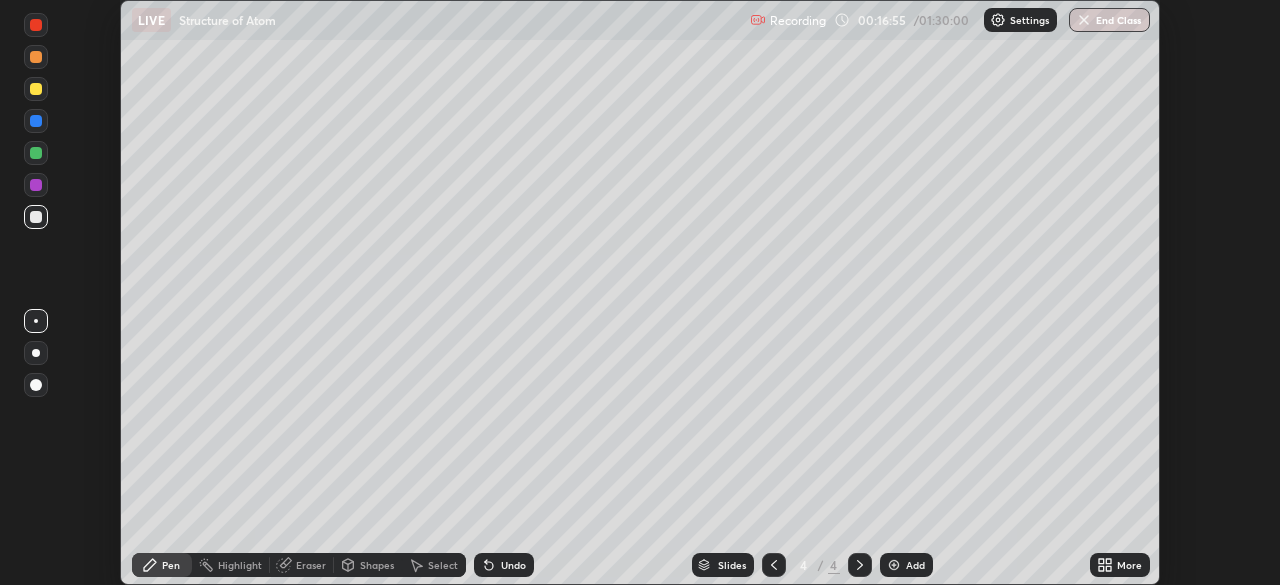click at bounding box center (36, 185) 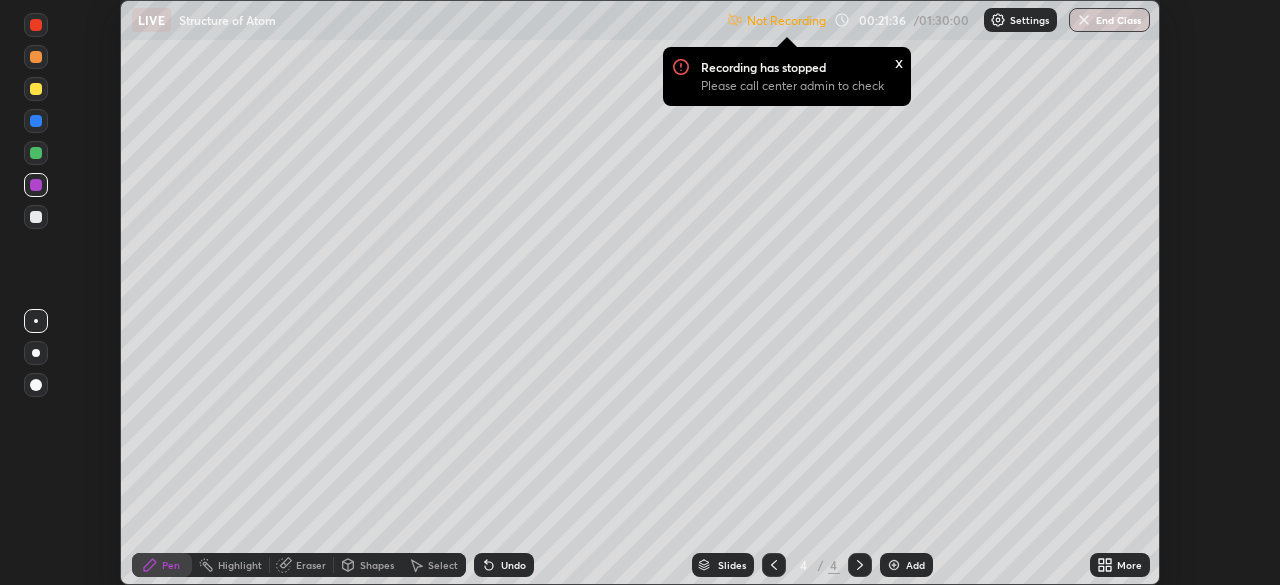 click on "Add" at bounding box center [906, 565] 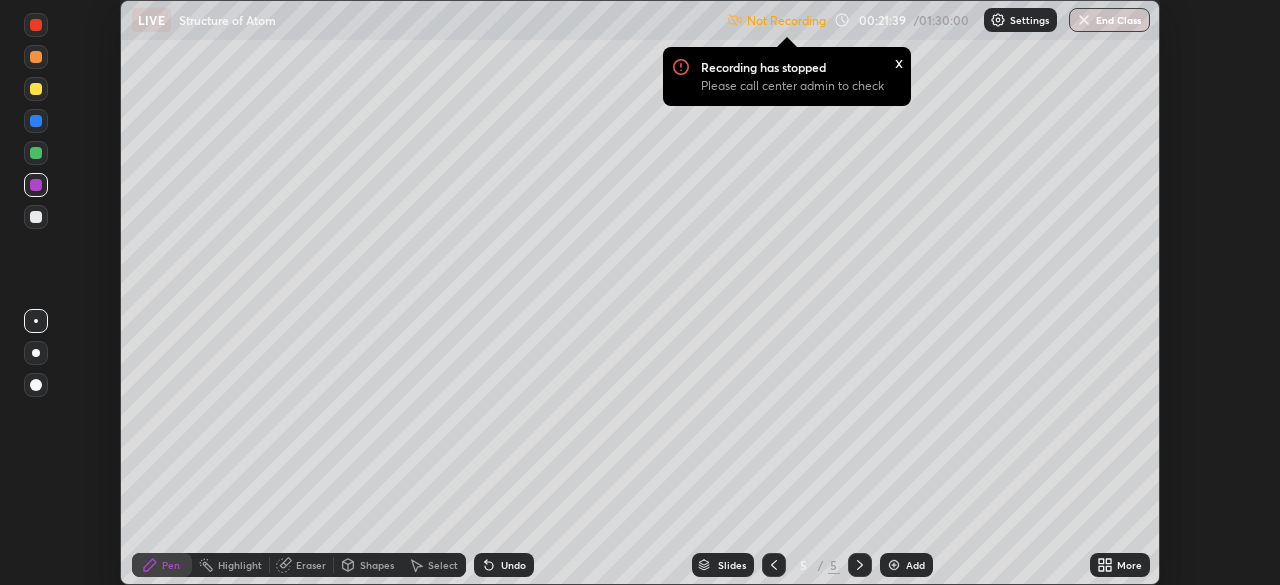 click on "x" at bounding box center (899, 61) 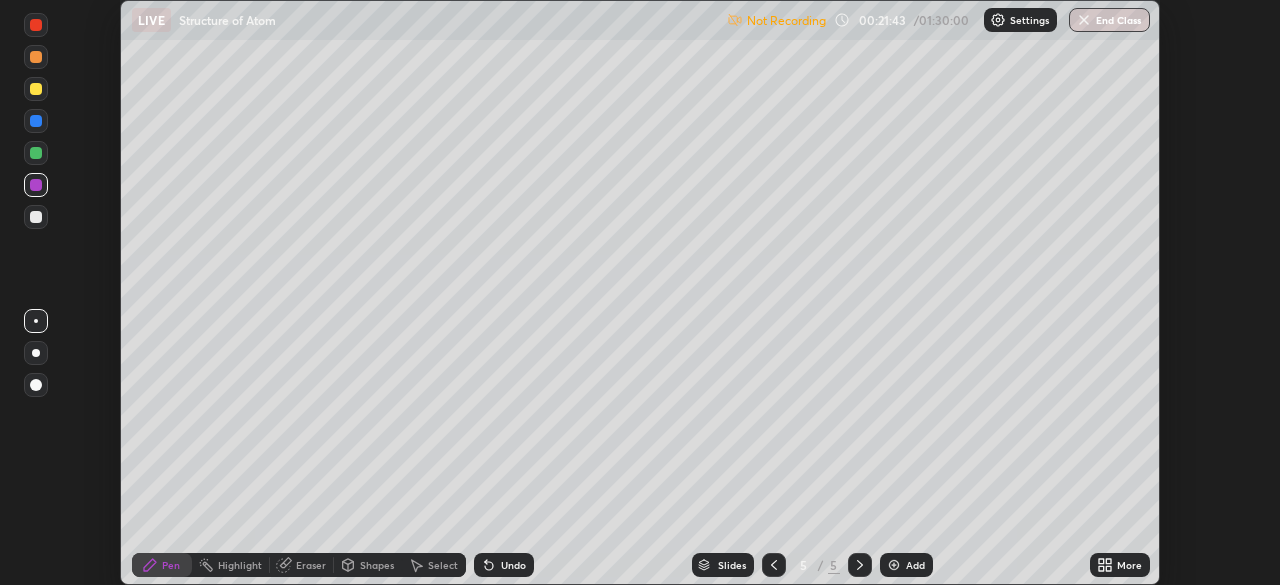 click on "Slides" at bounding box center [723, 565] 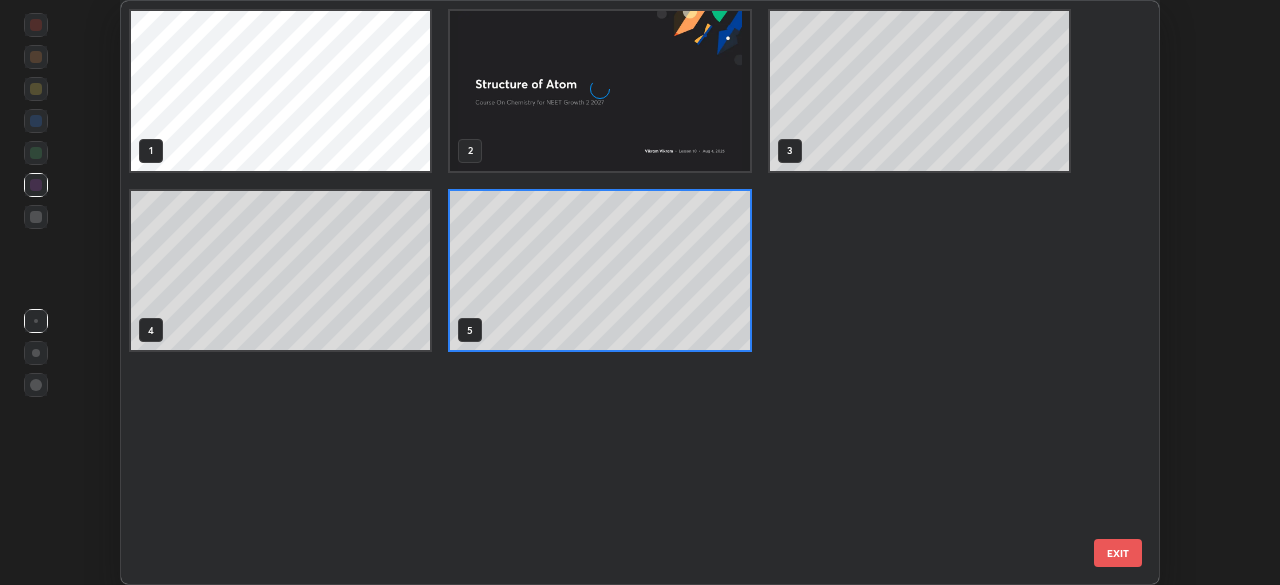 scroll, scrollTop: 7, scrollLeft: 11, axis: both 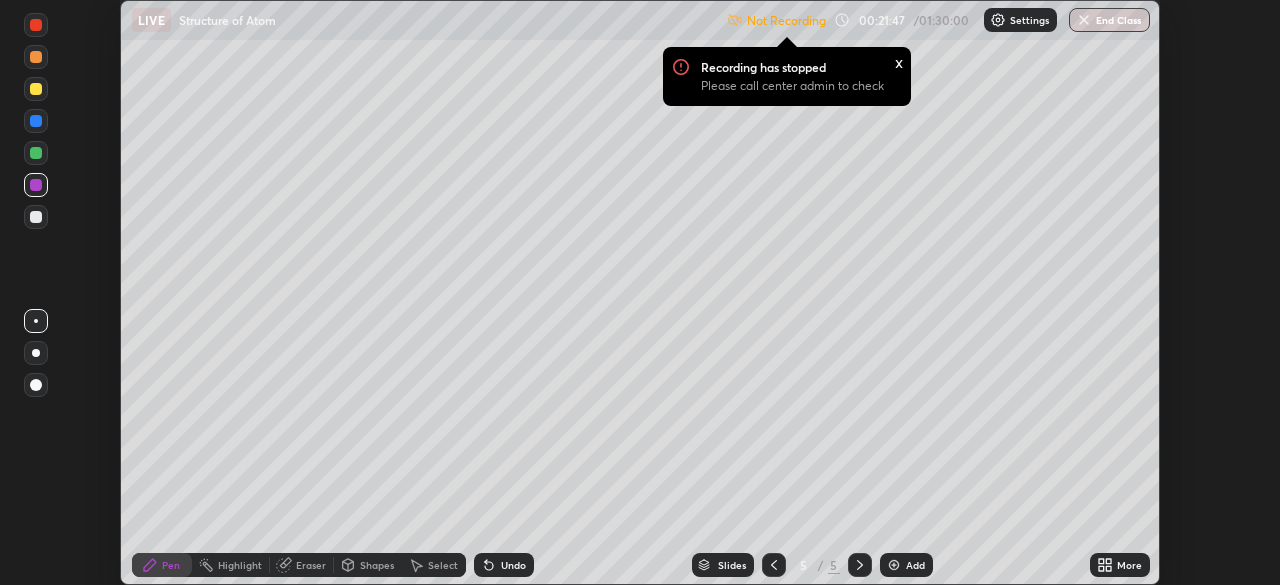 click on "Eraser" at bounding box center (302, 565) 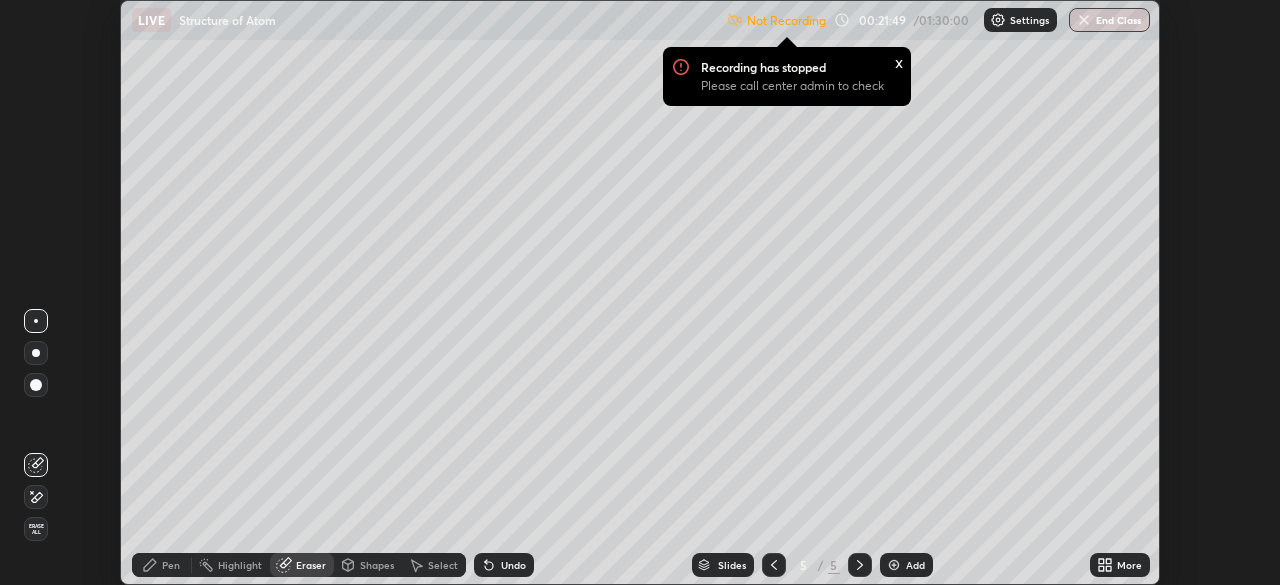 click on "Pen" at bounding box center [171, 565] 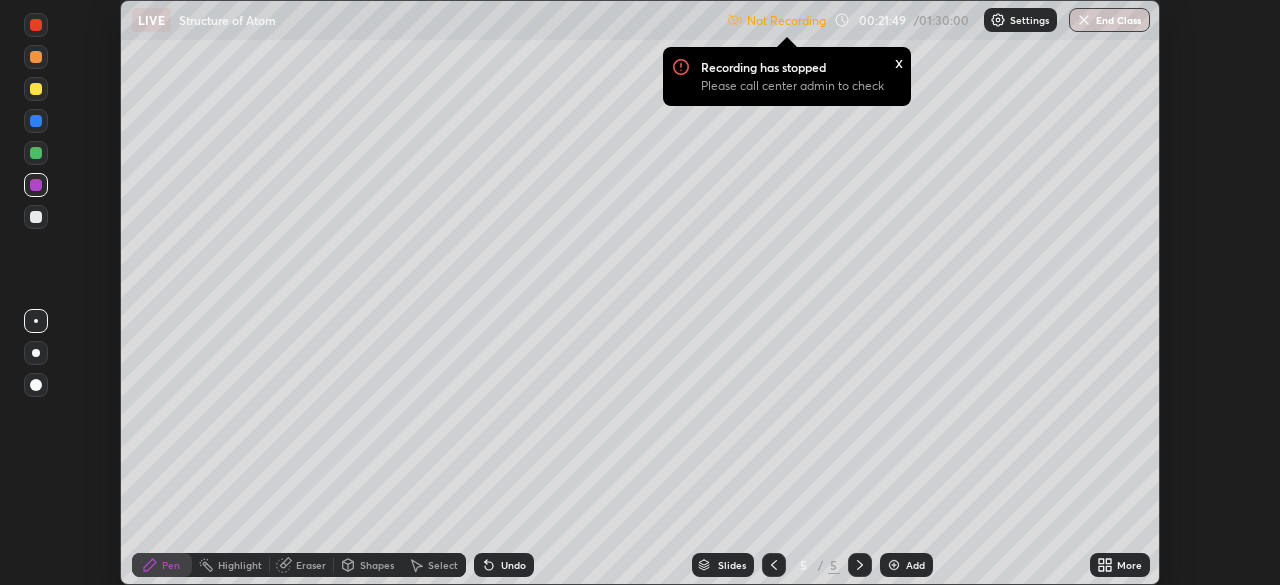 click 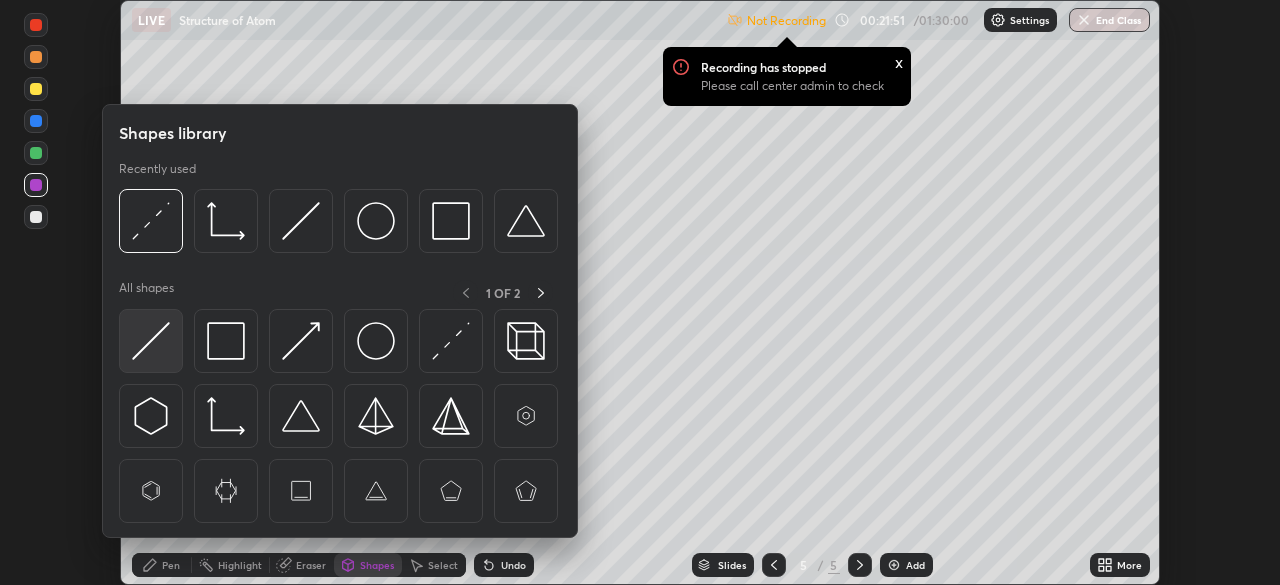click at bounding box center (151, 341) 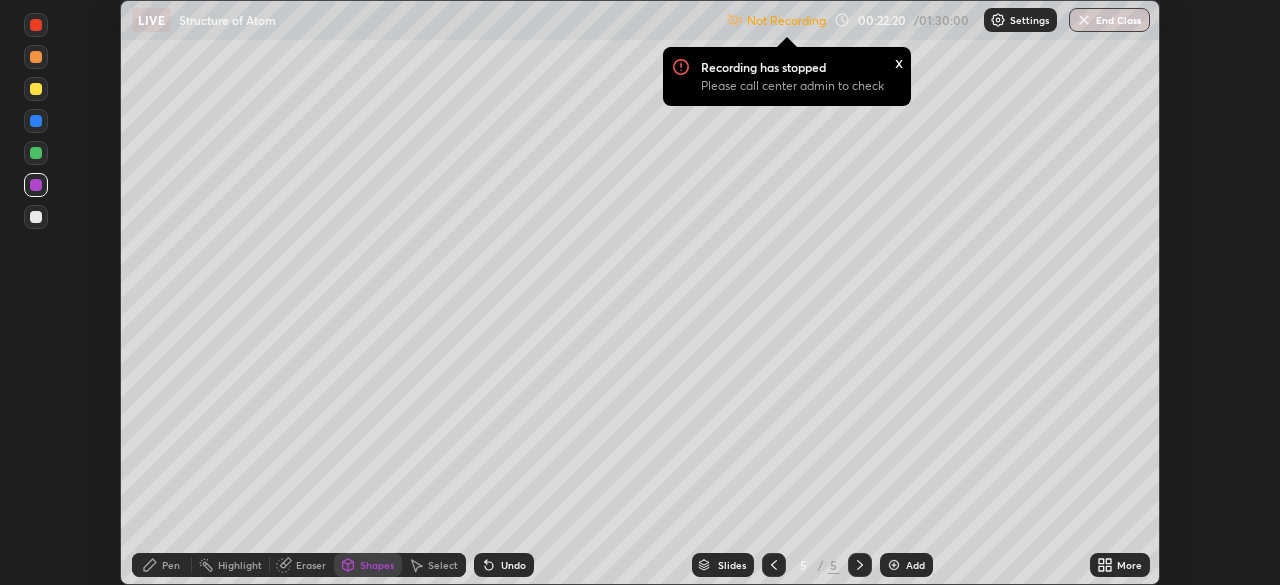 click on "Not Recording" at bounding box center [786, 20] 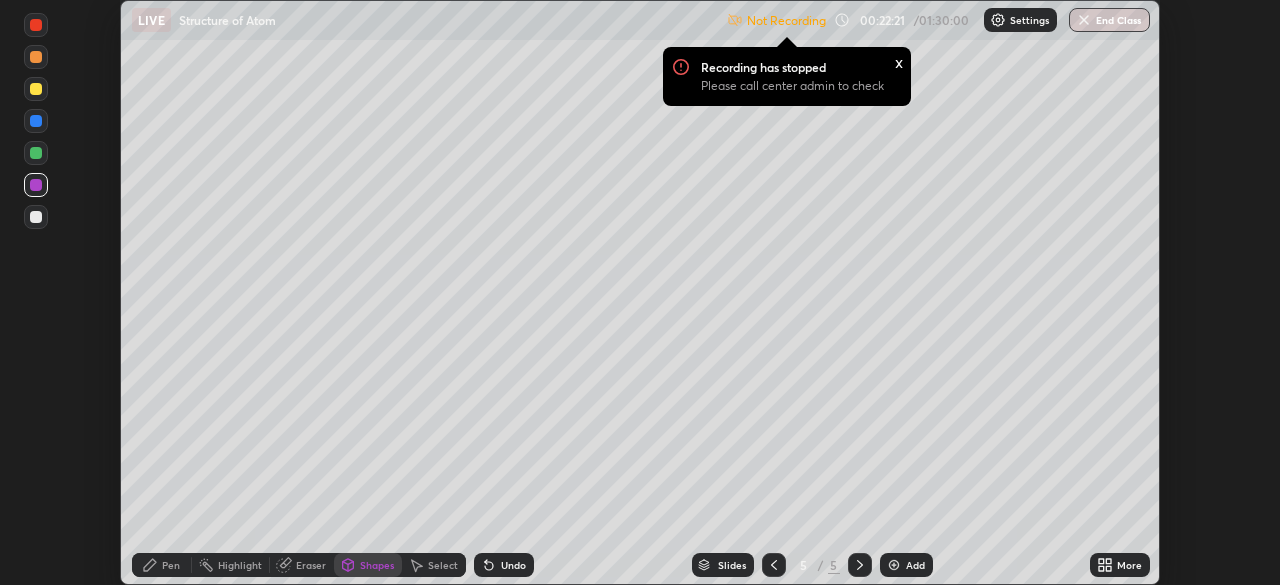 click on "Not Recording" at bounding box center (786, 20) 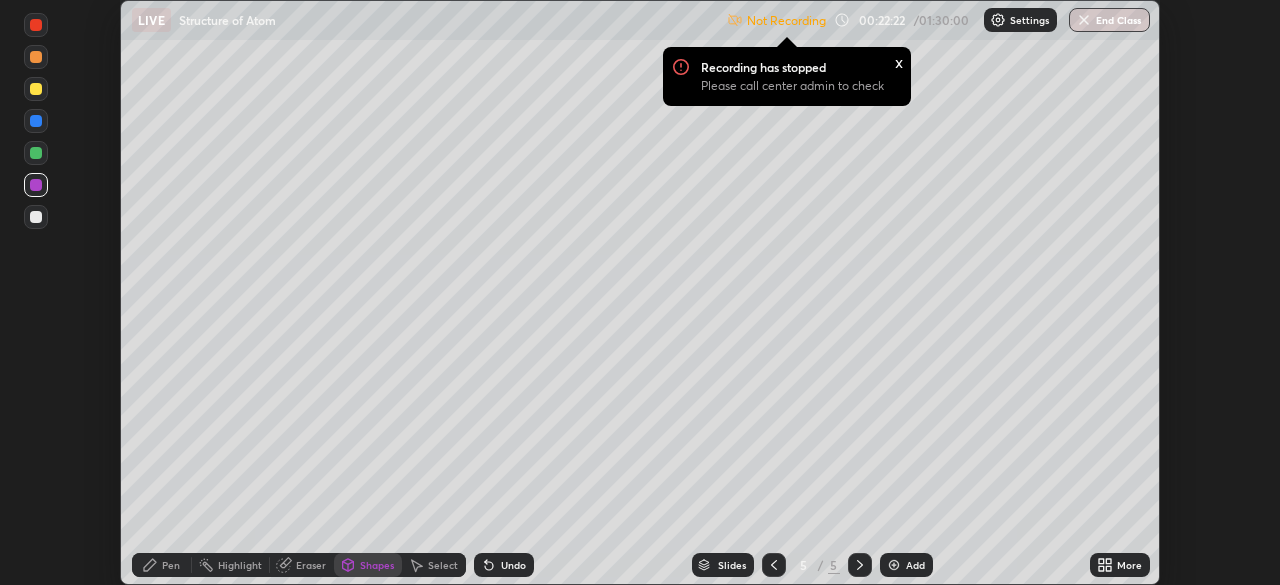 click on "x" at bounding box center (899, 61) 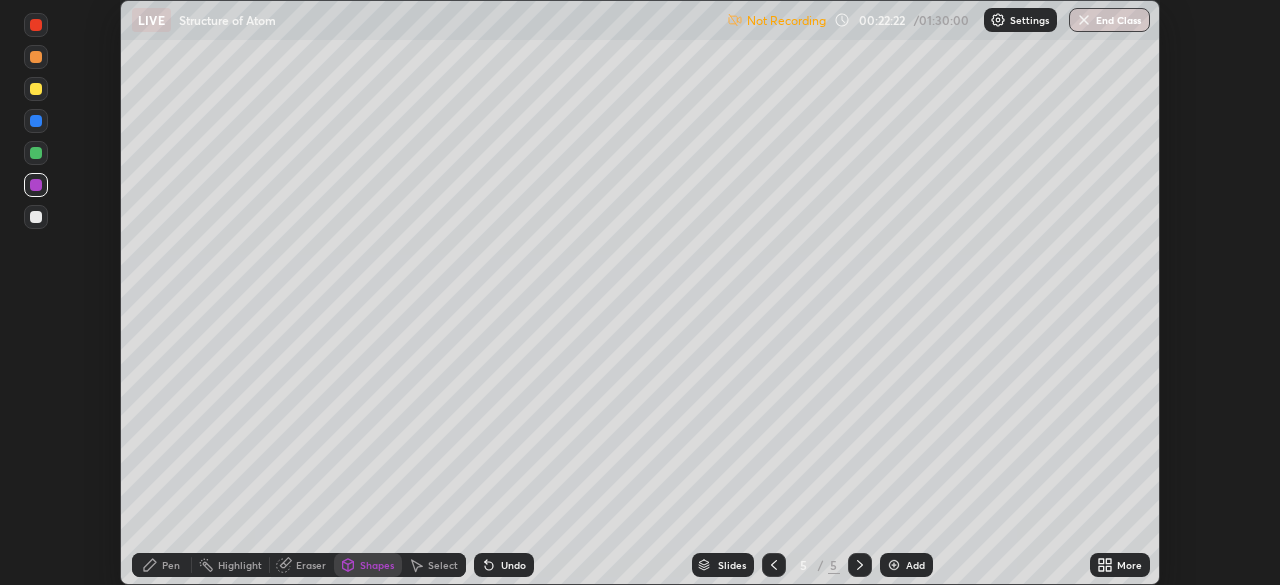 click on "Not Recording" at bounding box center (786, 20) 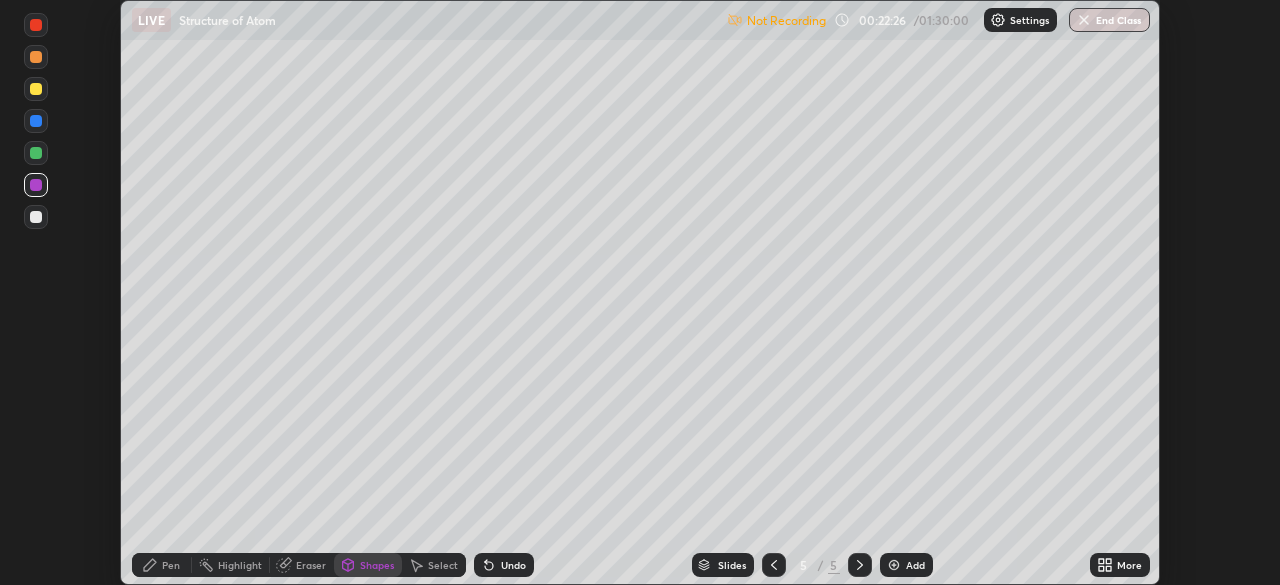 click on "Settings" at bounding box center [1029, 20] 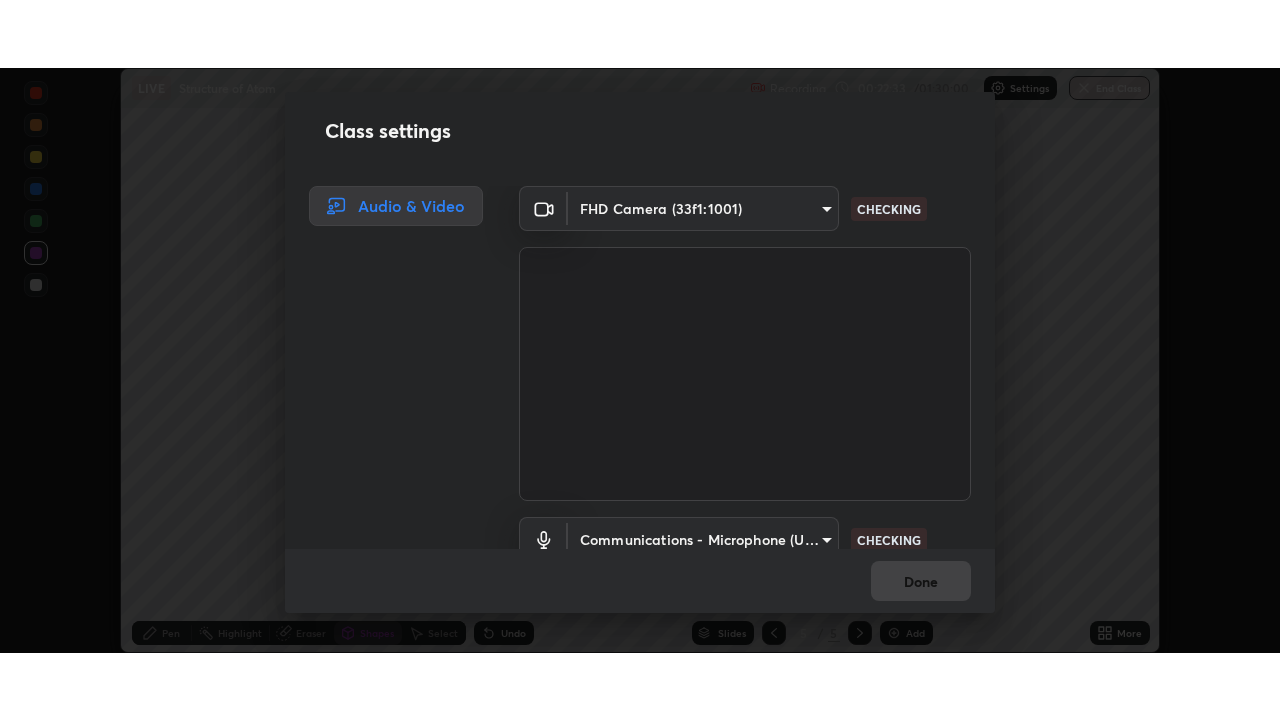 scroll, scrollTop: 91, scrollLeft: 0, axis: vertical 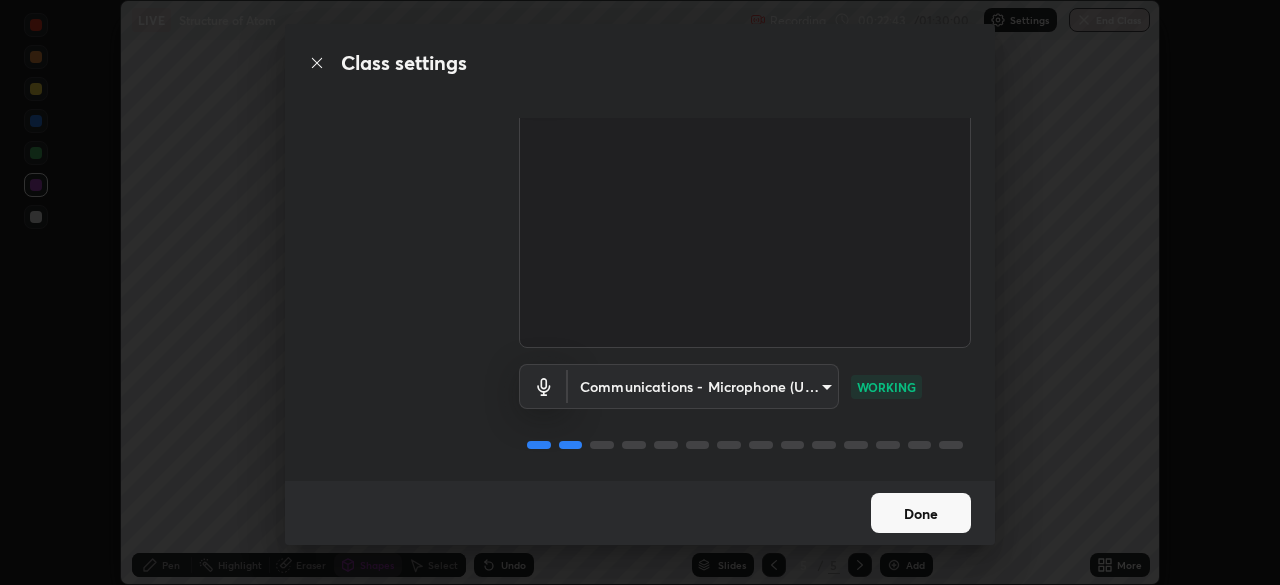 click on "Done" at bounding box center [921, 513] 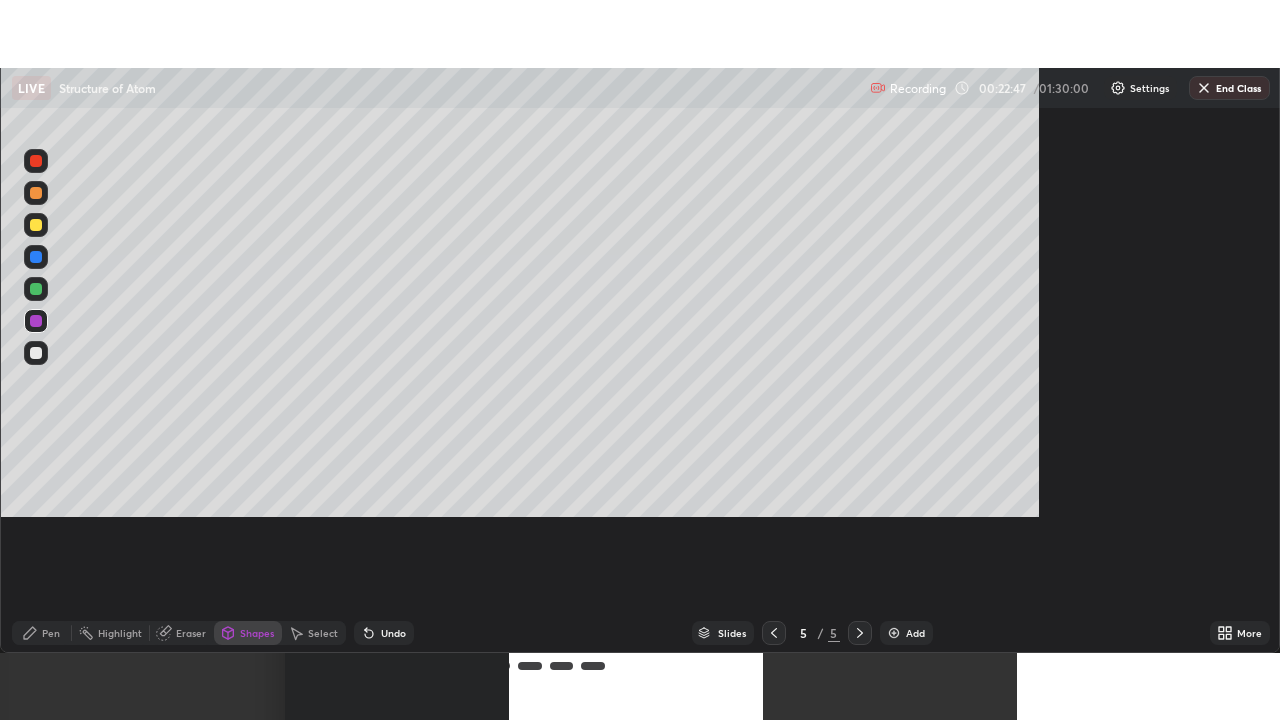 scroll, scrollTop: 99280, scrollLeft: 98720, axis: both 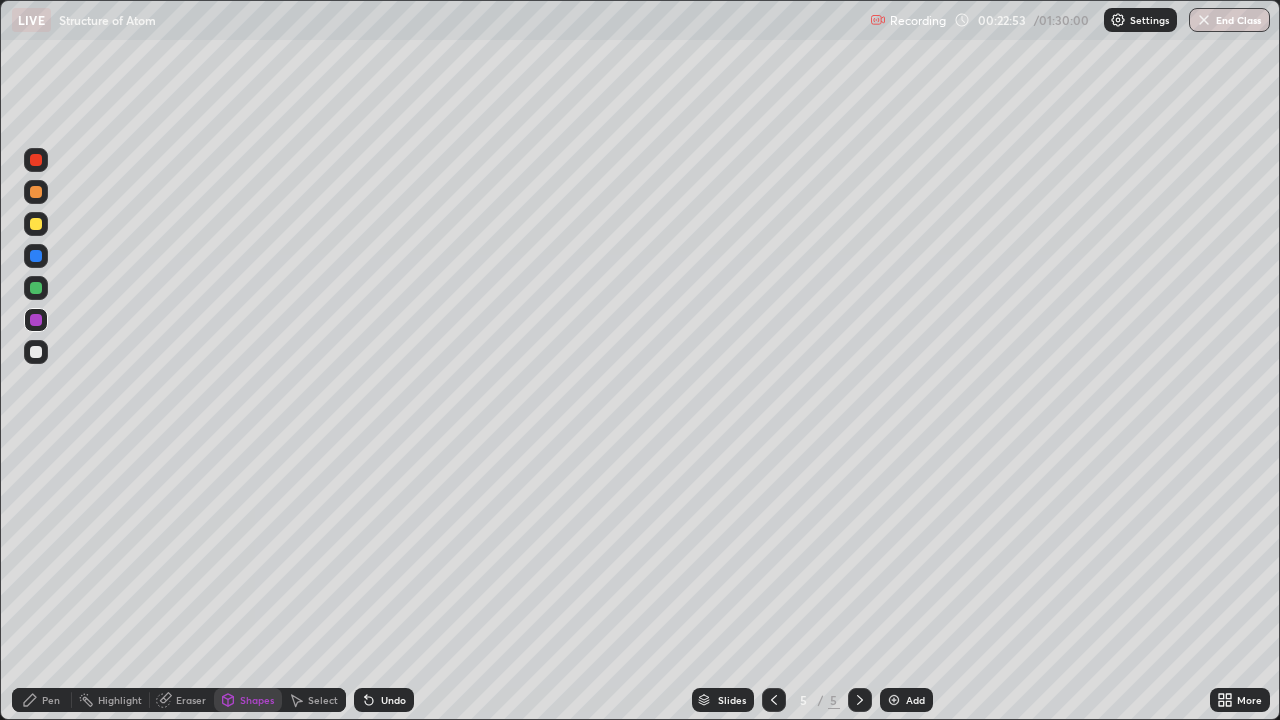click on "Shapes" at bounding box center (257, 700) 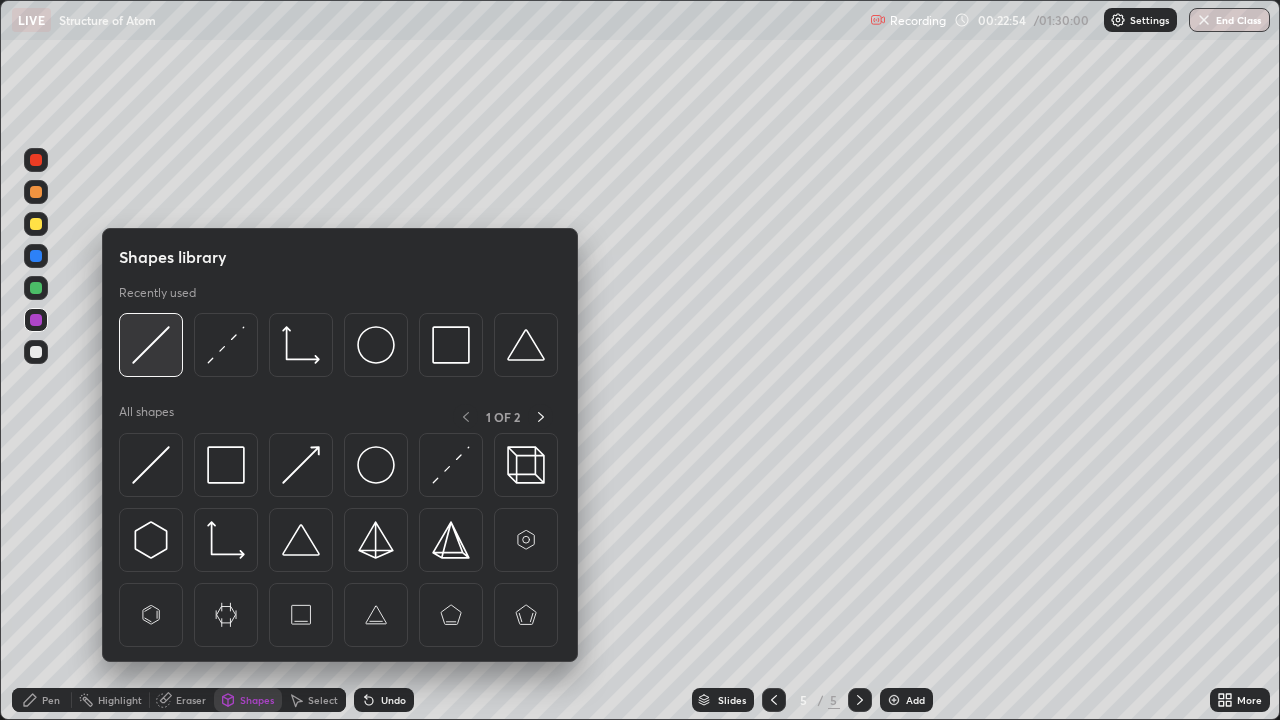 click at bounding box center [151, 345] 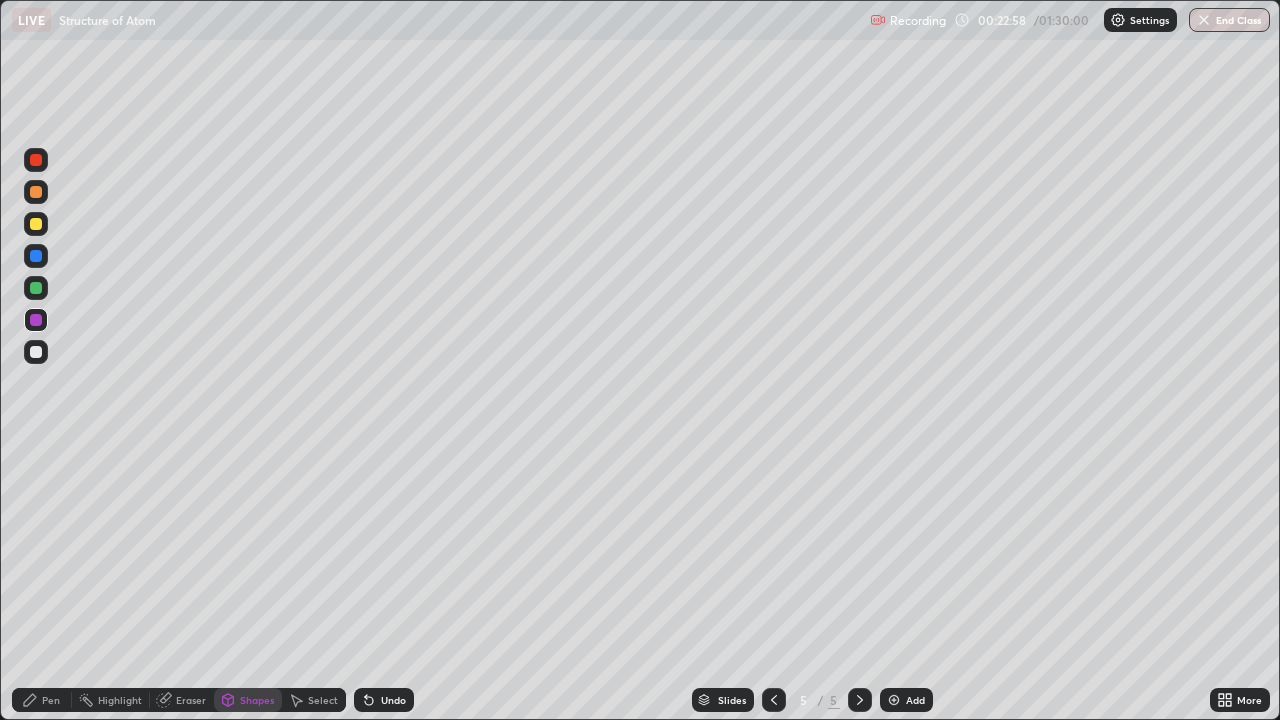 click 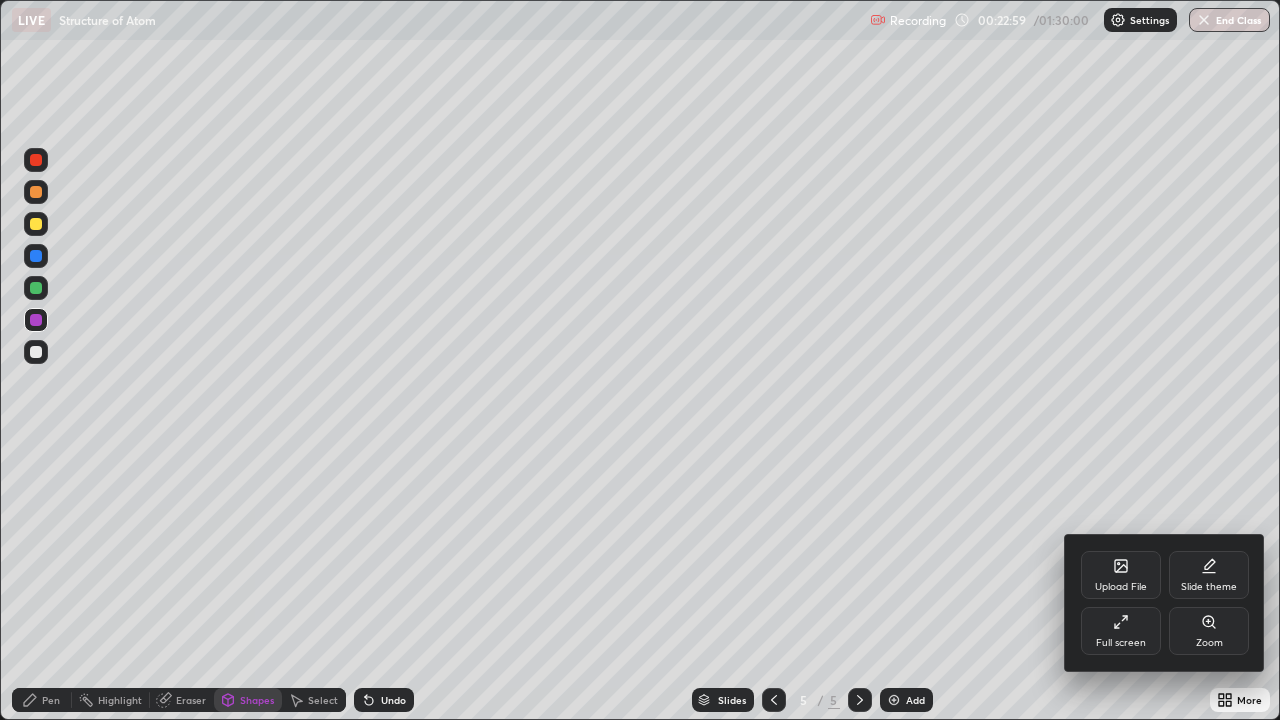 click on "Full screen" at bounding box center [1121, 643] 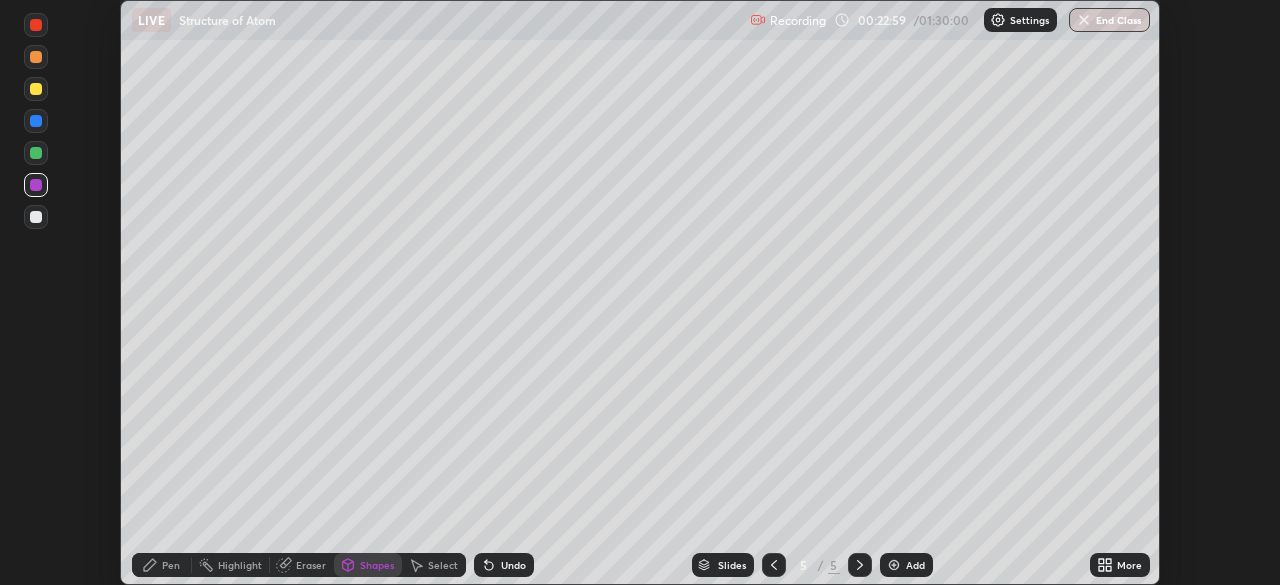scroll, scrollTop: 585, scrollLeft: 1280, axis: both 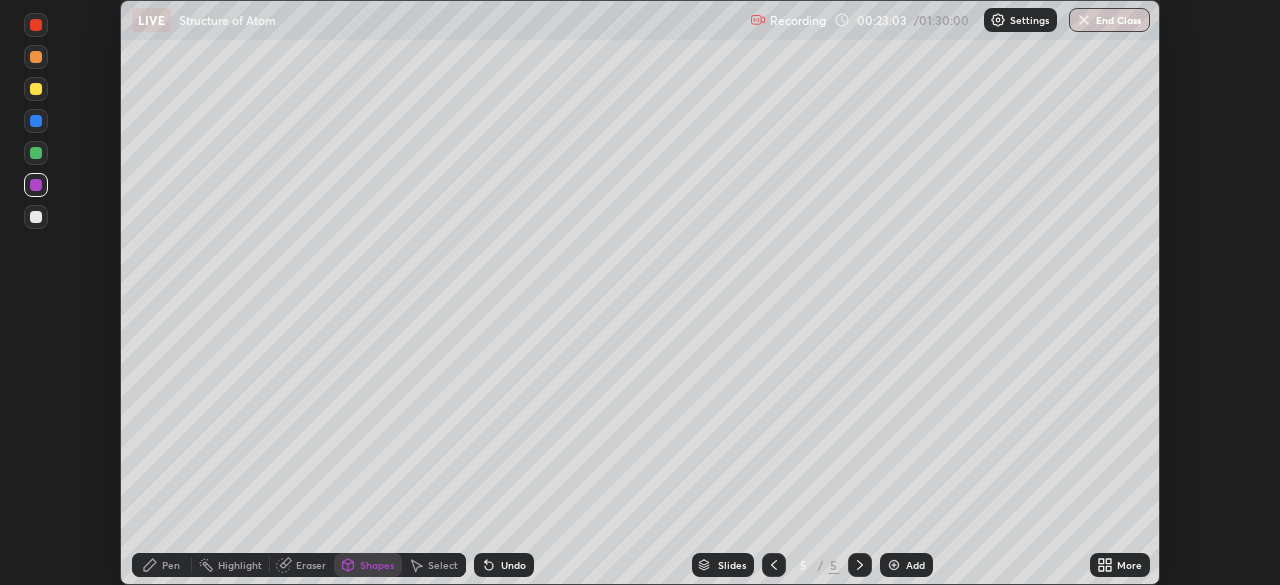 click on "Undo" at bounding box center (513, 565) 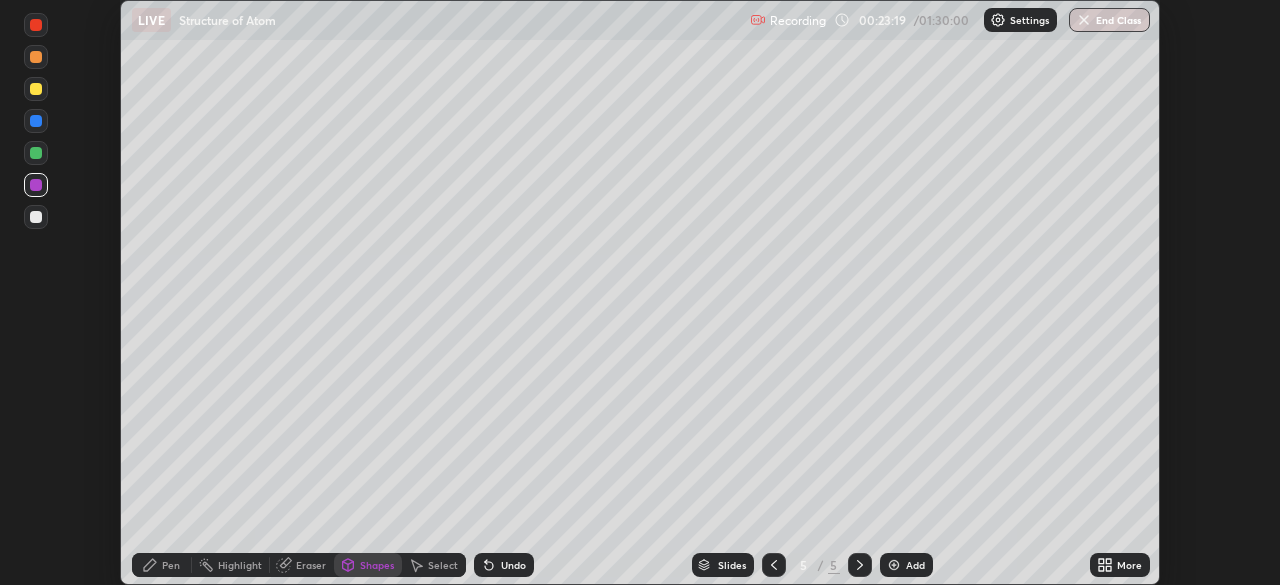 click on "Pen" at bounding box center [162, 565] 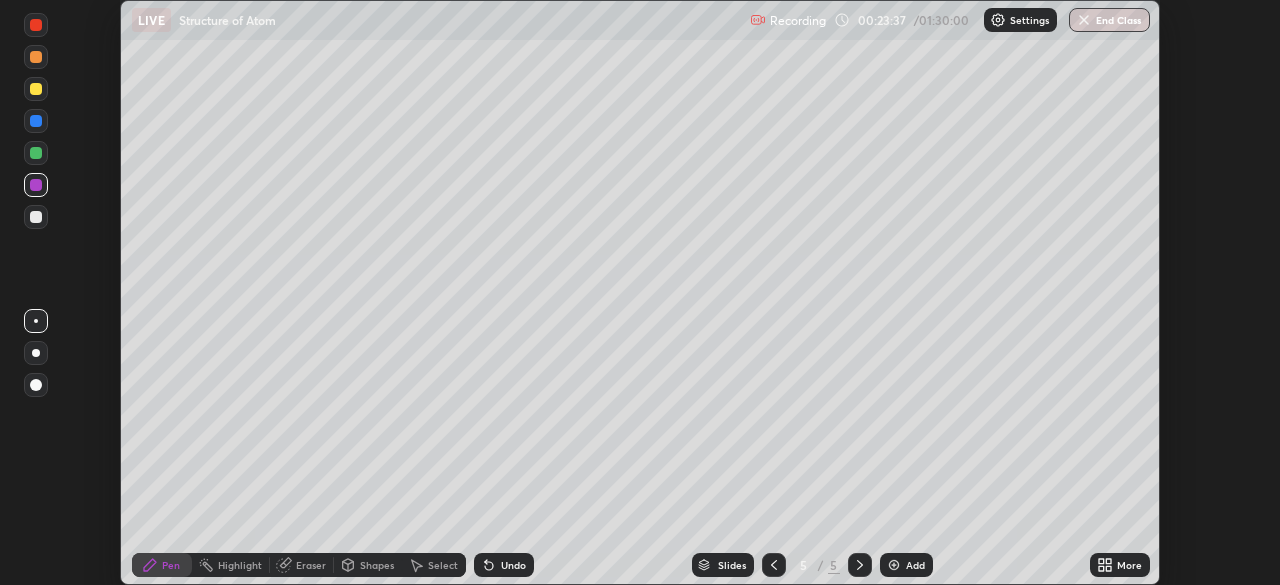 click on "Undo" at bounding box center (513, 565) 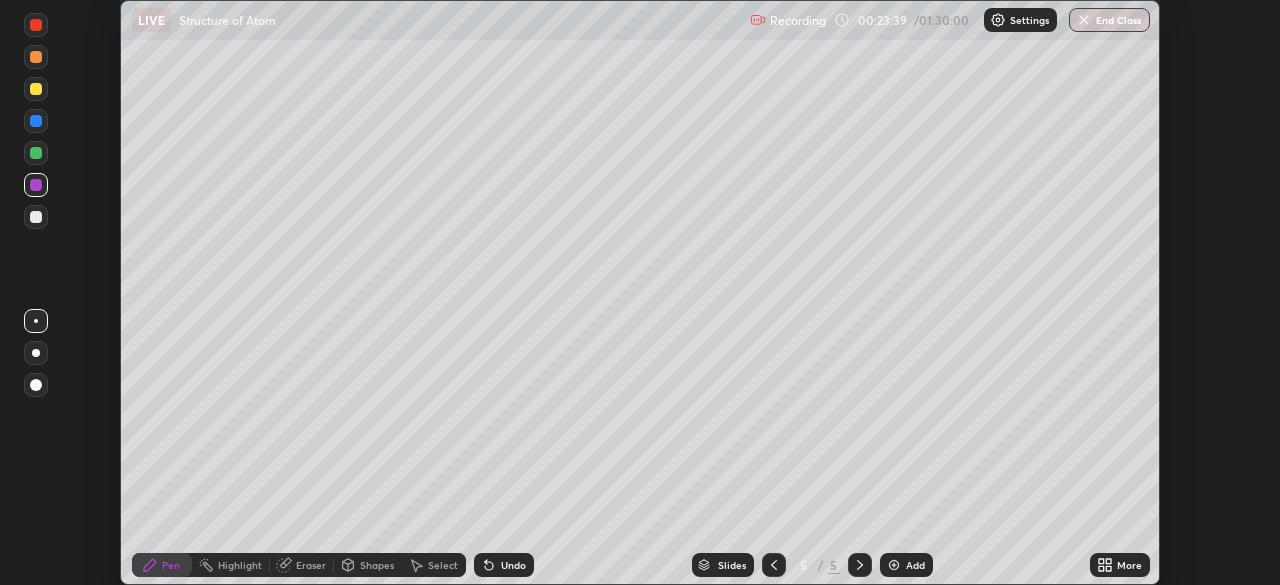 click on "Eraser" at bounding box center [311, 565] 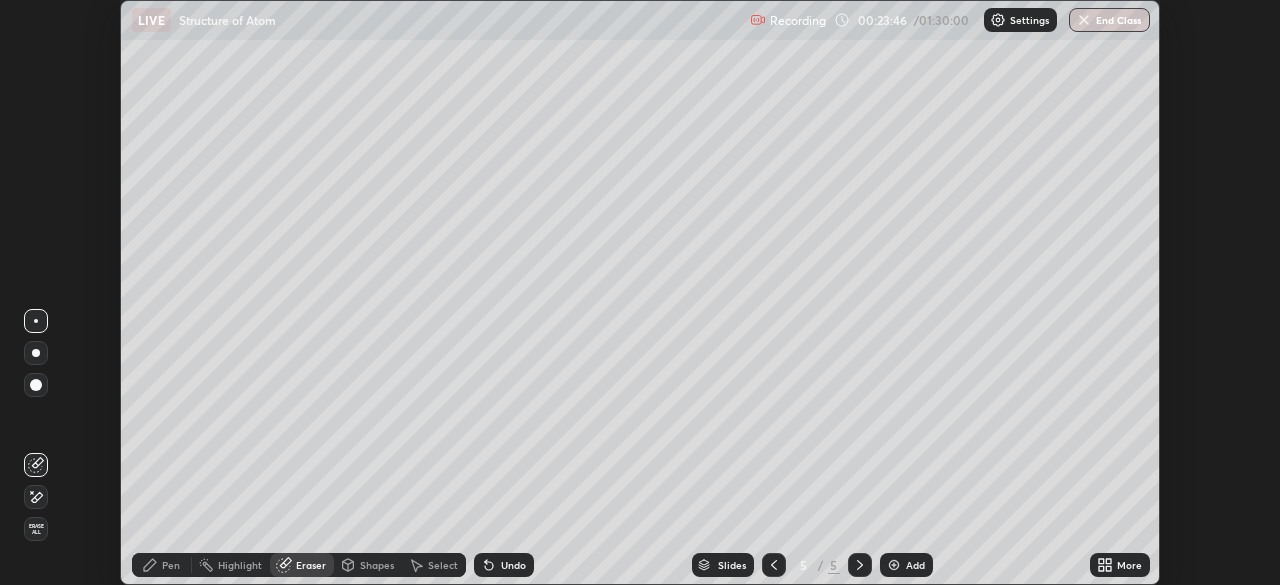 click on "Pen" at bounding box center [171, 565] 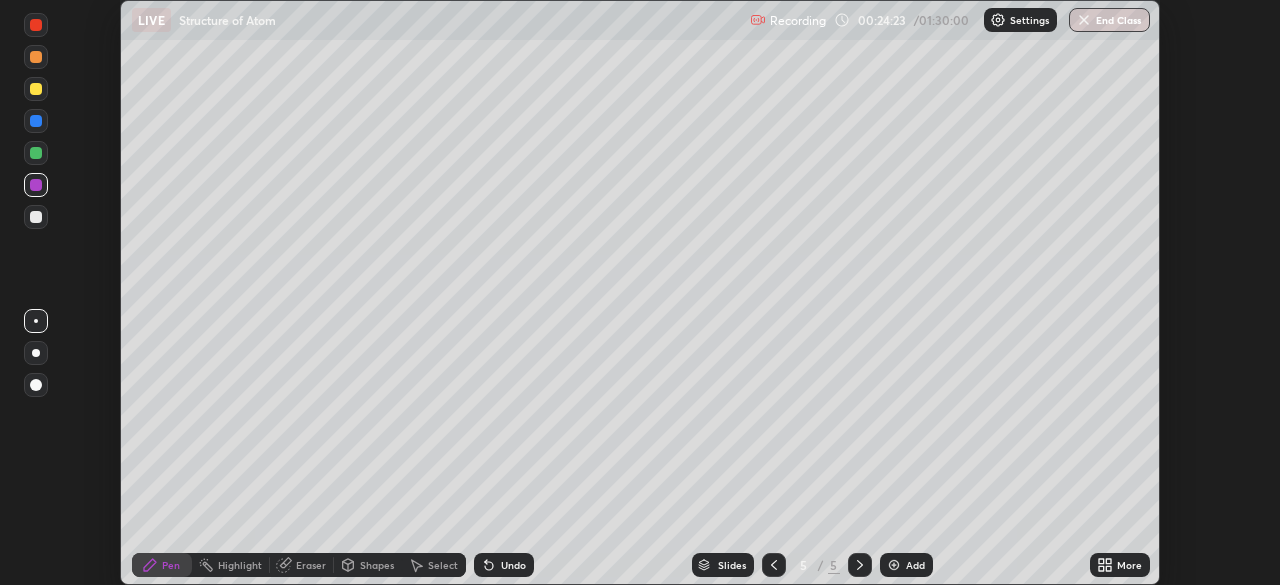 click on "Shapes" at bounding box center (377, 565) 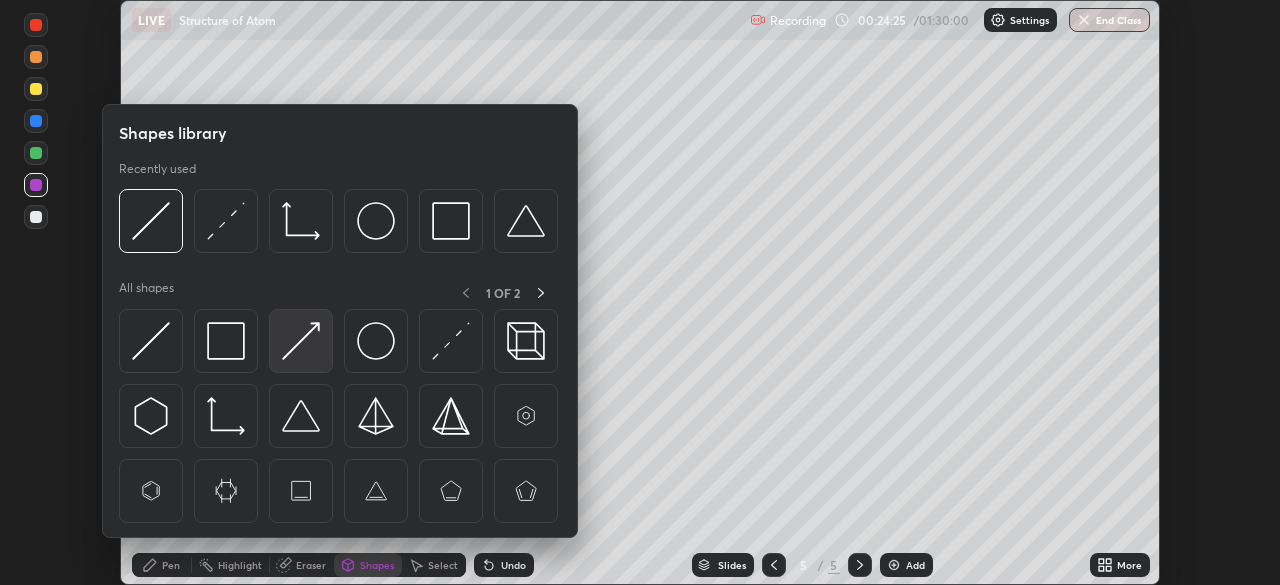 click at bounding box center (301, 341) 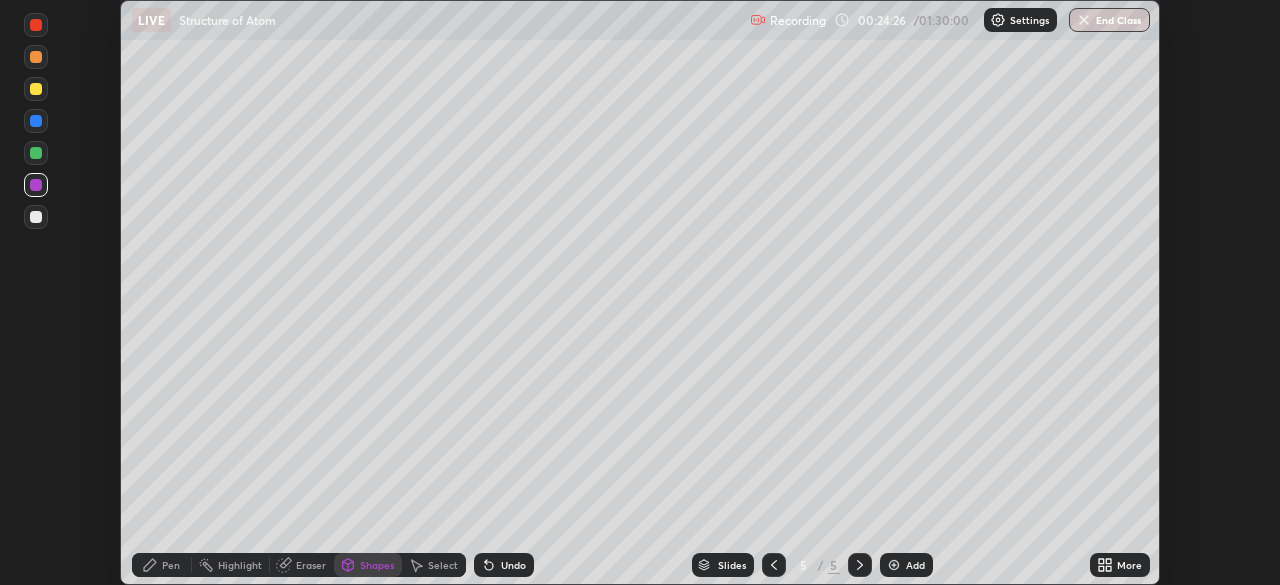 click at bounding box center [36, 217] 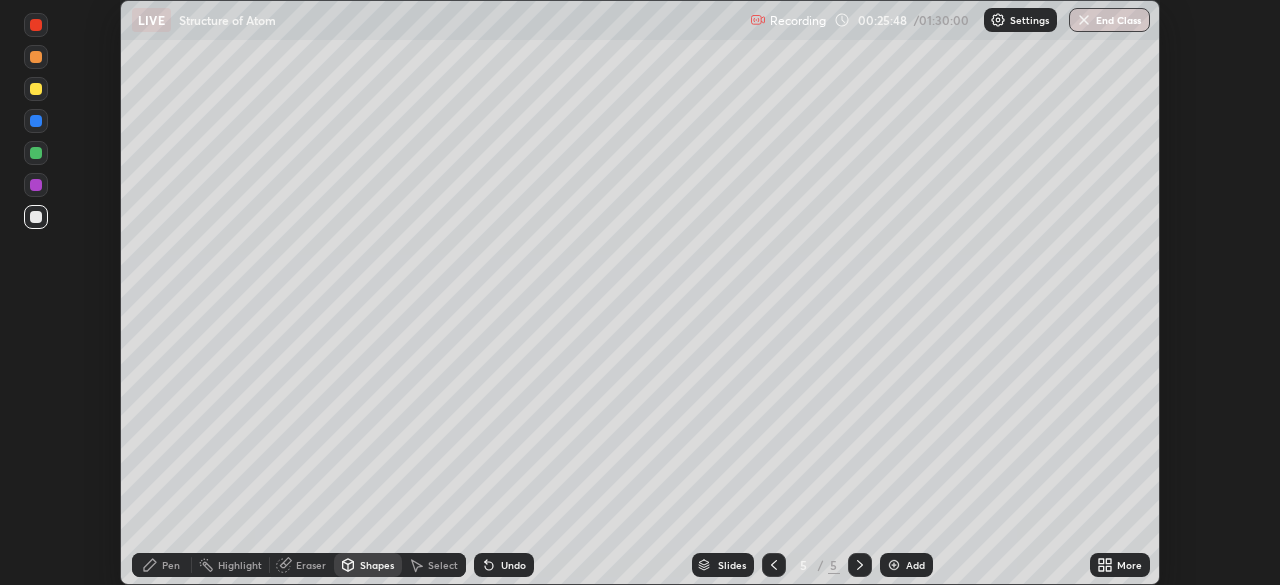 click at bounding box center [36, 217] 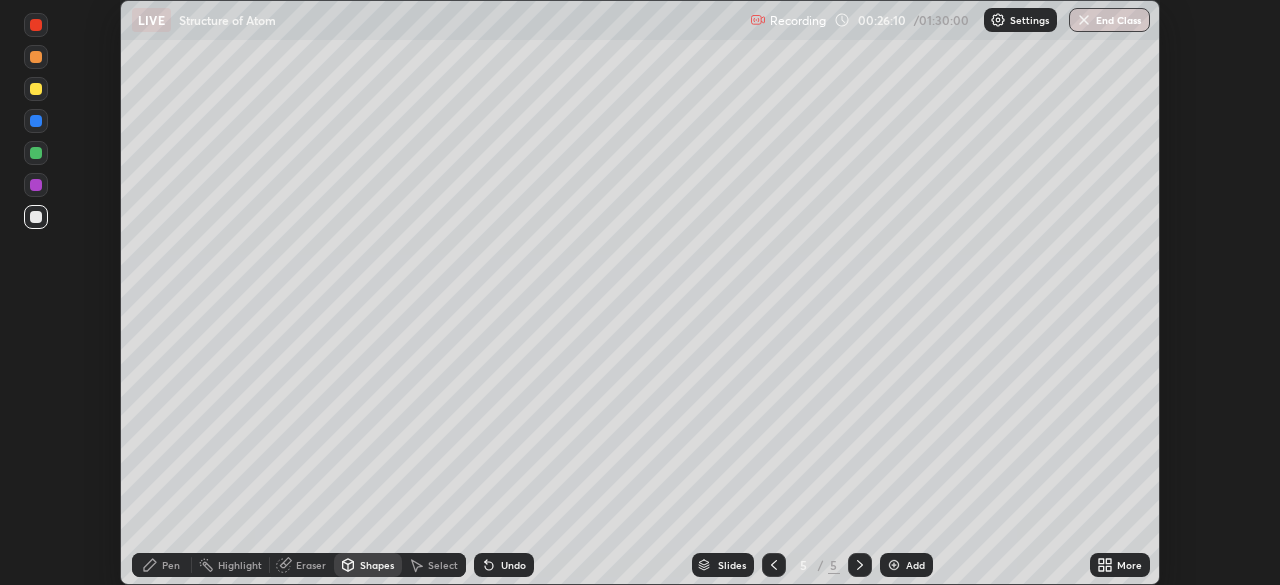 click at bounding box center (36, 153) 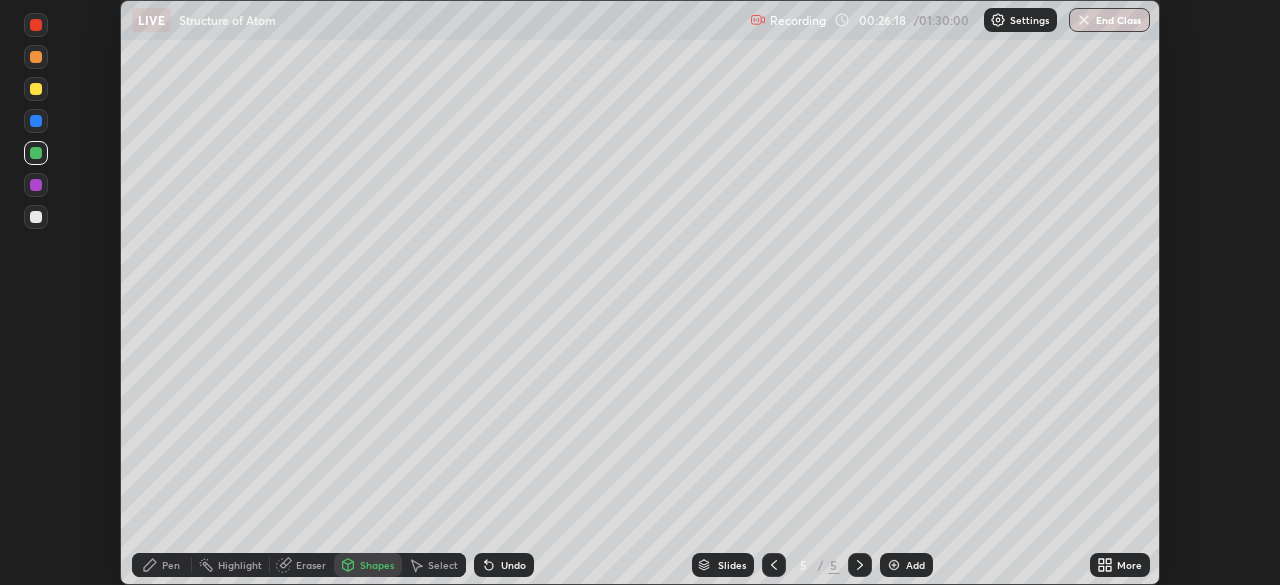 click on "Undo" at bounding box center [513, 565] 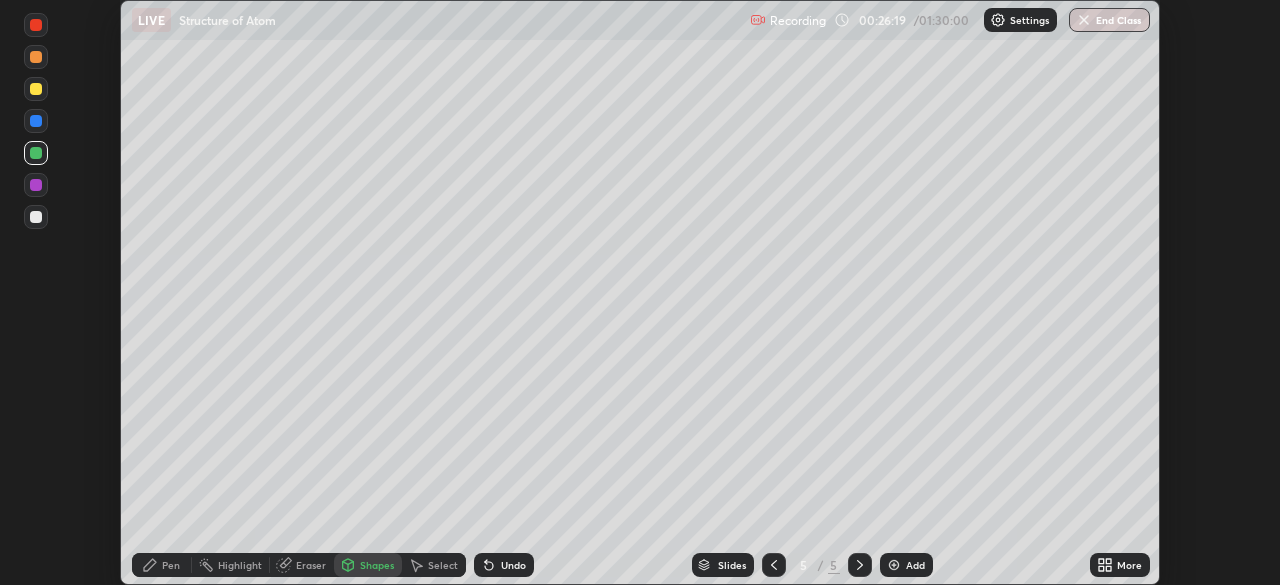 click 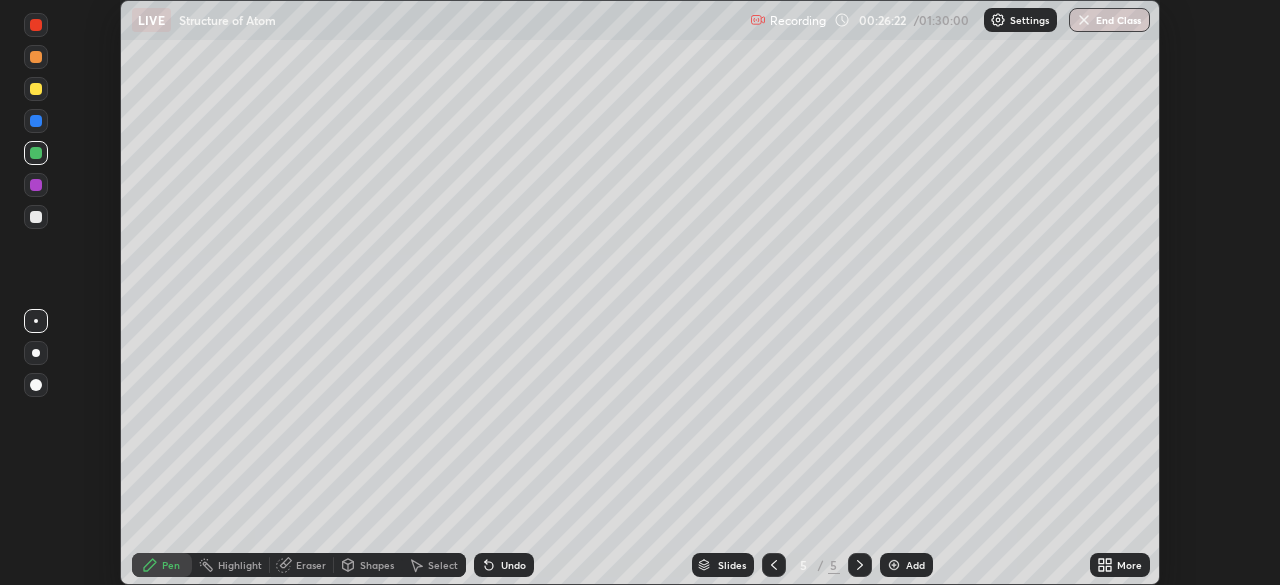 click on "Undo" at bounding box center [504, 565] 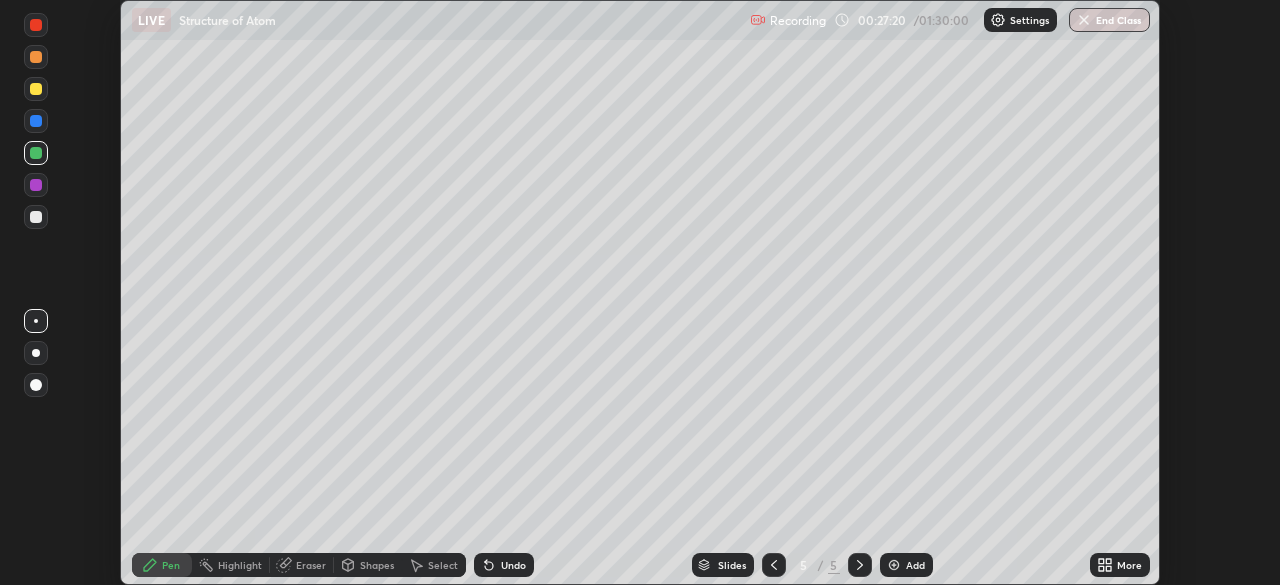 click at bounding box center (36, 217) 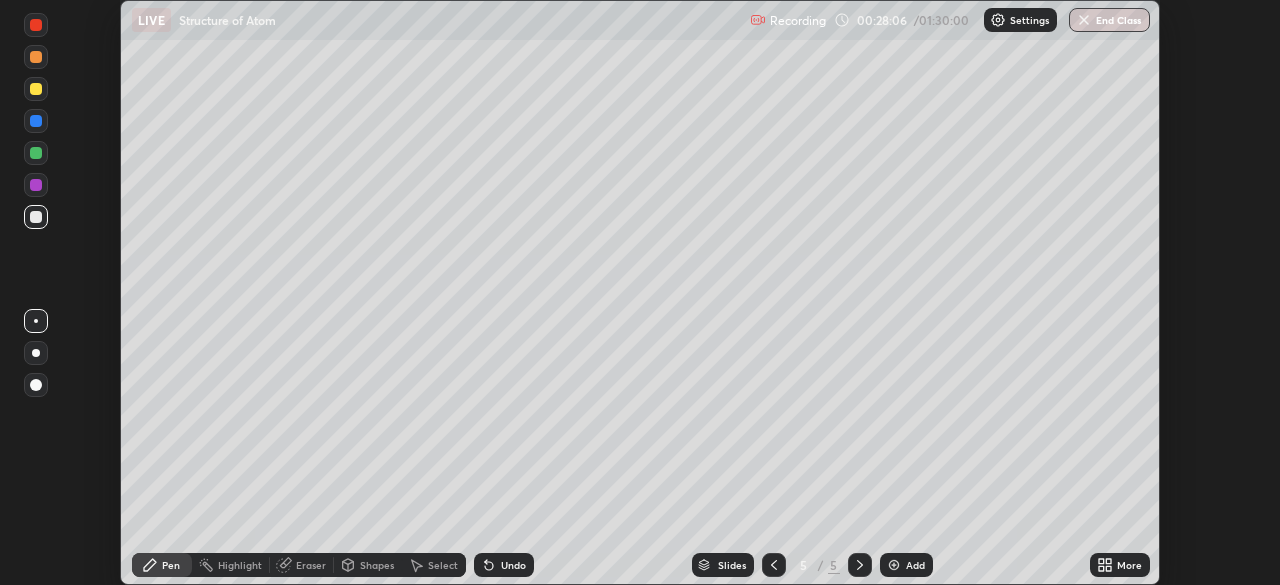 click at bounding box center (36, 153) 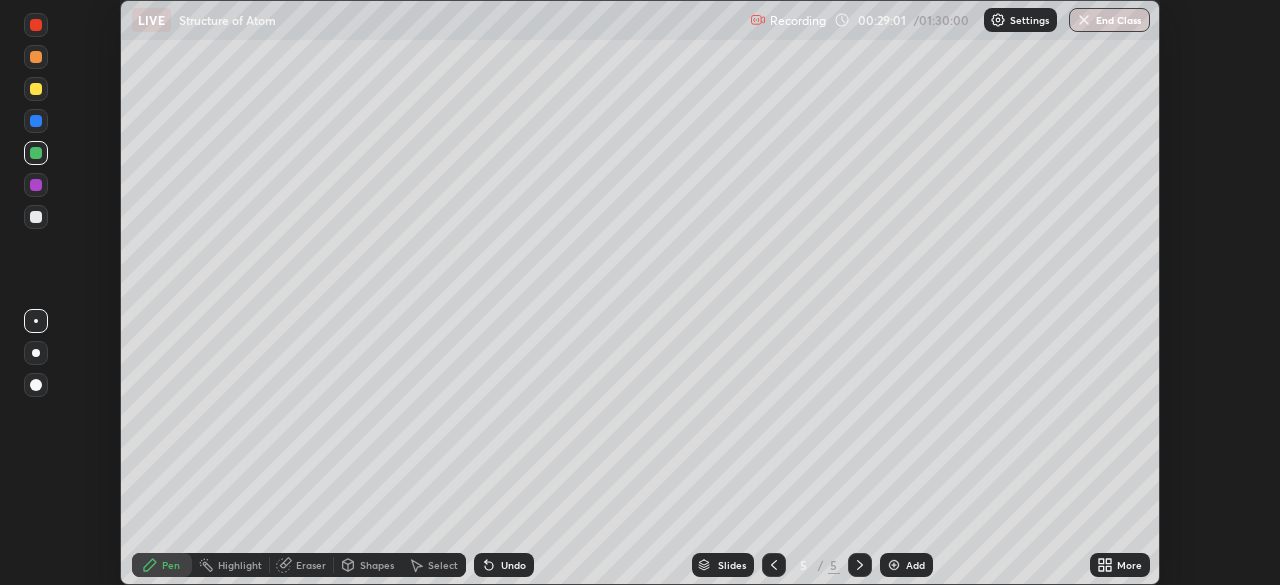 click on "Undo" at bounding box center [513, 565] 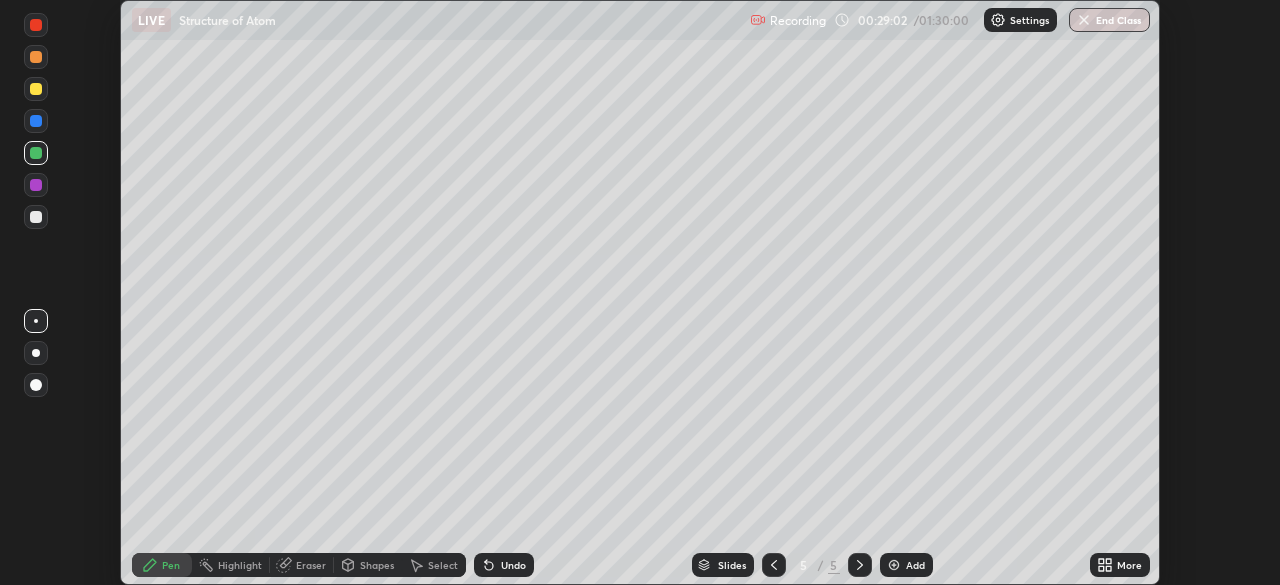 click on "Shapes" at bounding box center (368, 565) 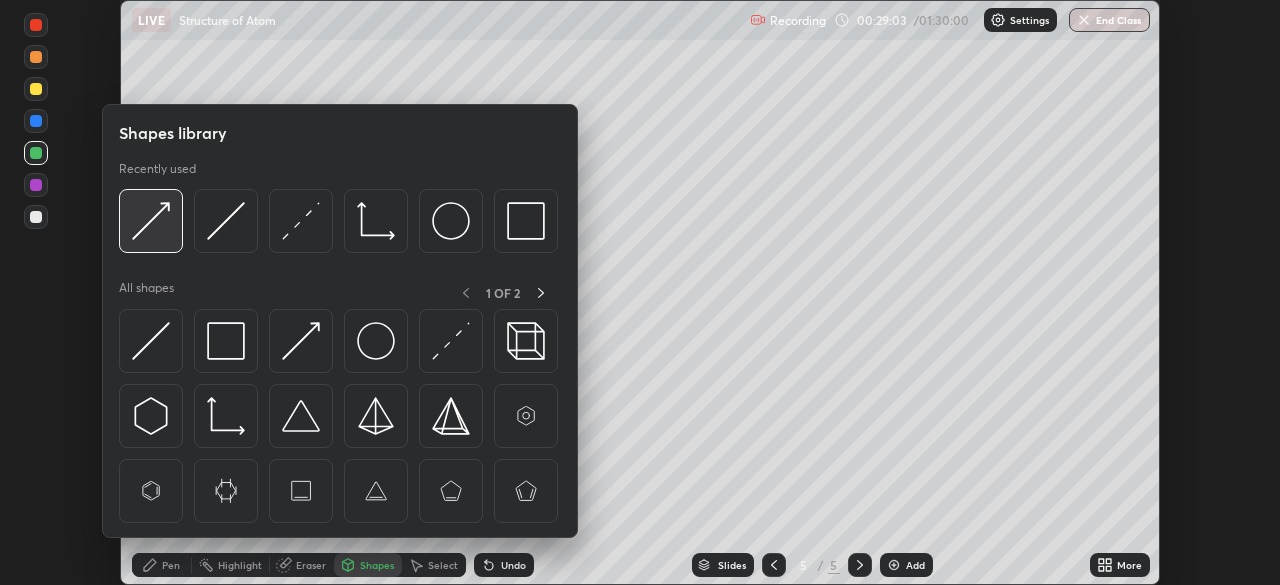 click at bounding box center [151, 221] 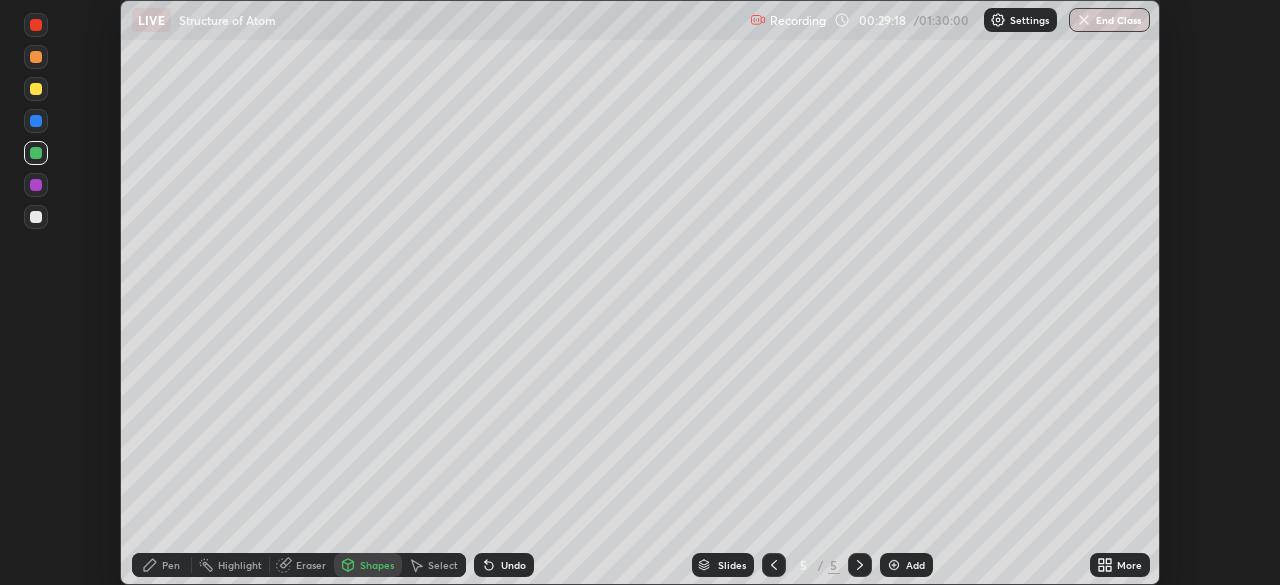 click at bounding box center [36, 121] 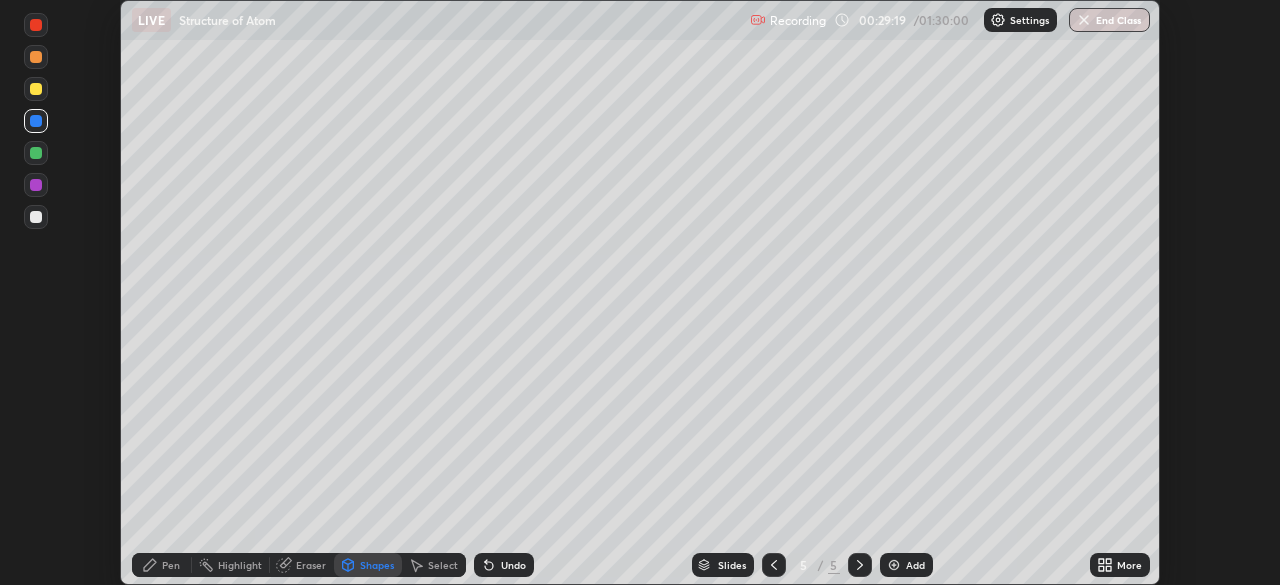 click at bounding box center [36, 217] 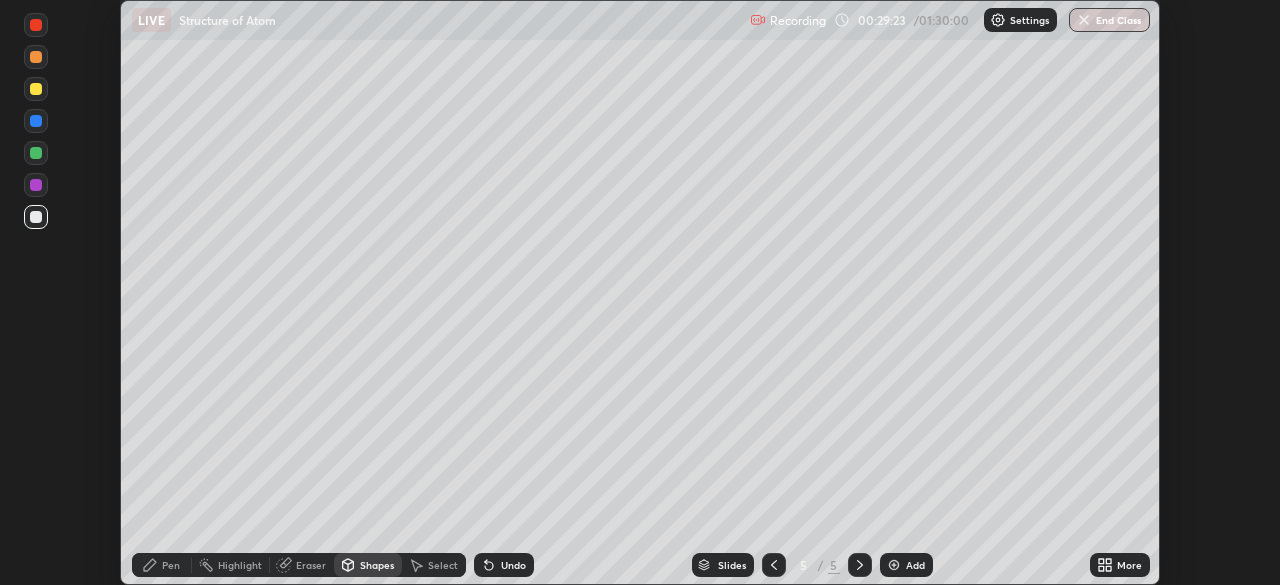 click on "Undo" at bounding box center (513, 565) 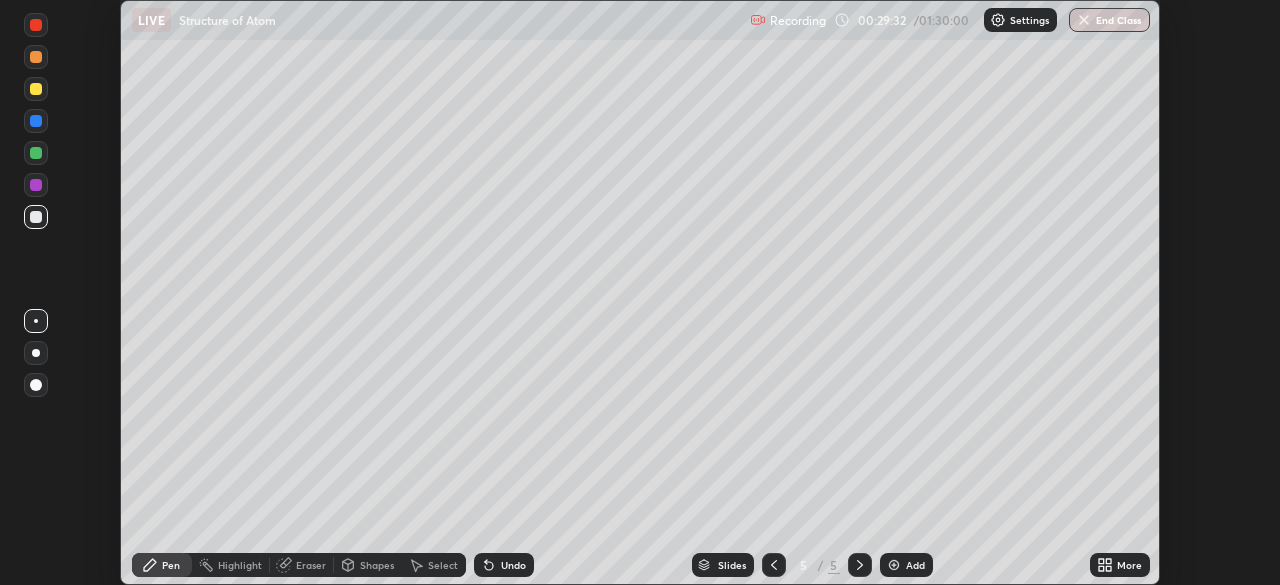 click on "Undo" at bounding box center [504, 565] 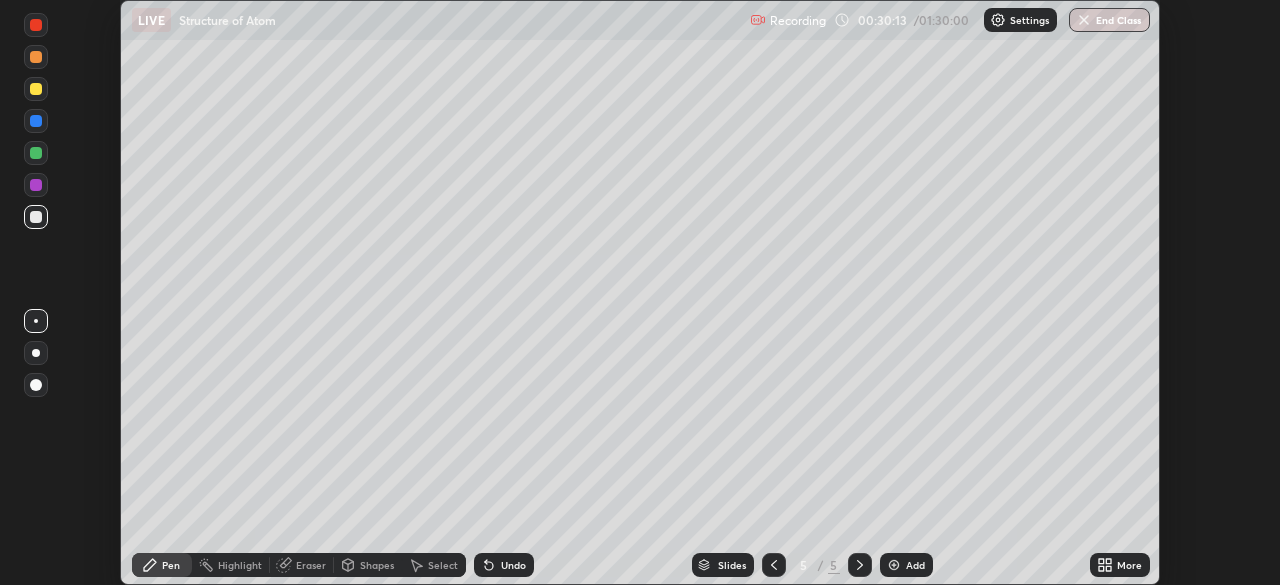 click at bounding box center [36, 89] 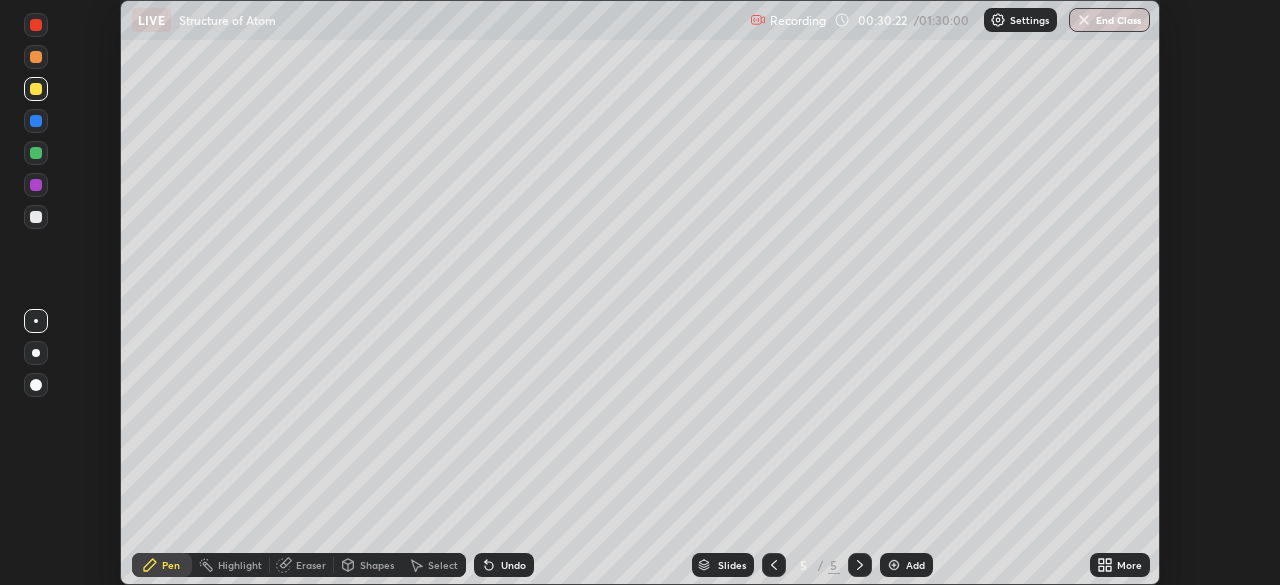 click on "Undo" at bounding box center (504, 565) 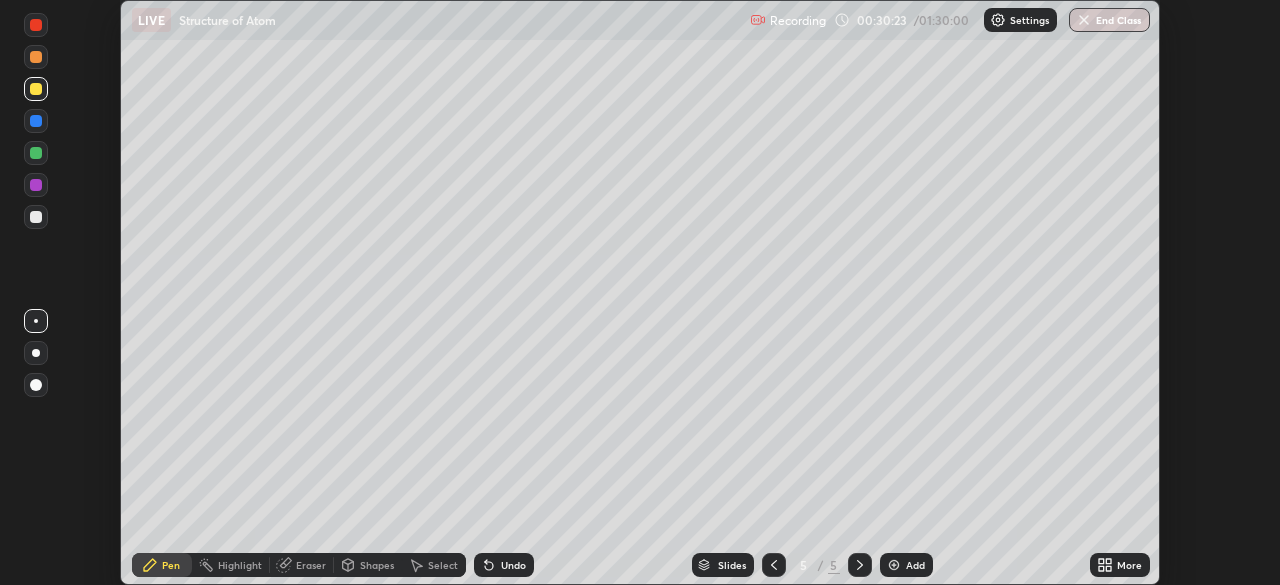 click 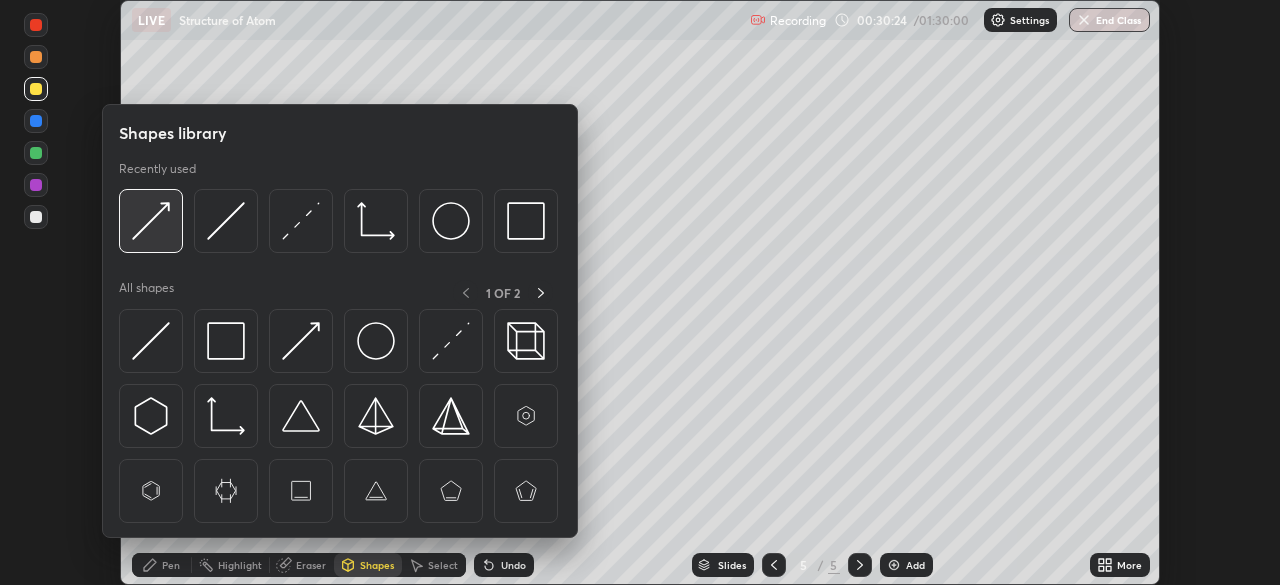 click at bounding box center (151, 221) 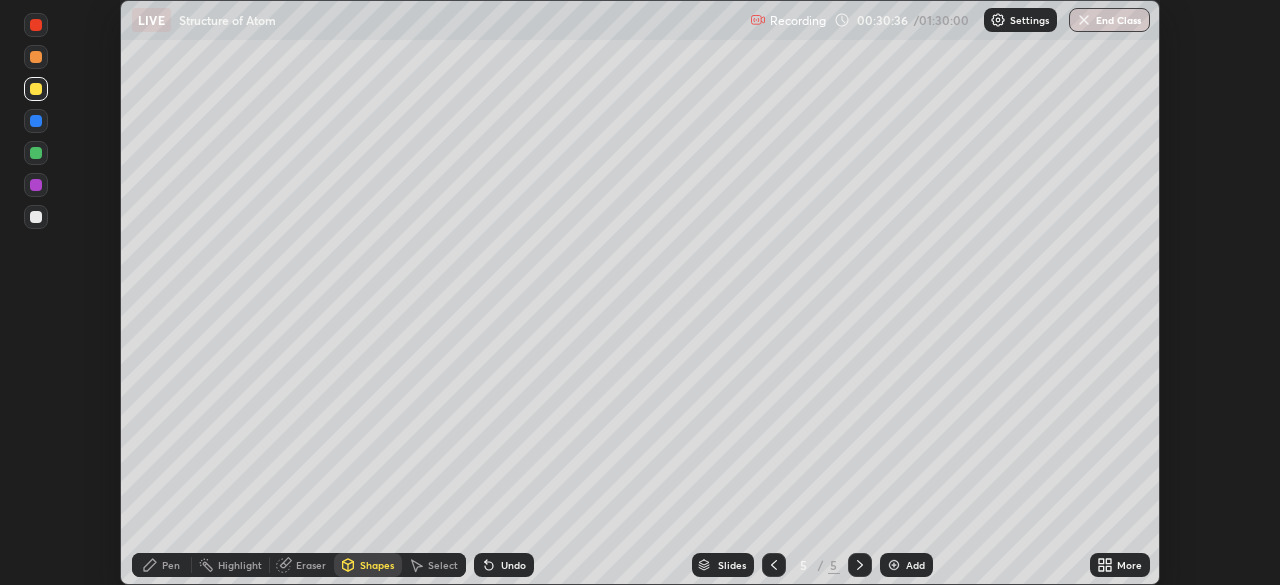 click at bounding box center [36, 217] 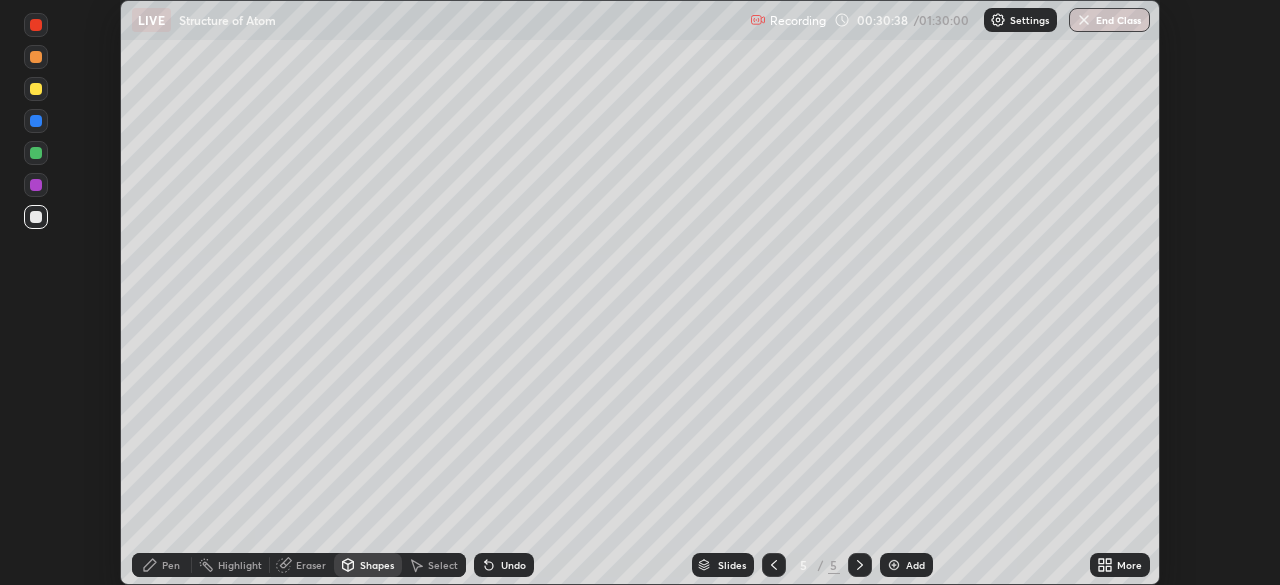 click on "Undo" at bounding box center [513, 565] 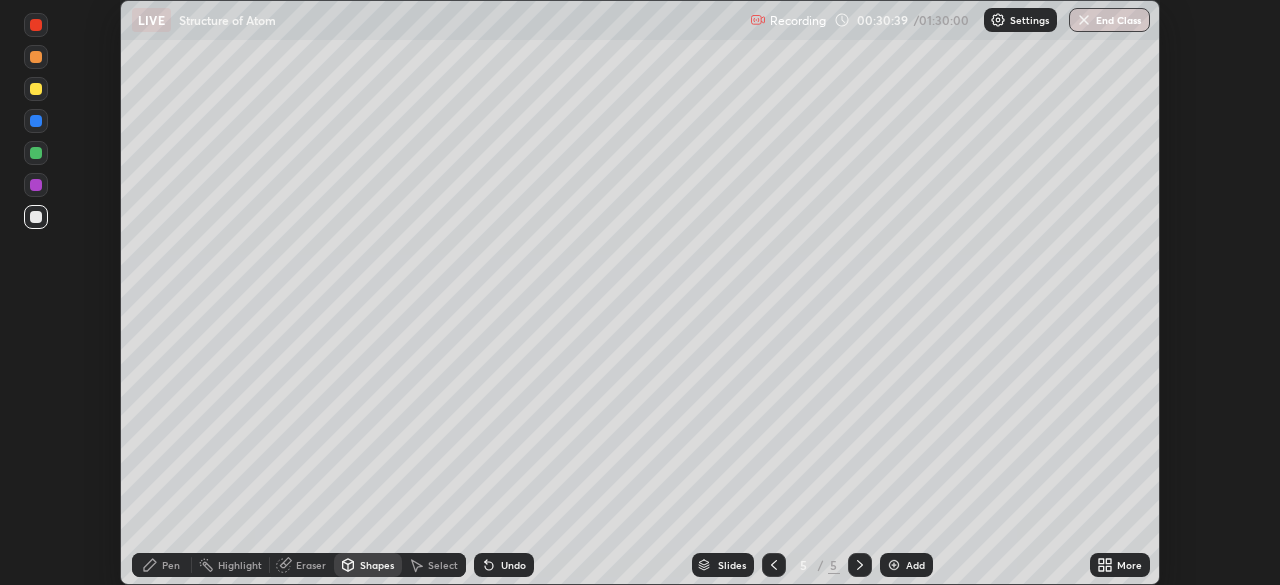 click on "Pen" at bounding box center [171, 565] 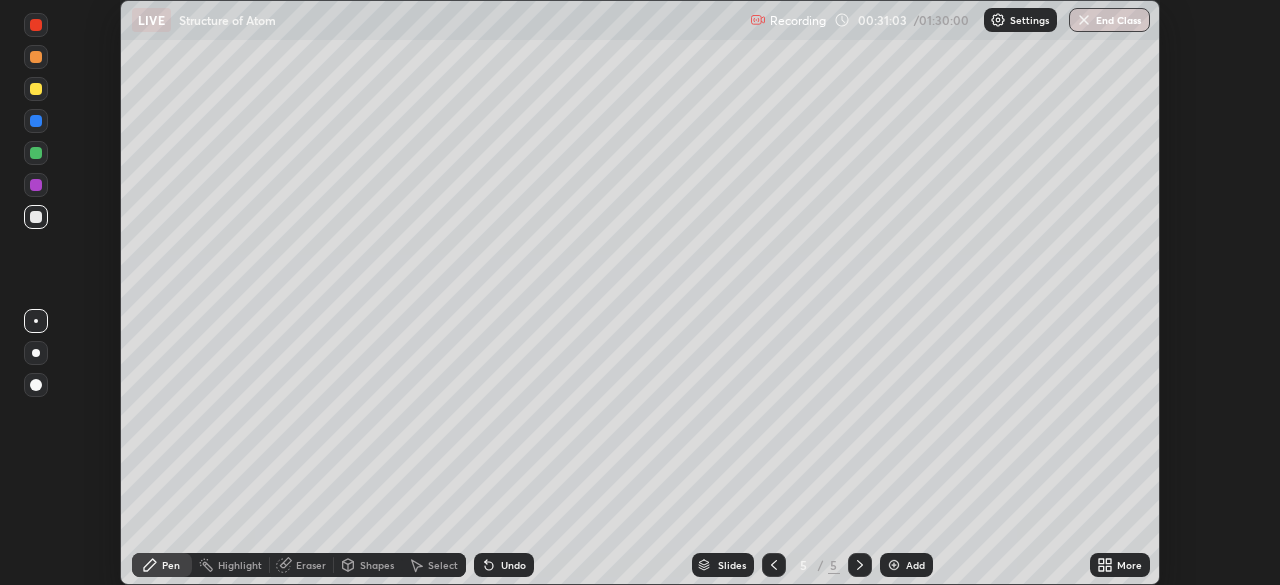 click on "Shapes" at bounding box center (377, 565) 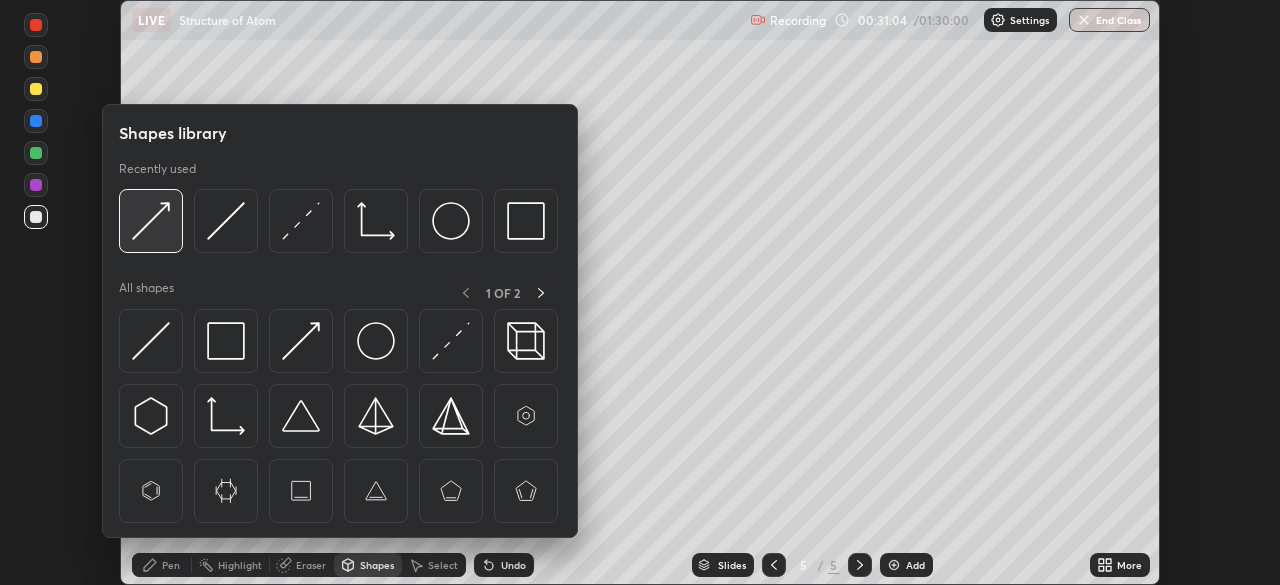 click at bounding box center (151, 221) 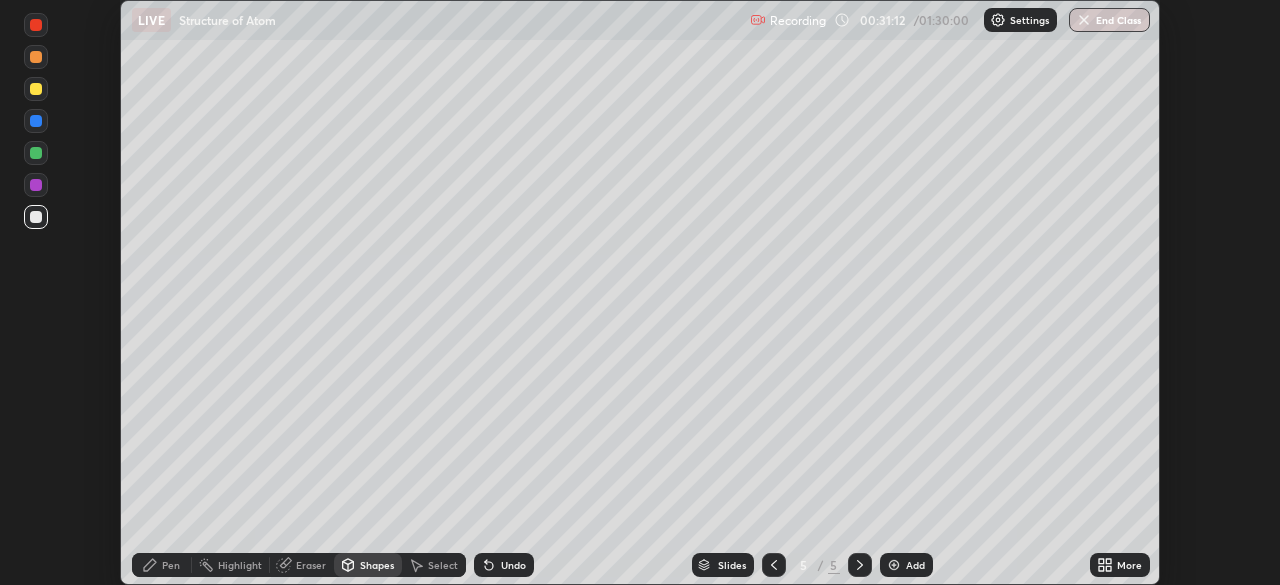 click at bounding box center [36, 121] 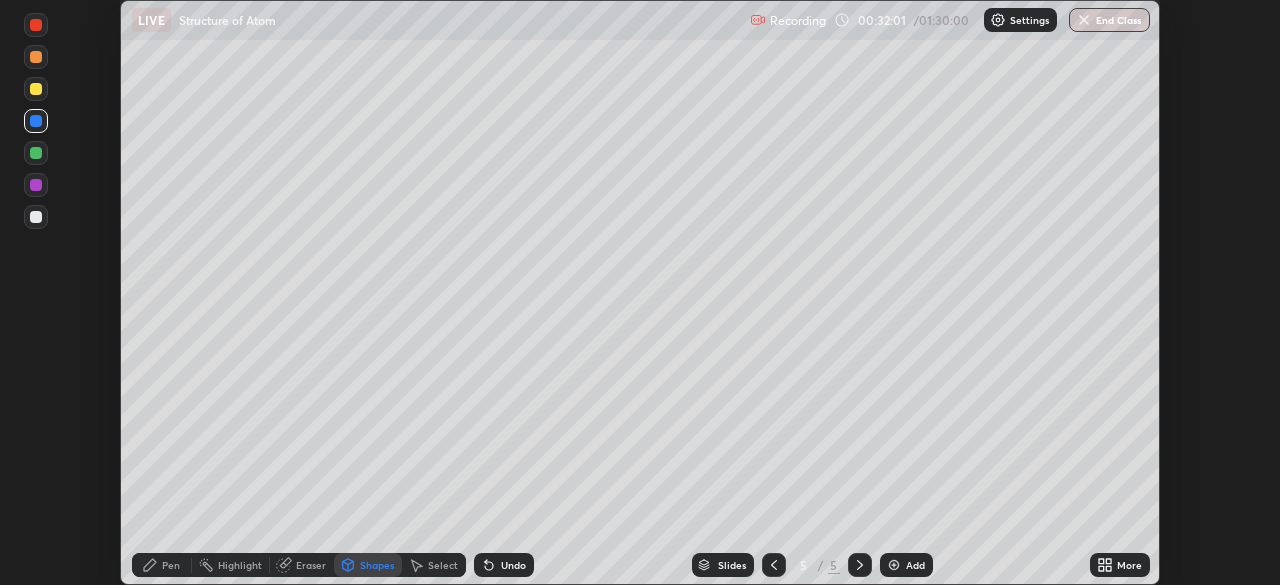 click at bounding box center [36, 89] 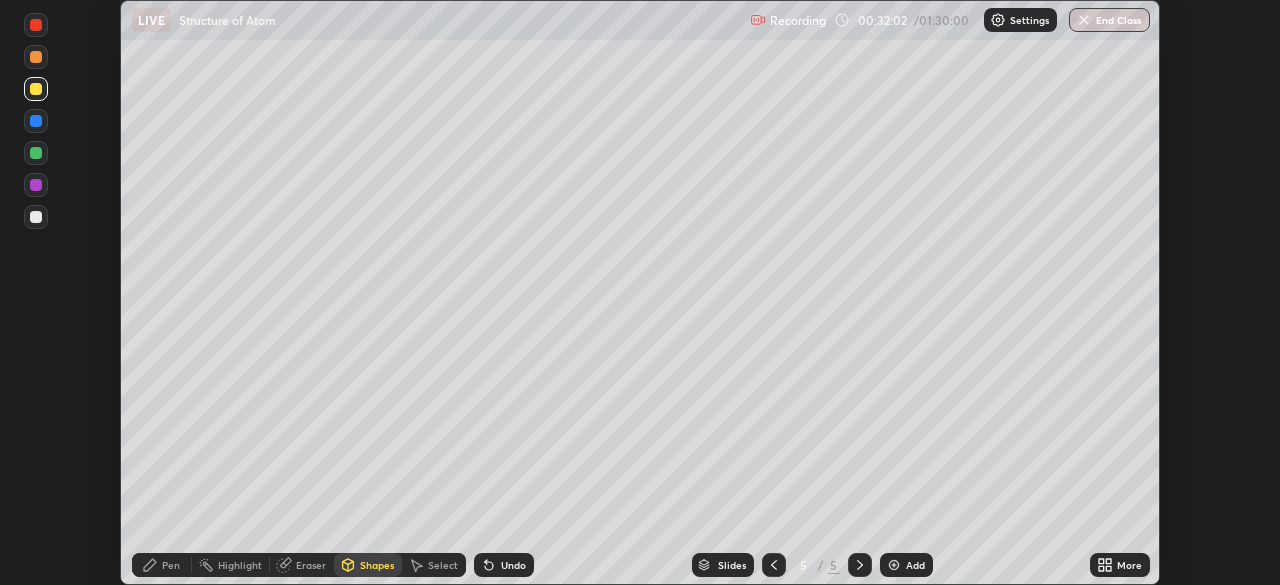 click at bounding box center [36, 217] 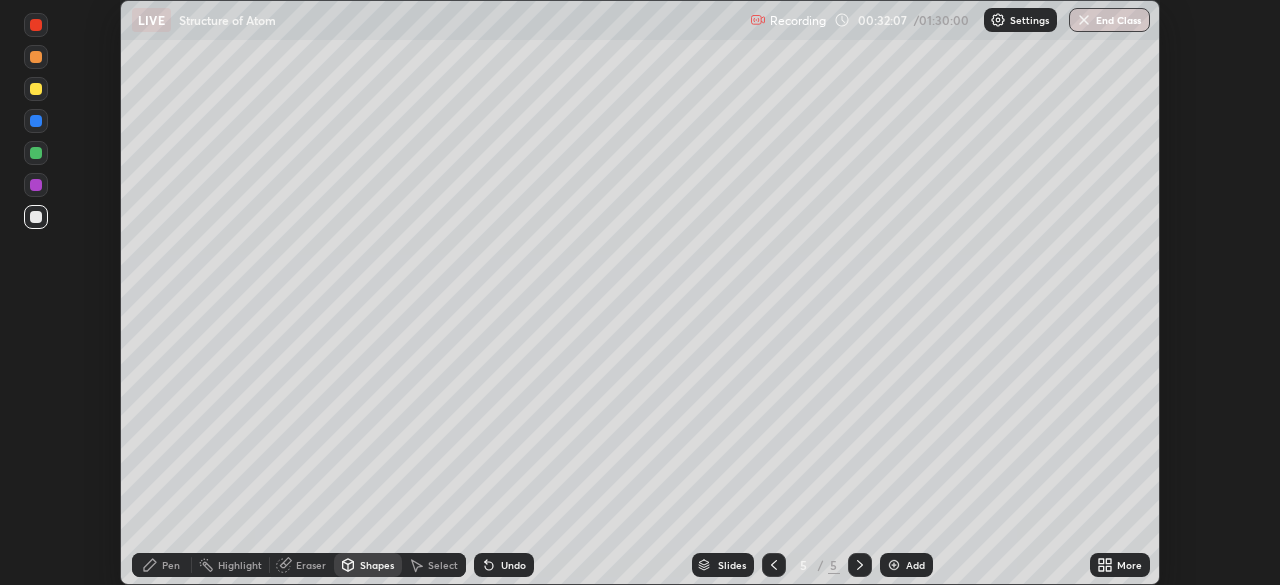 click on "Undo" at bounding box center [504, 565] 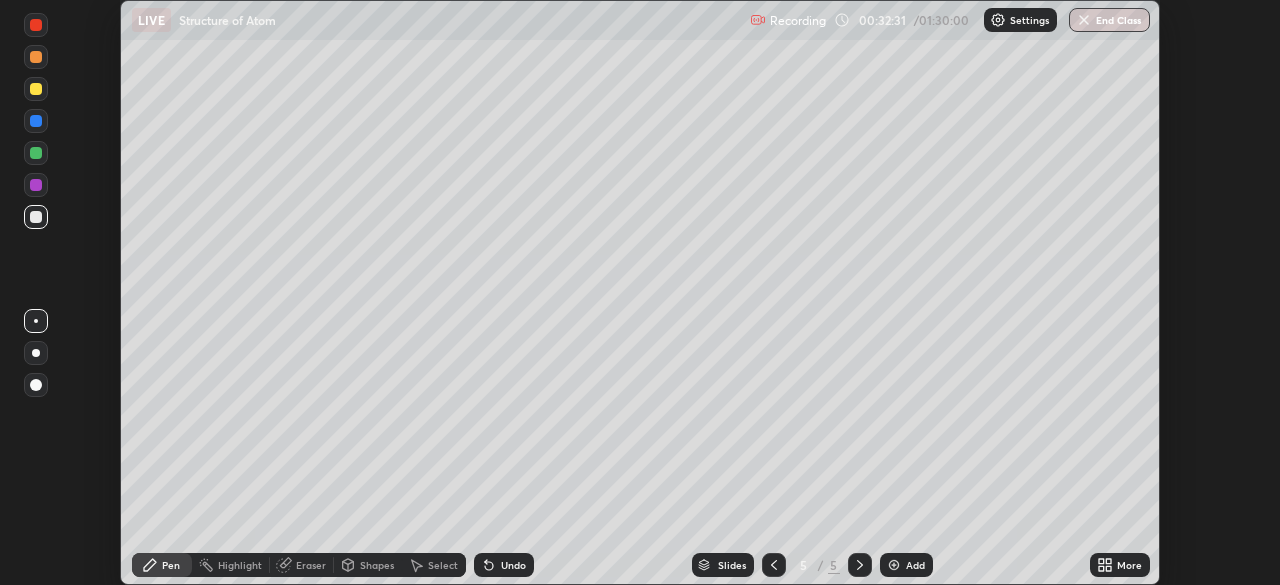 click on "Eraser" at bounding box center (311, 565) 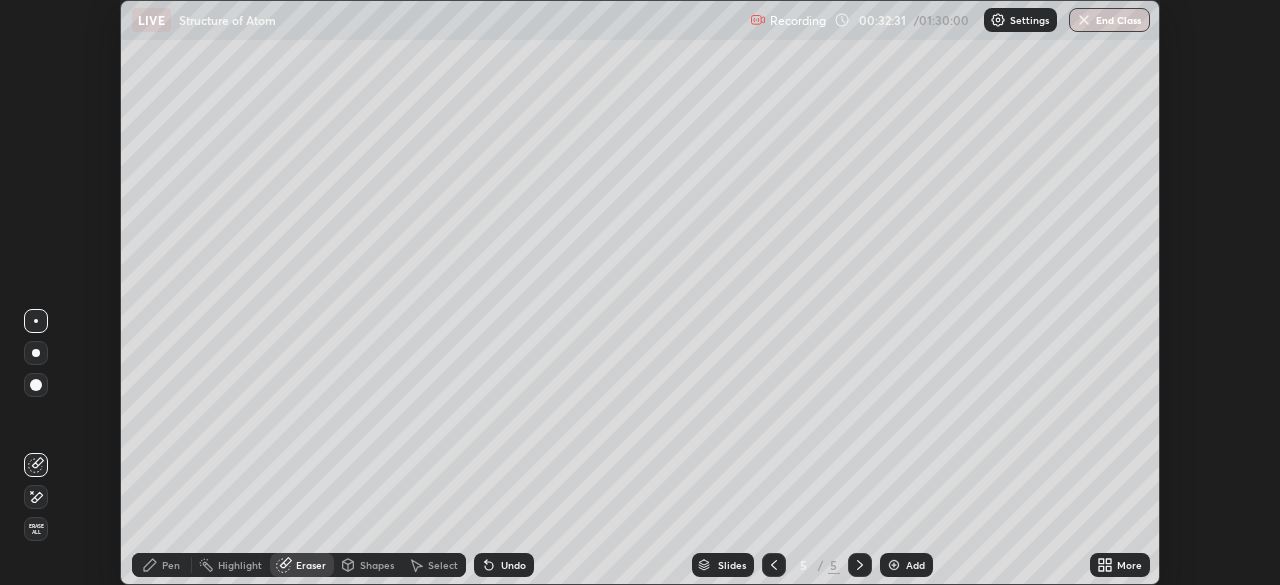 click 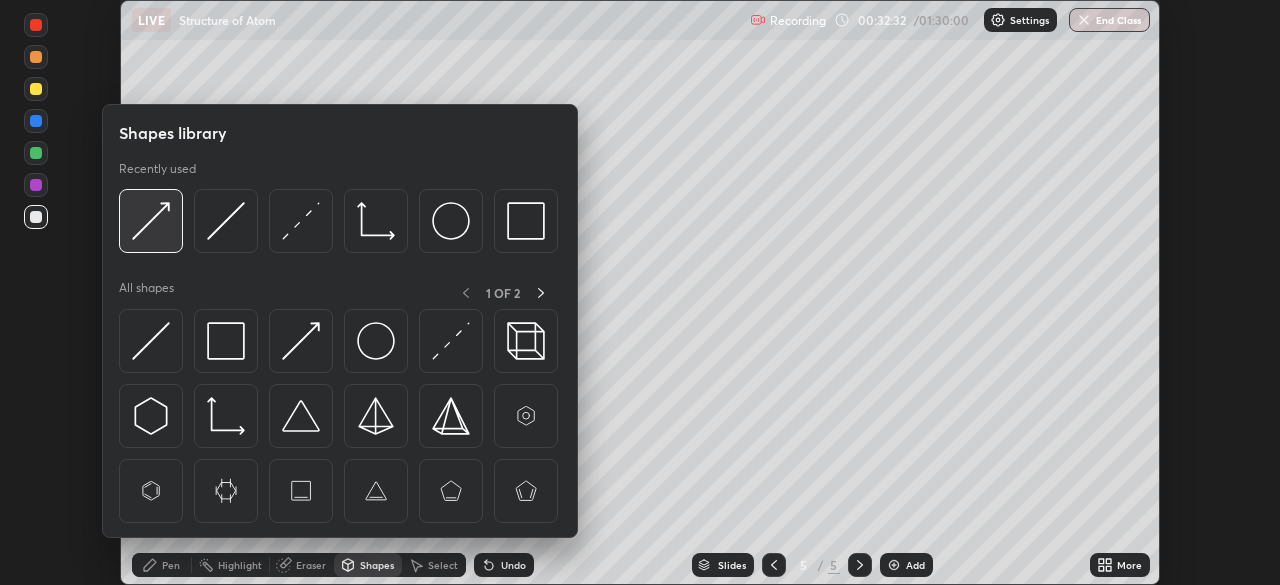 click at bounding box center [151, 221] 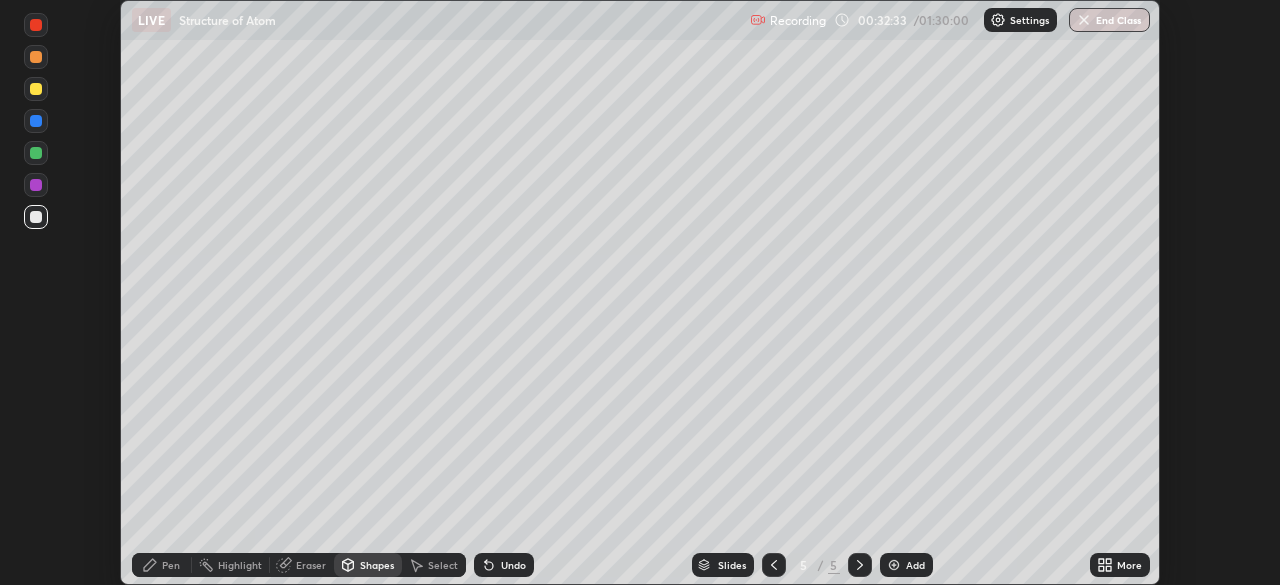 click at bounding box center (36, 57) 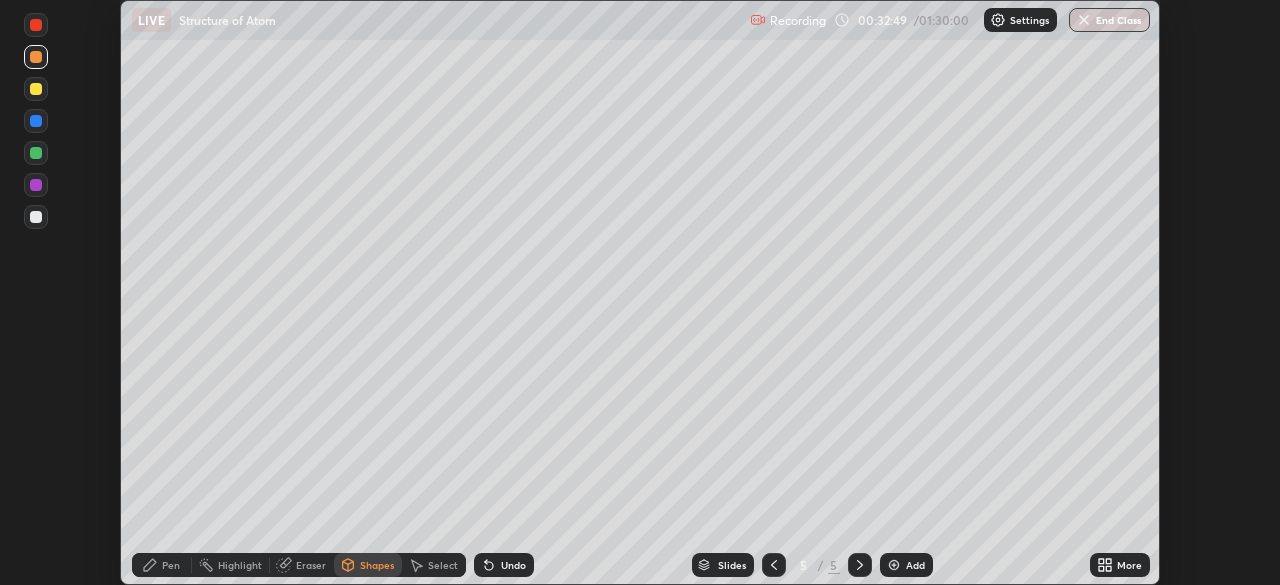 click on "Undo" at bounding box center [504, 565] 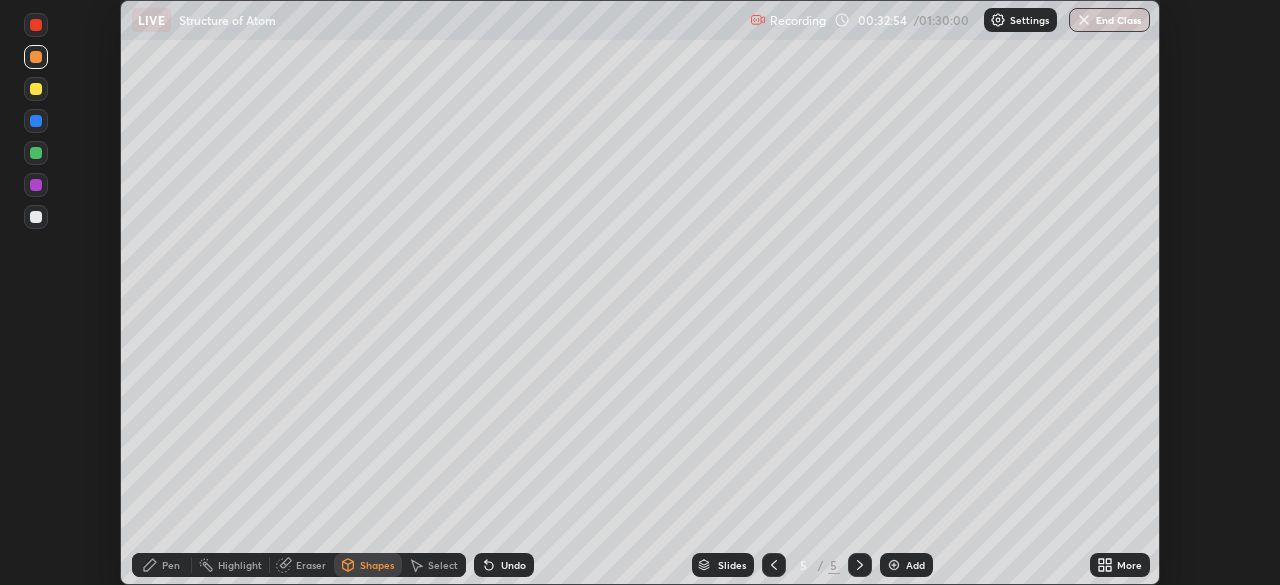 click on "Pen" at bounding box center [171, 565] 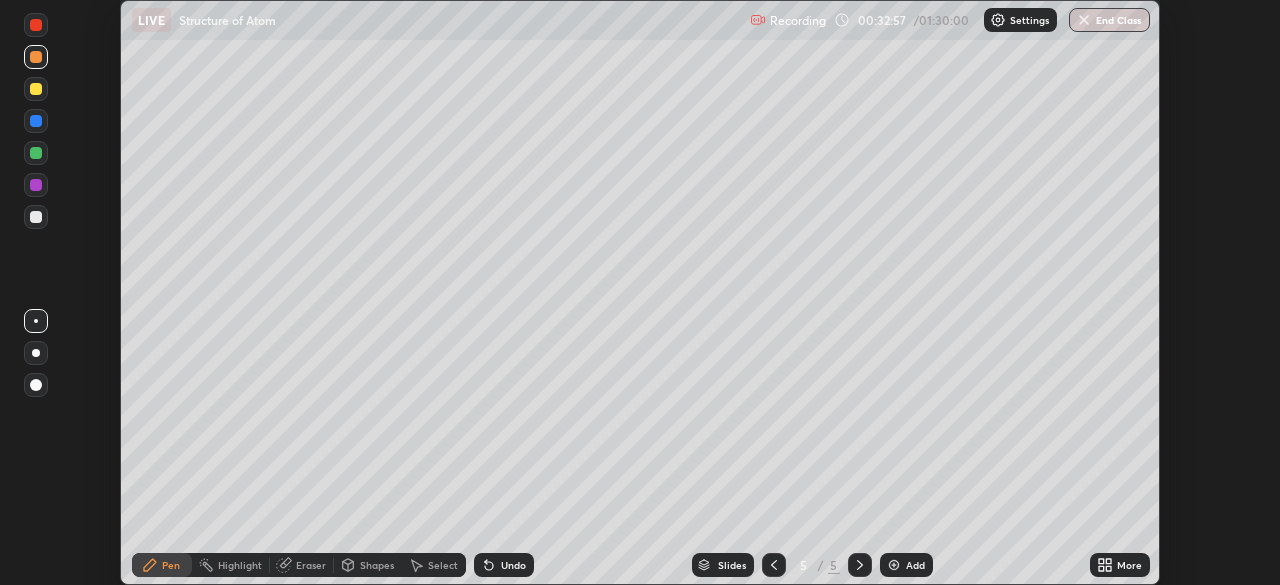 click at bounding box center (36, 217) 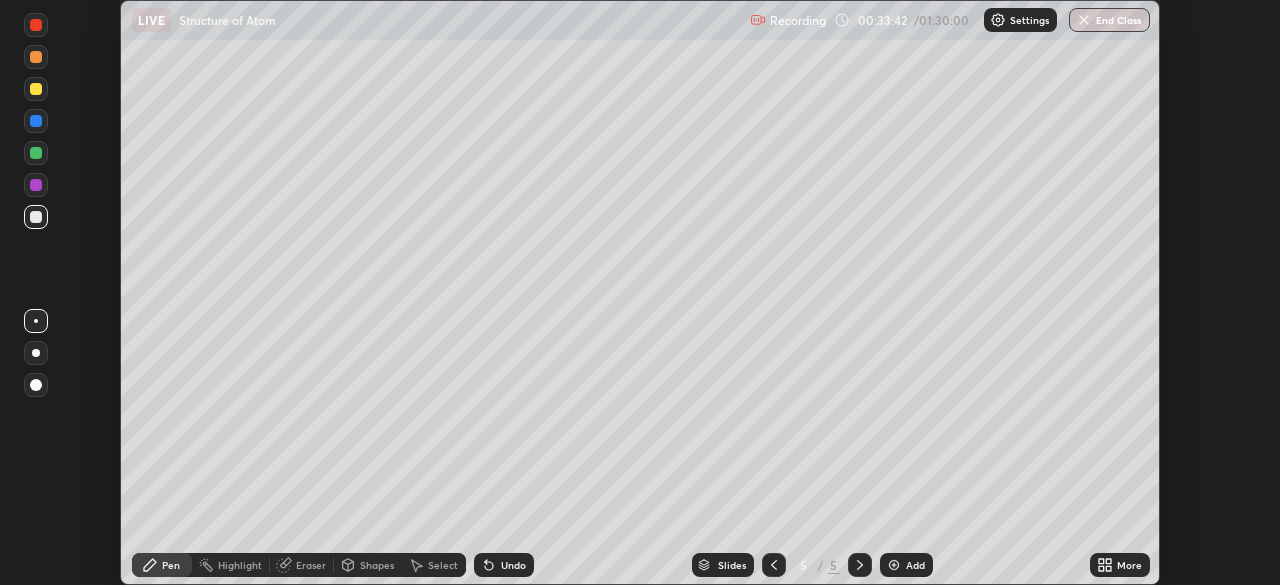 click on "Eraser" at bounding box center (311, 565) 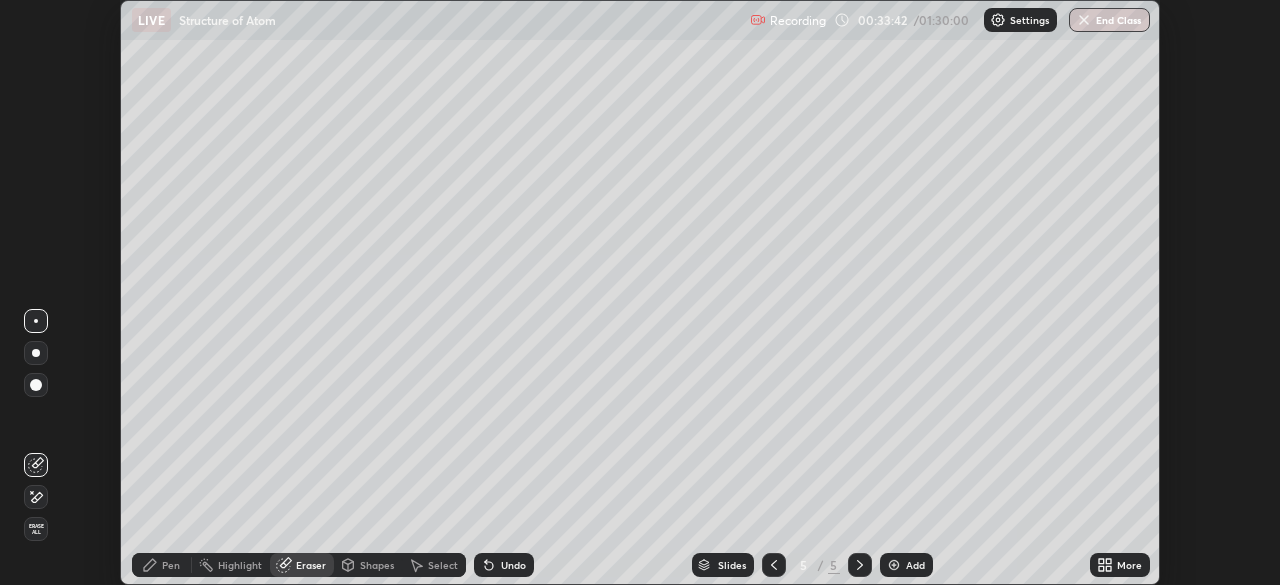click on "Shapes" at bounding box center [368, 565] 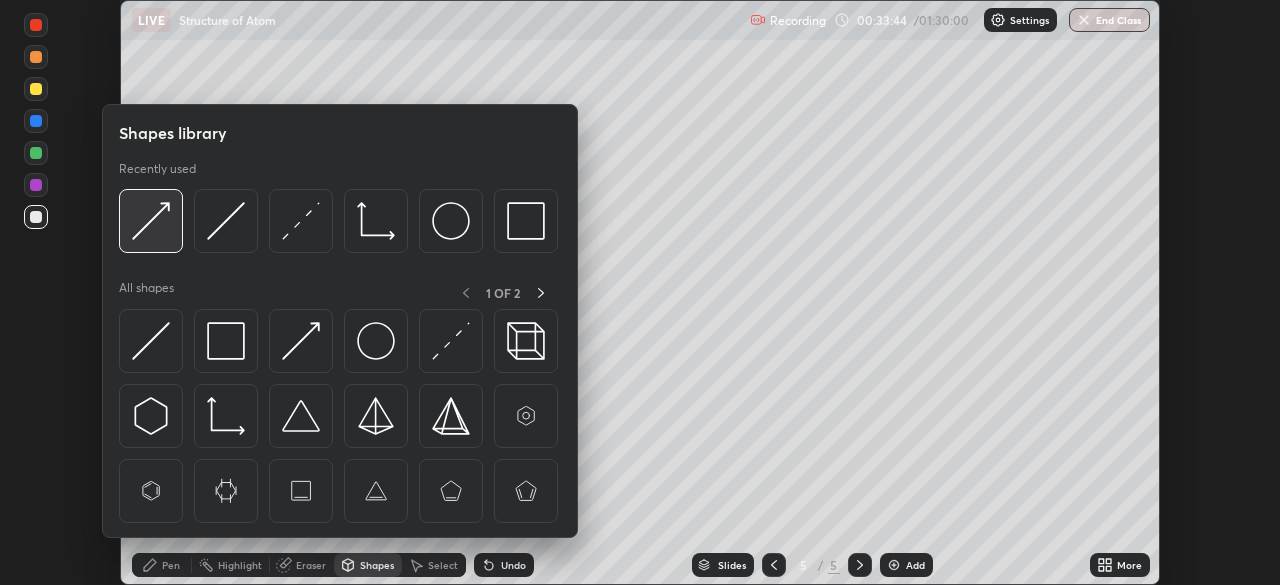 click at bounding box center (151, 221) 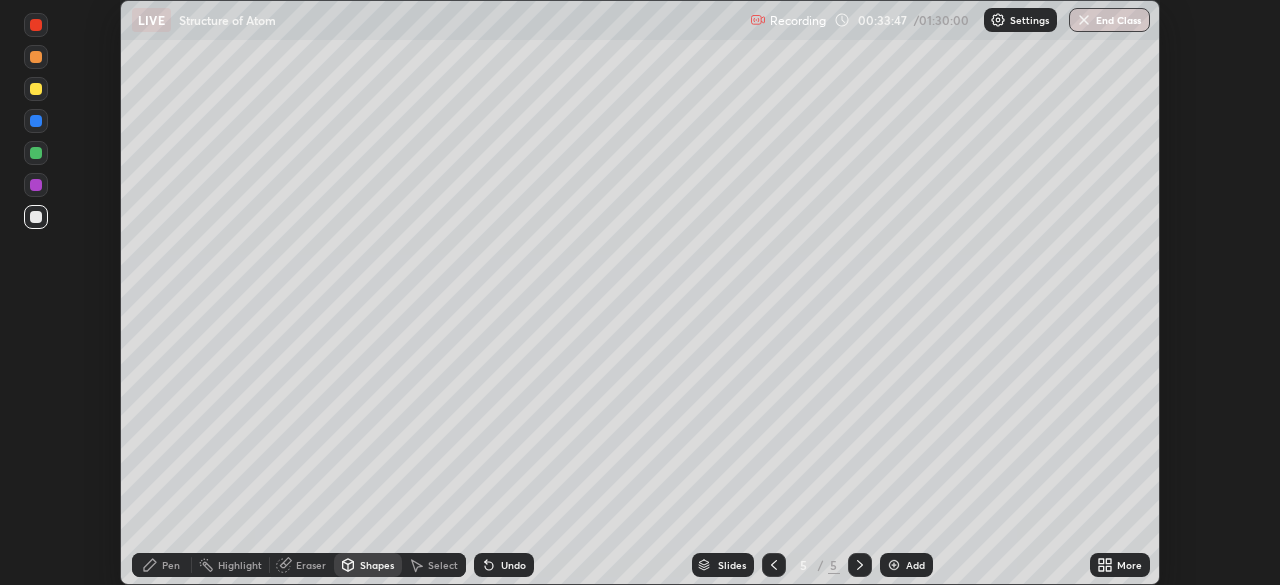 click at bounding box center (36, 25) 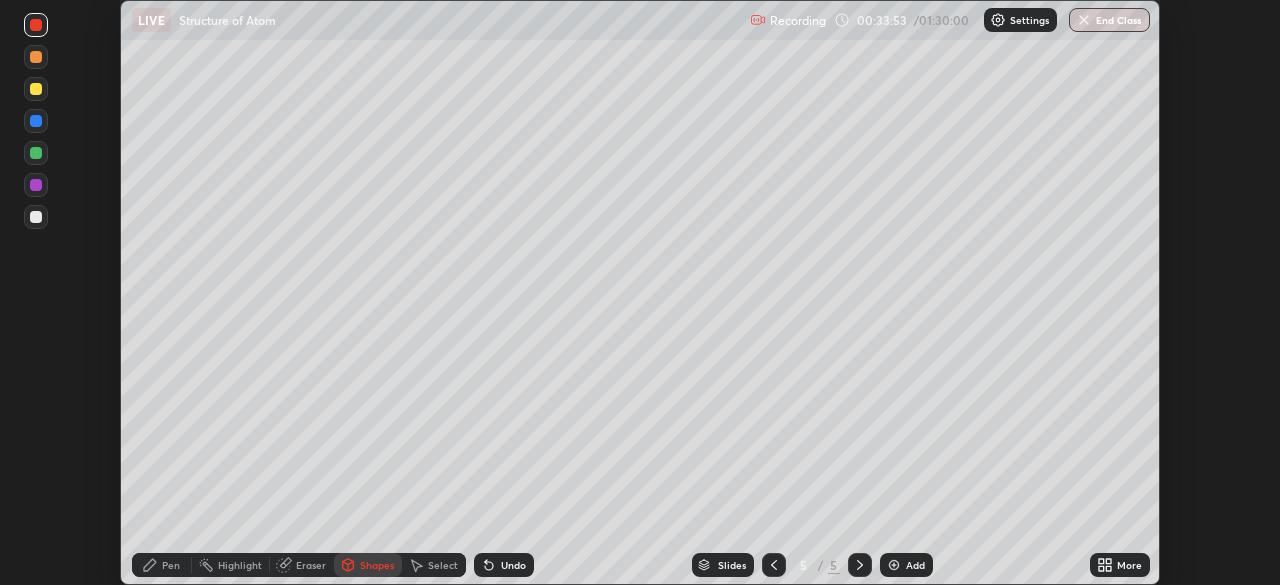 click at bounding box center (36, 217) 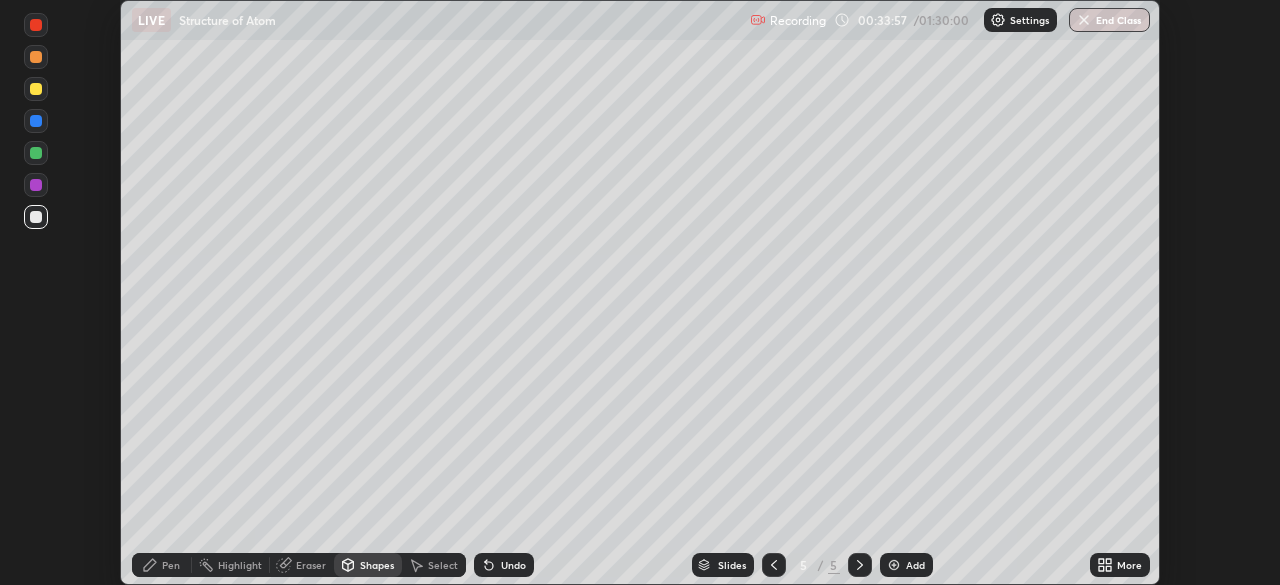 click on "Undo" at bounding box center [513, 565] 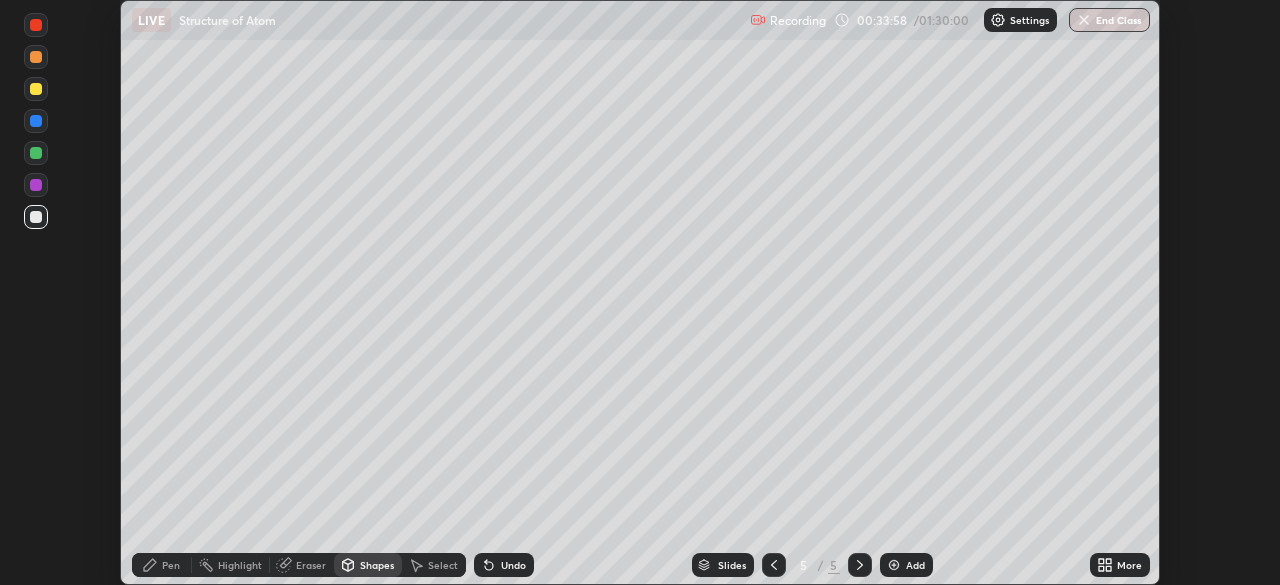 click on "Pen" at bounding box center [171, 565] 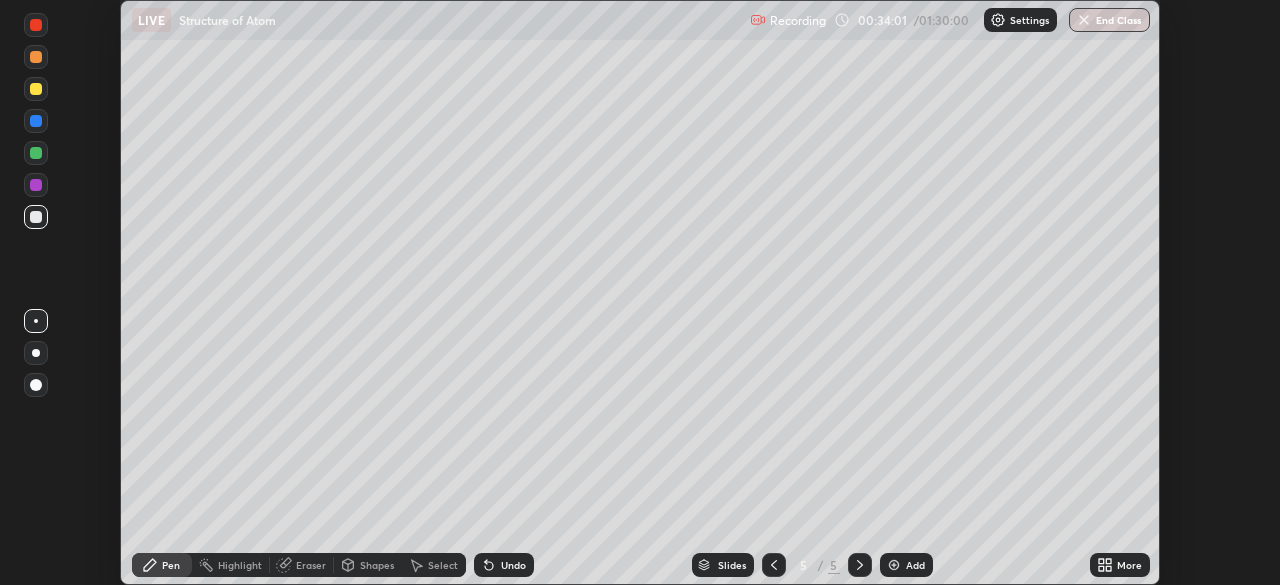 click on "Undo" at bounding box center (513, 565) 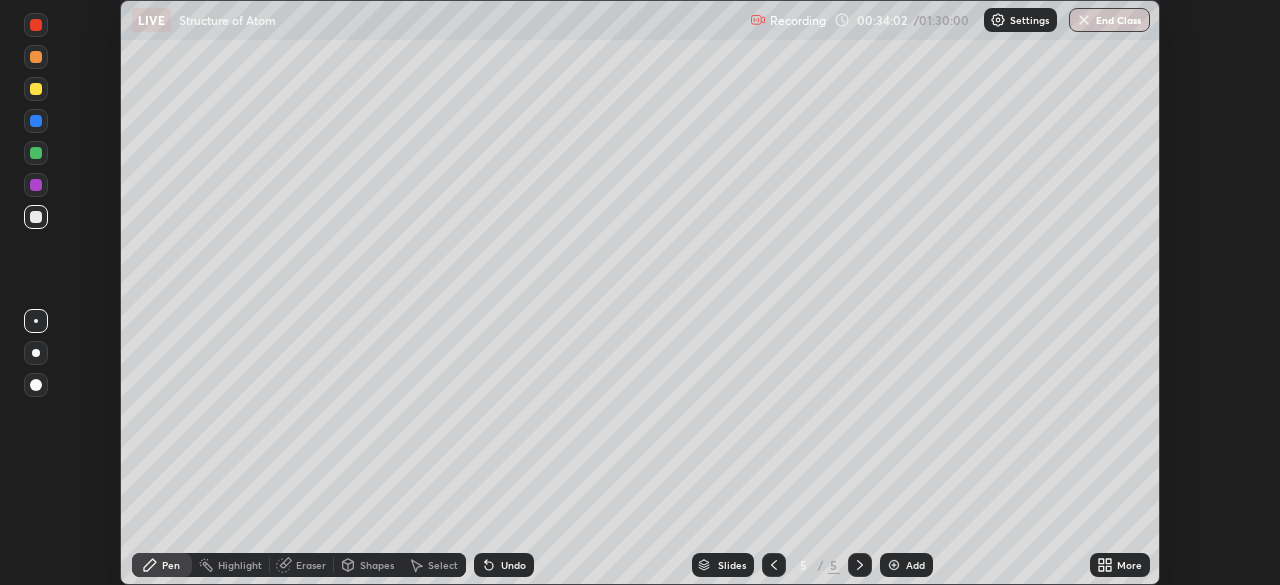 click on "Undo" at bounding box center [513, 565] 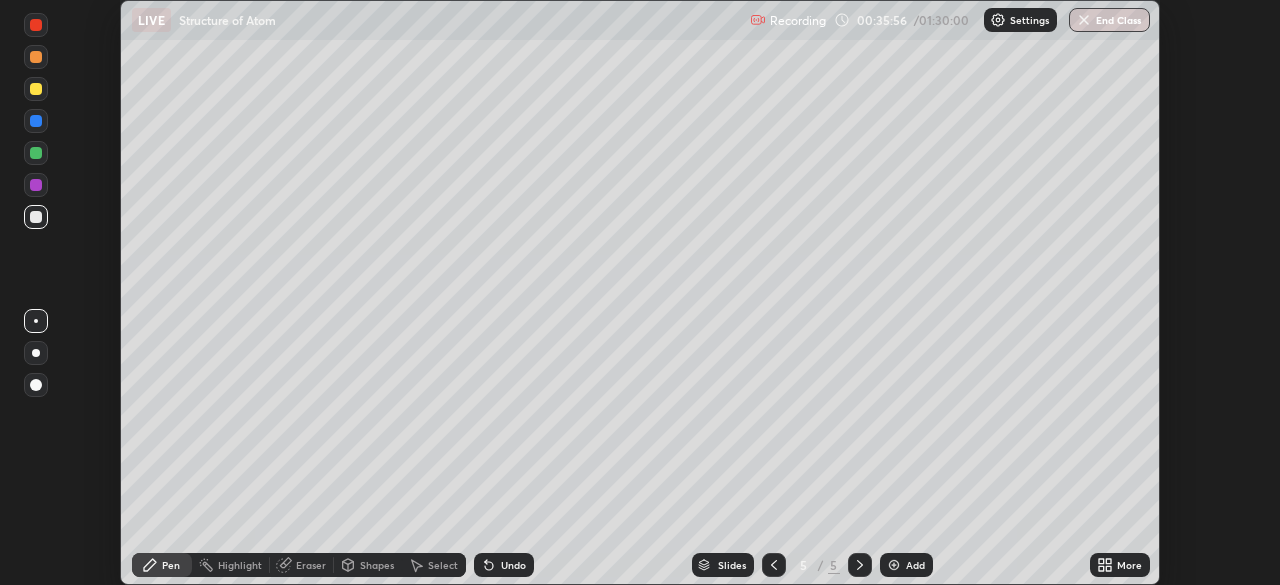 click at bounding box center (36, 217) 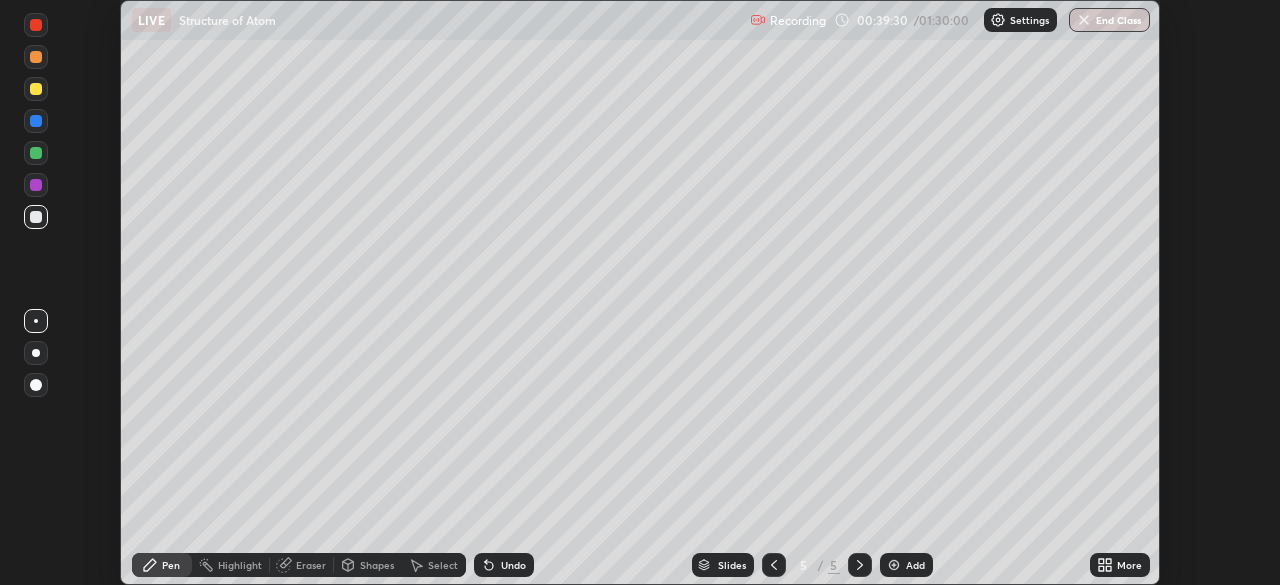 click at bounding box center (894, 565) 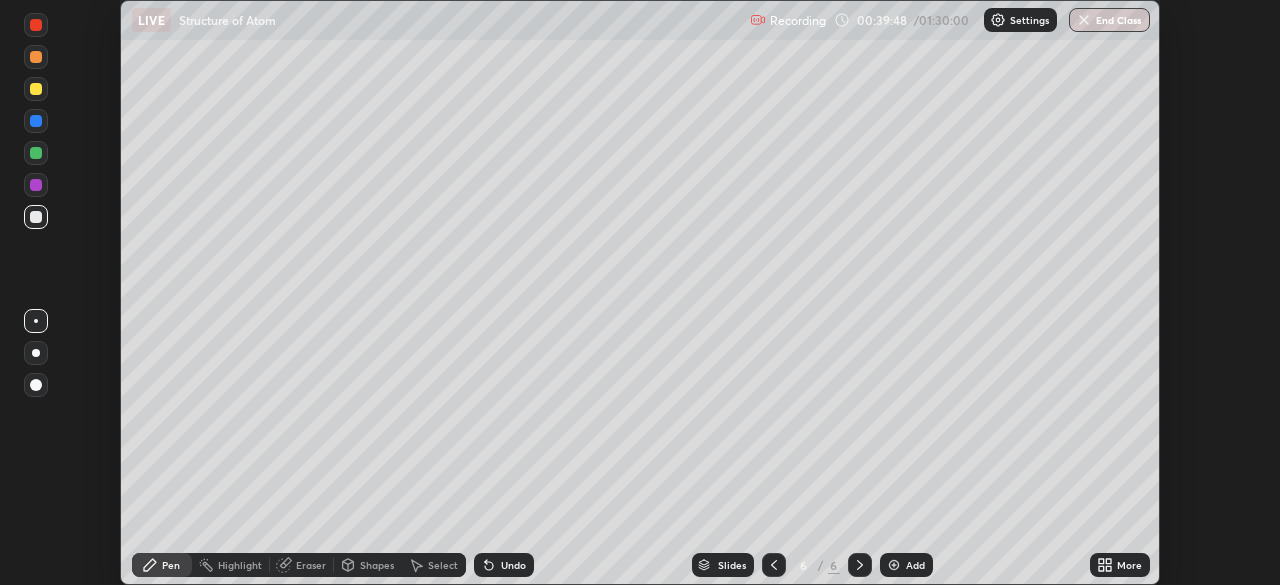 click on "Undo" at bounding box center (504, 565) 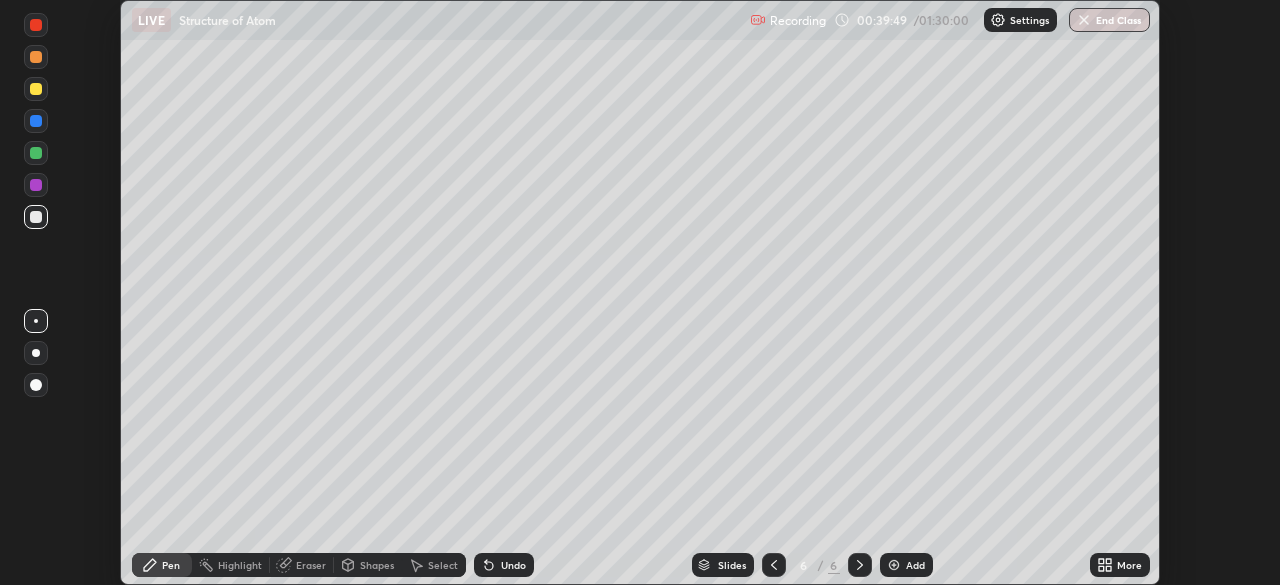 click on "Undo" at bounding box center (504, 565) 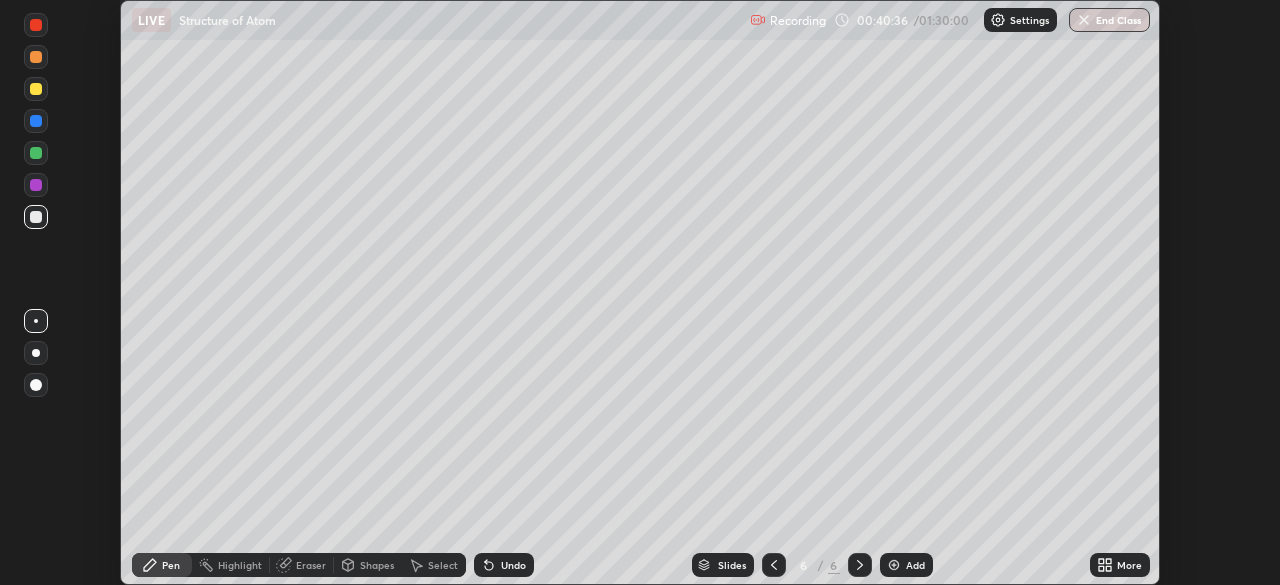 click on "Undo" at bounding box center (513, 565) 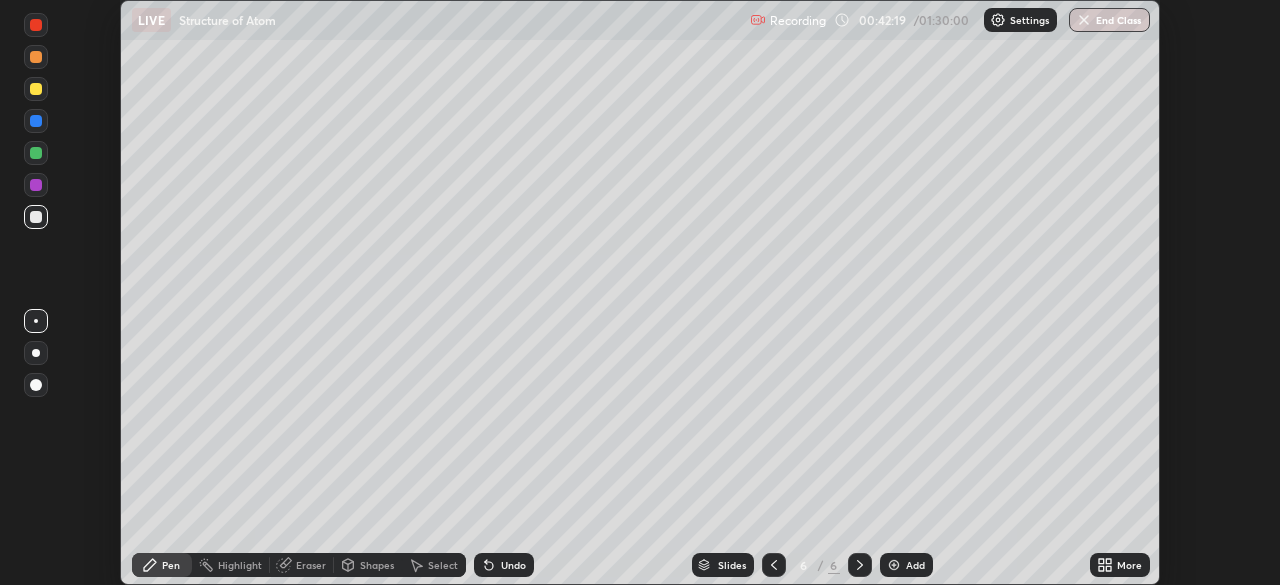 click on "Undo" at bounding box center [513, 565] 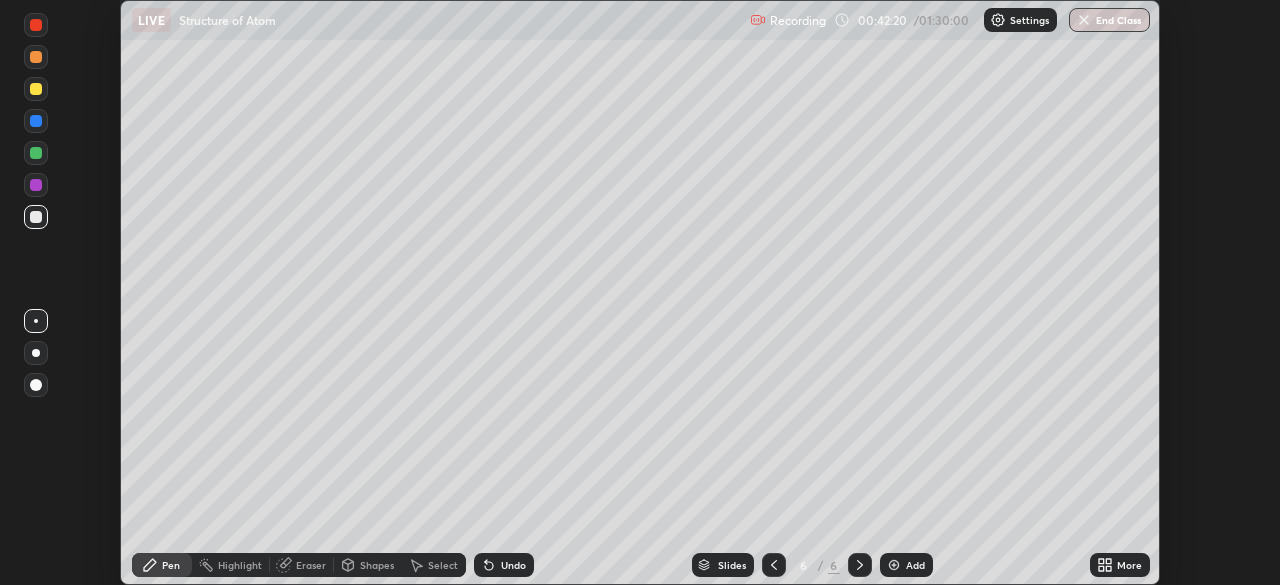 click on "Undo" at bounding box center [513, 565] 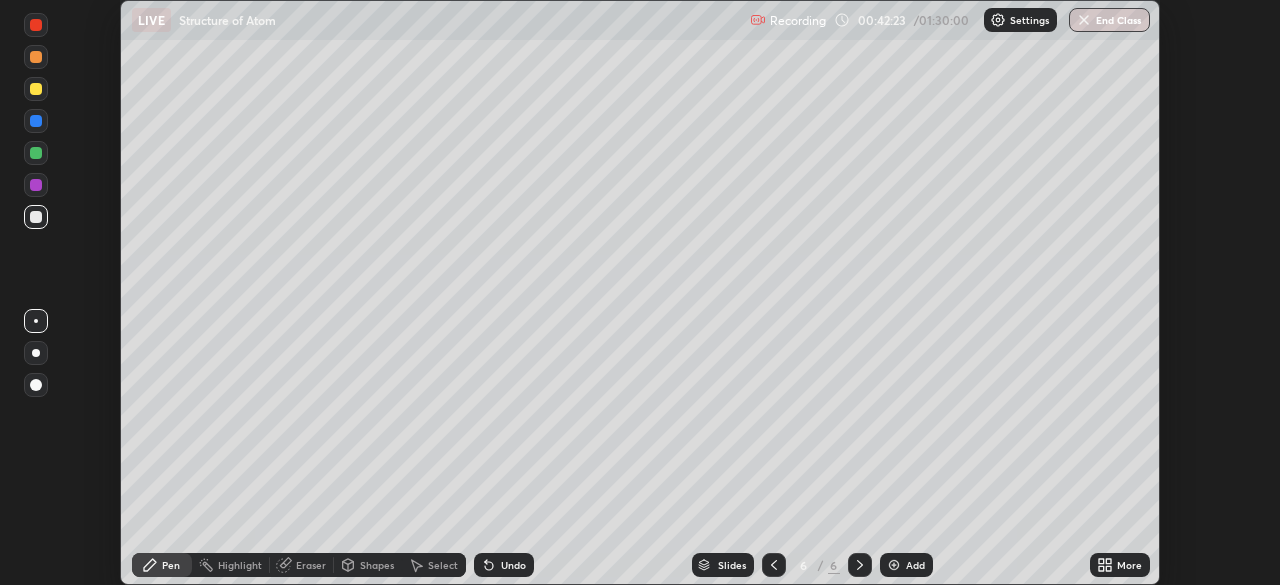 click 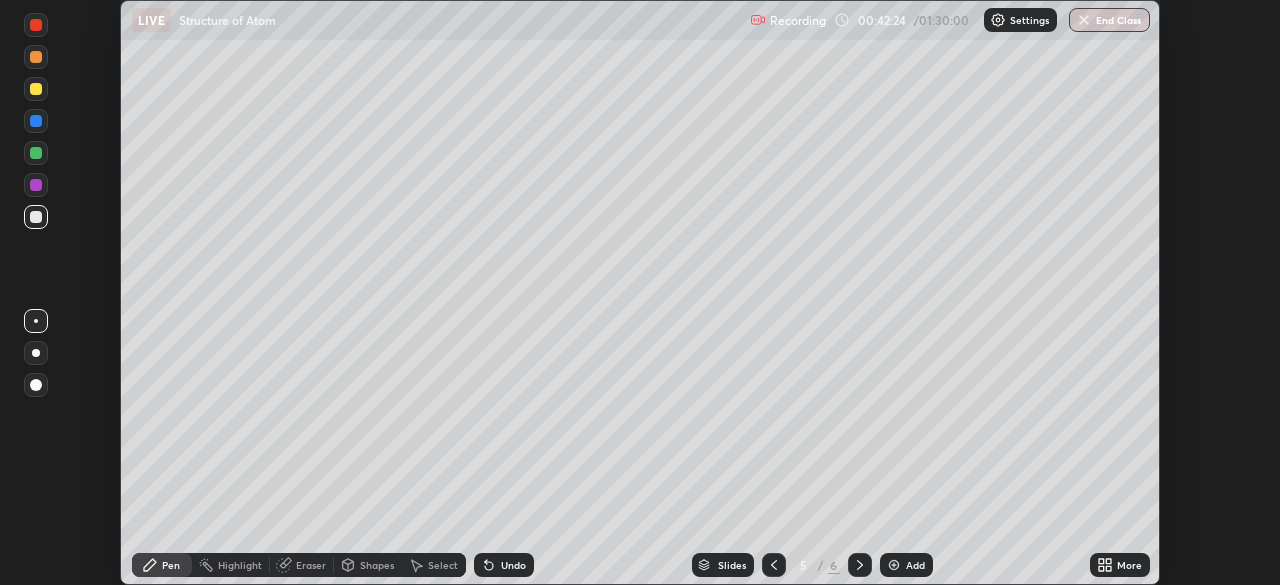 click 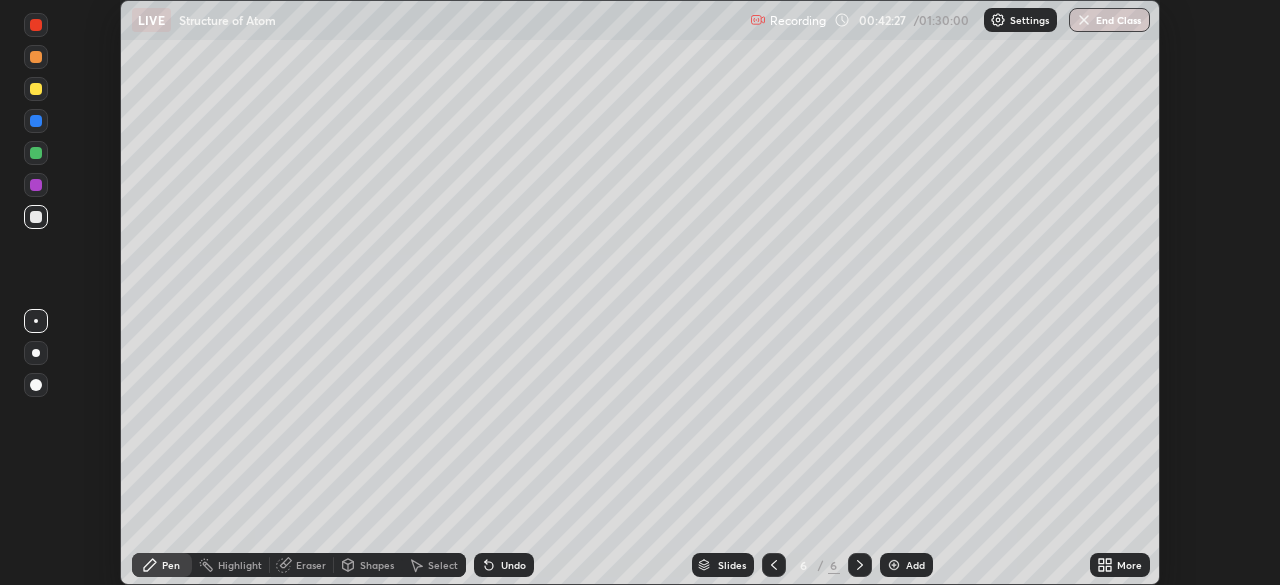 click at bounding box center [36, 185] 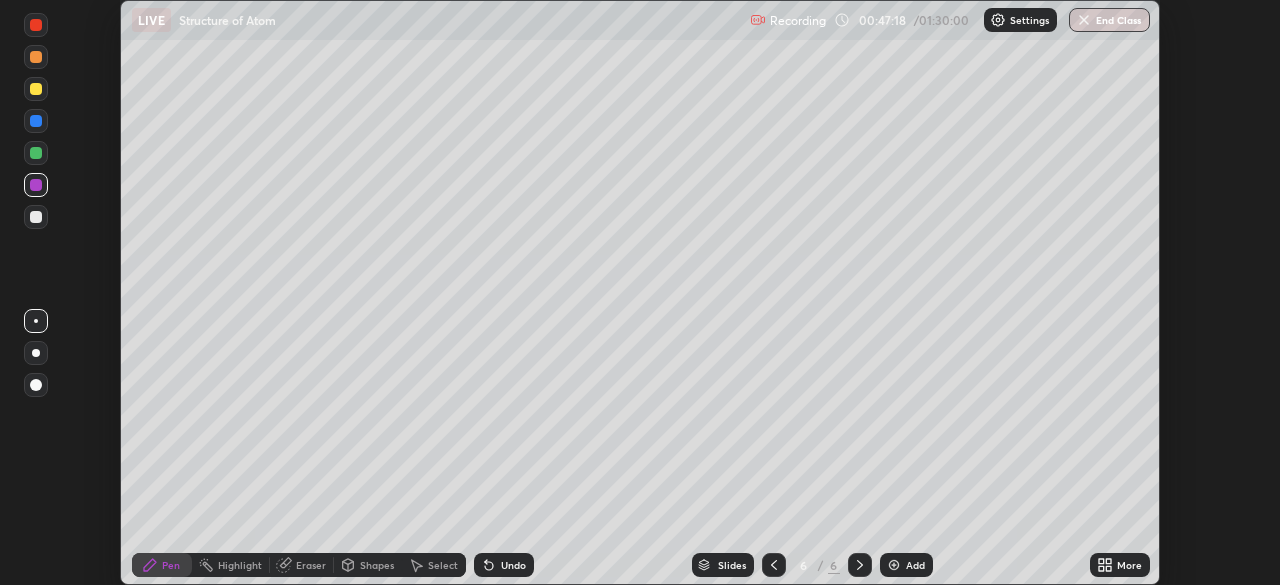 click on "Add" at bounding box center (915, 565) 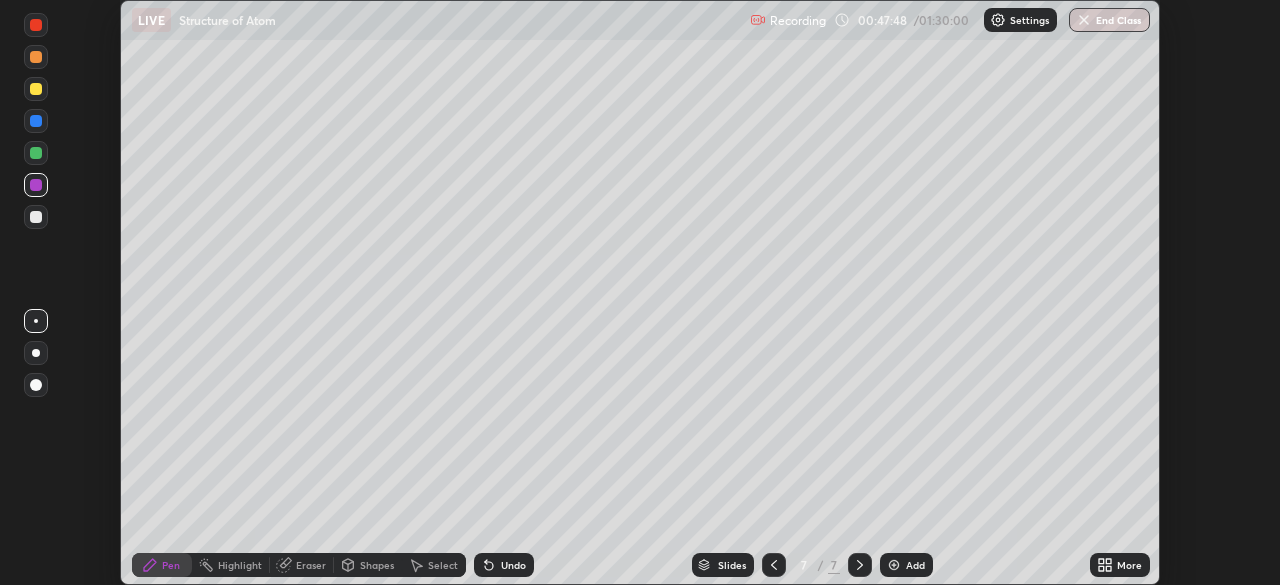 click on "Undo" at bounding box center [504, 565] 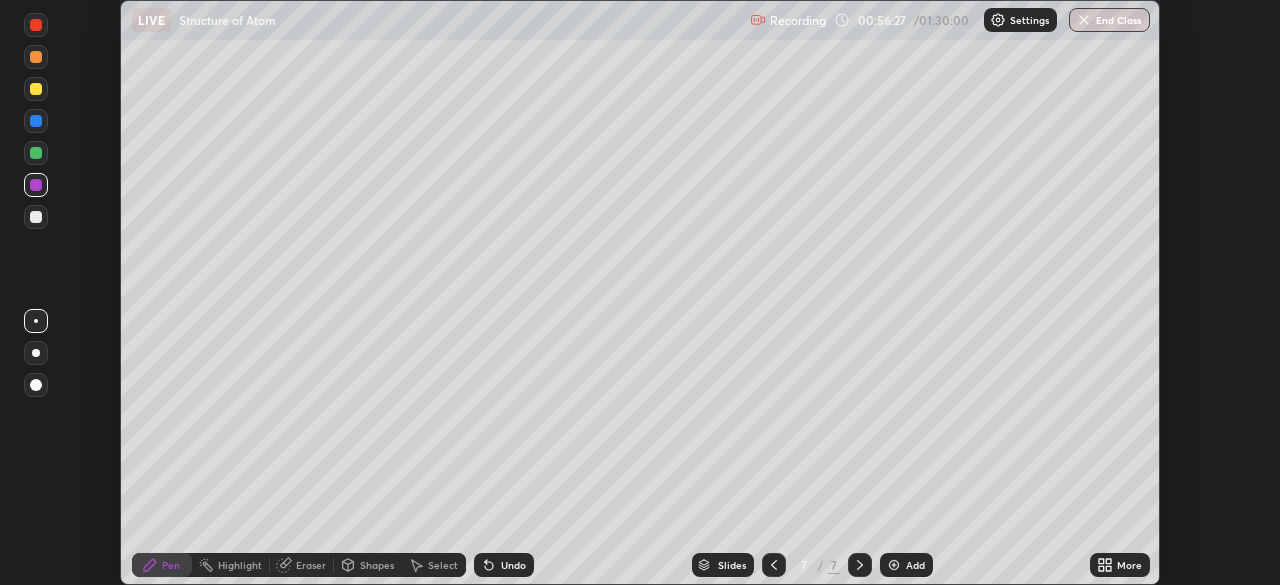 click on "Add" at bounding box center (906, 565) 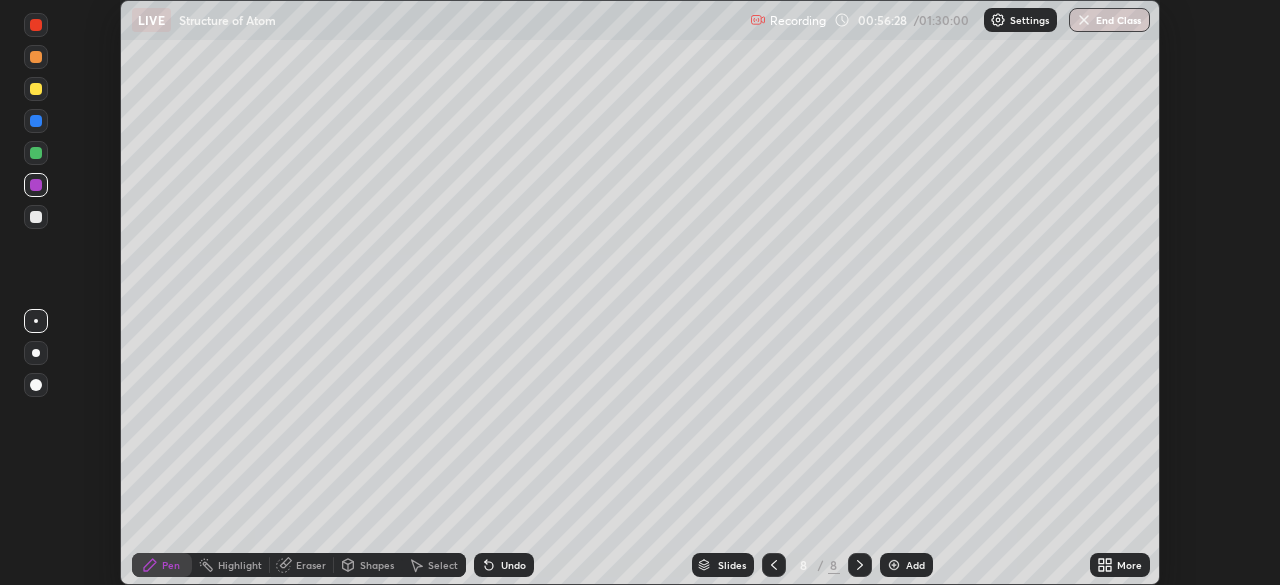 click at bounding box center (36, 217) 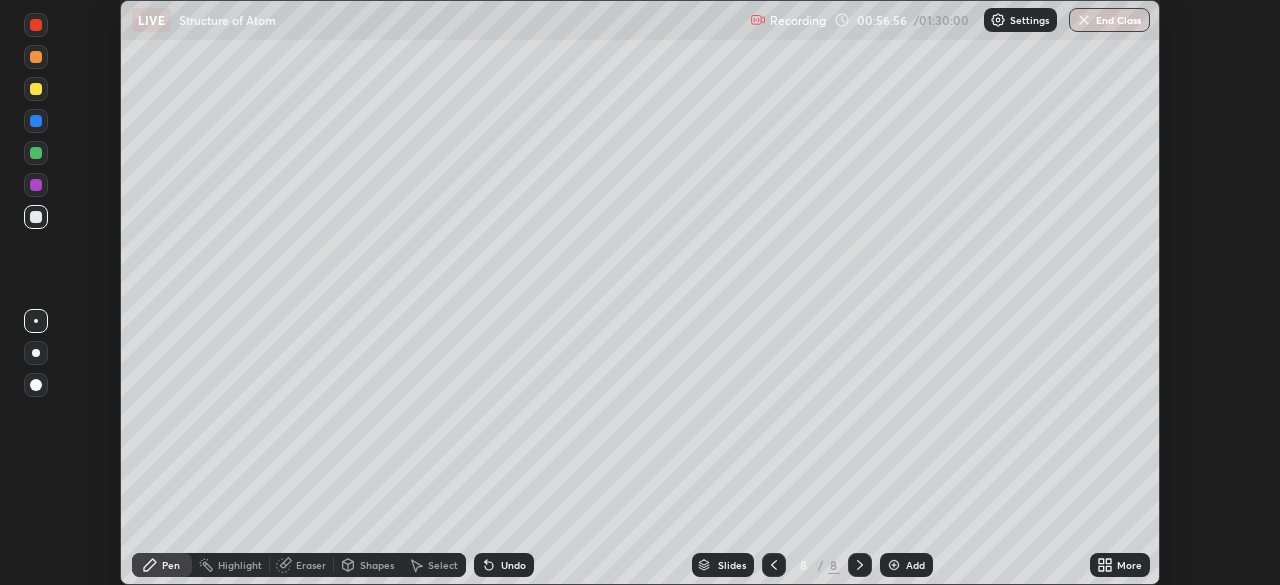 click on "Setting up your live class" at bounding box center (640, 292) 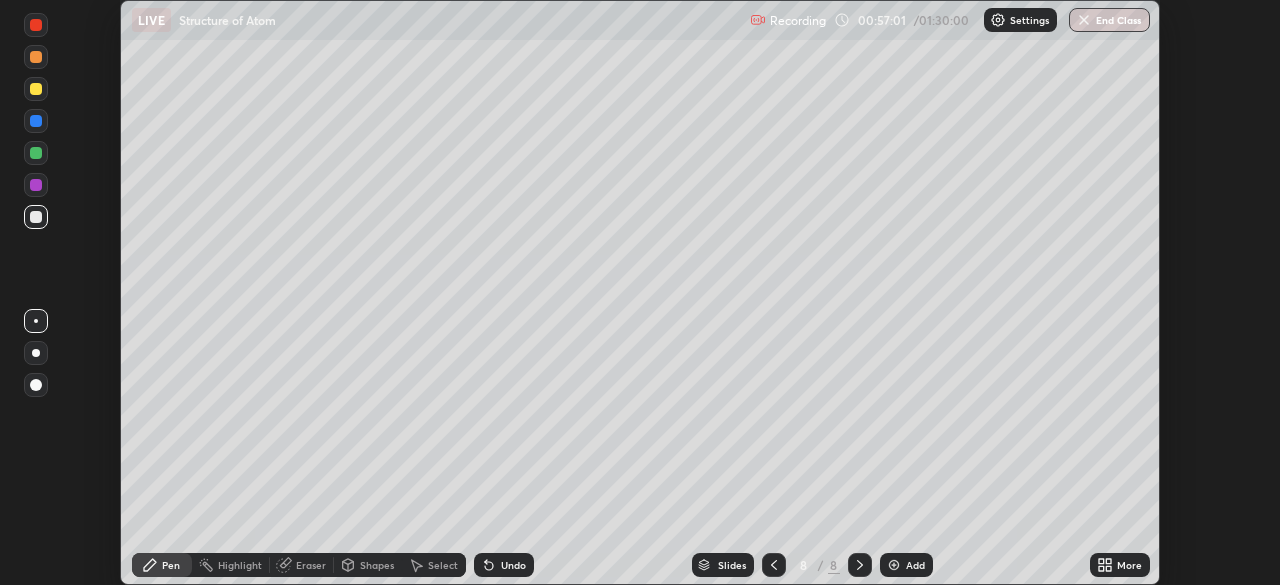 click at bounding box center [36, 25] 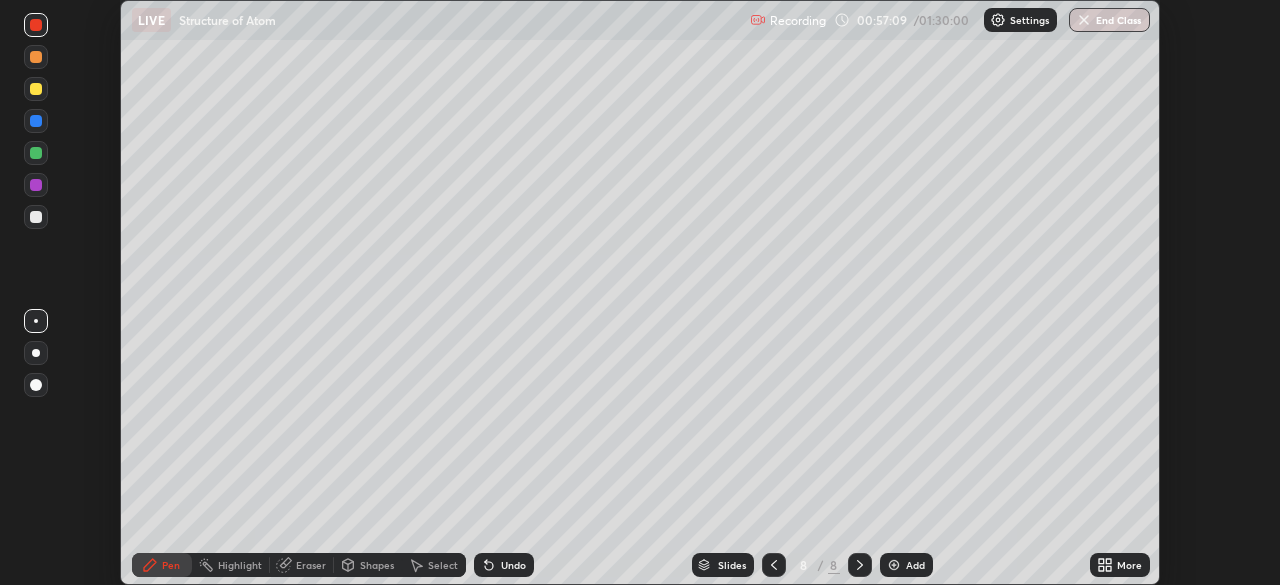 click at bounding box center [36, 217] 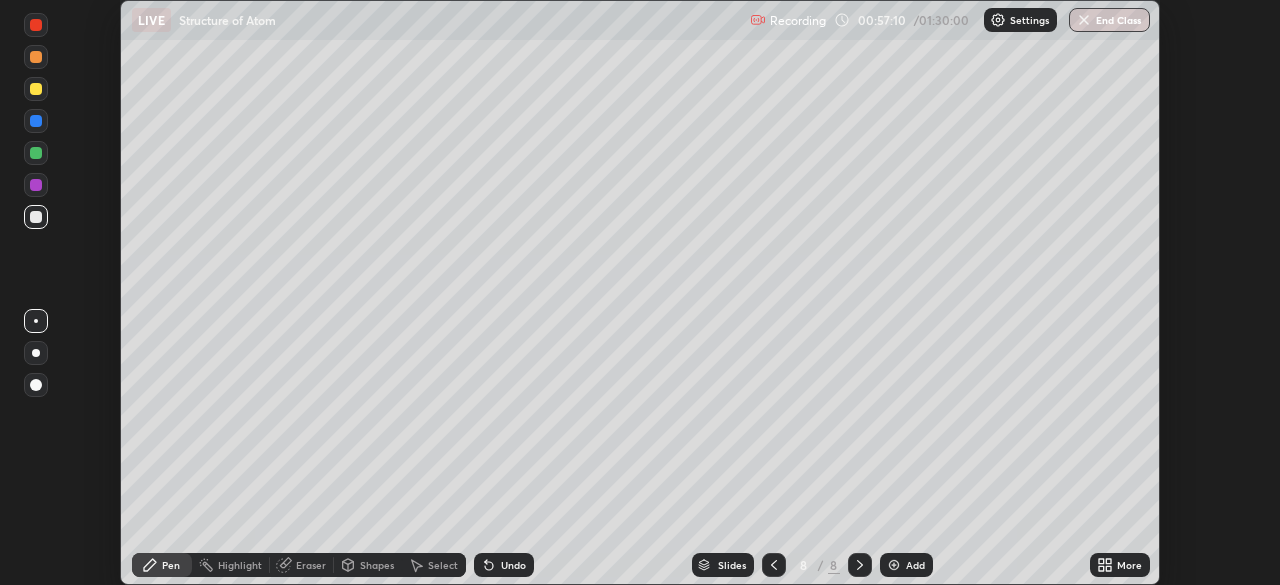 click on "Undo" at bounding box center [513, 565] 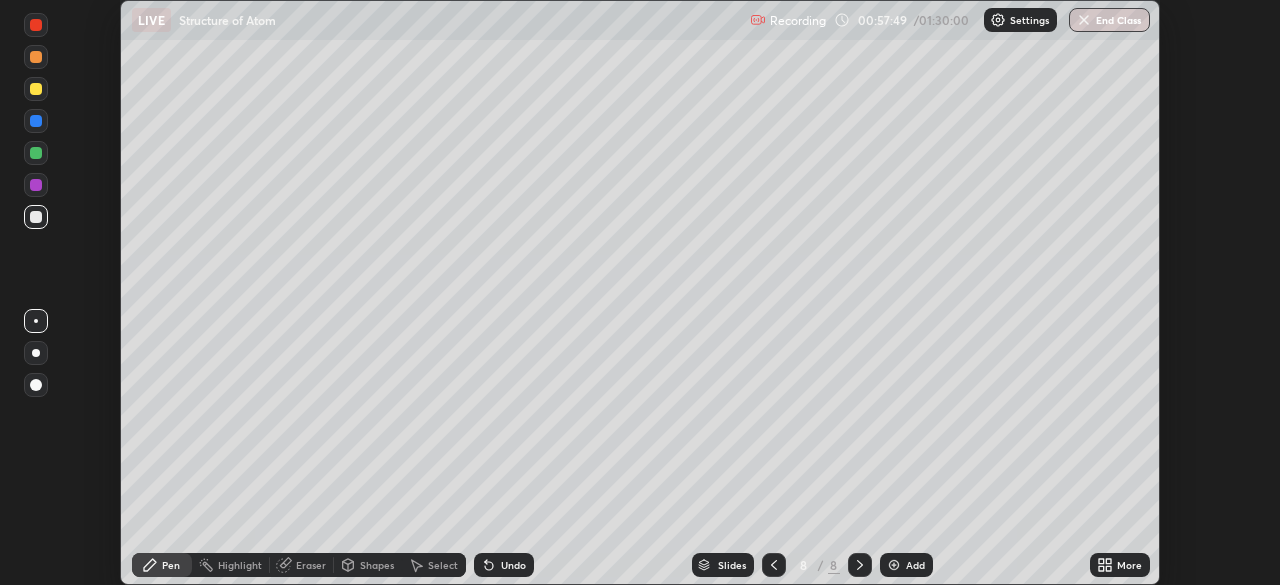 click on "Undo" at bounding box center (504, 565) 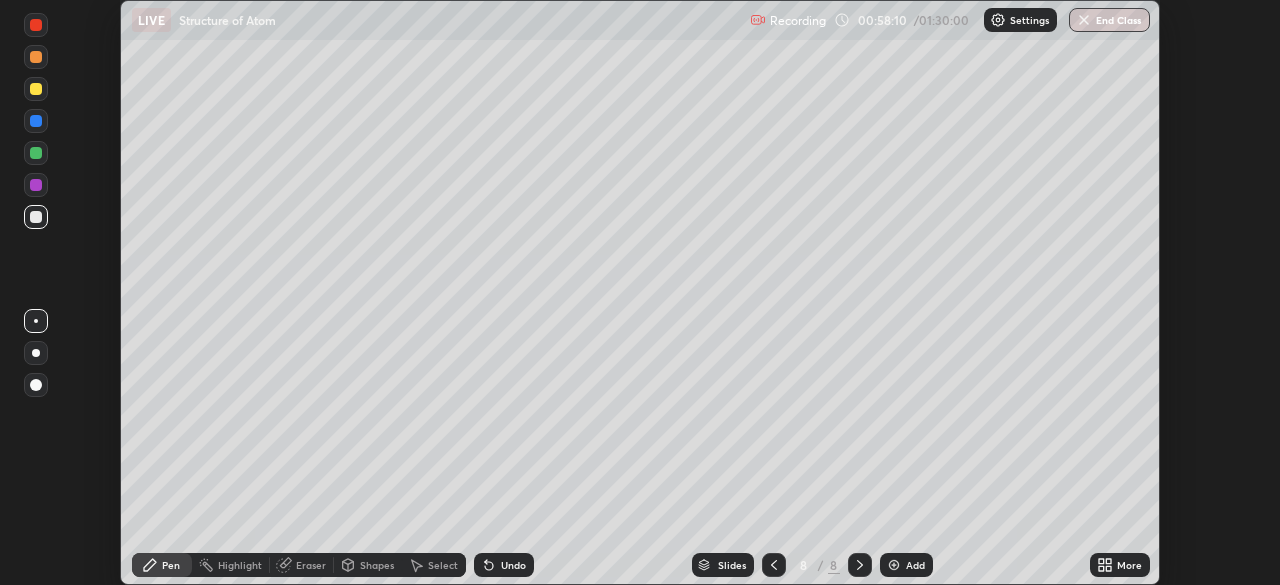 click at bounding box center (36, 185) 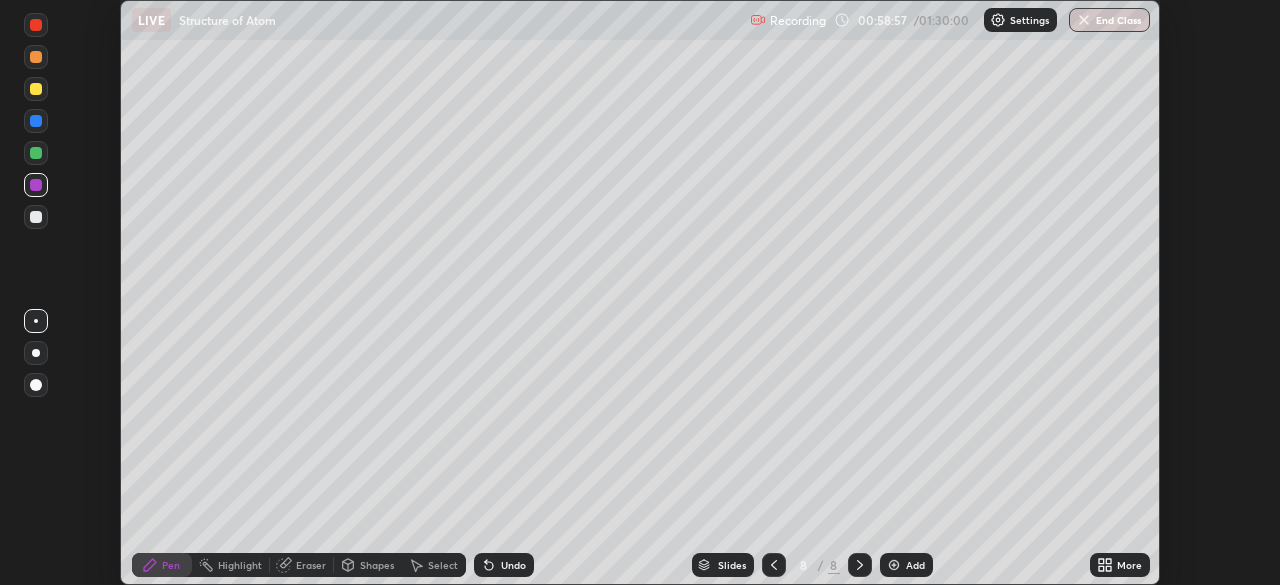 click at bounding box center [36, 89] 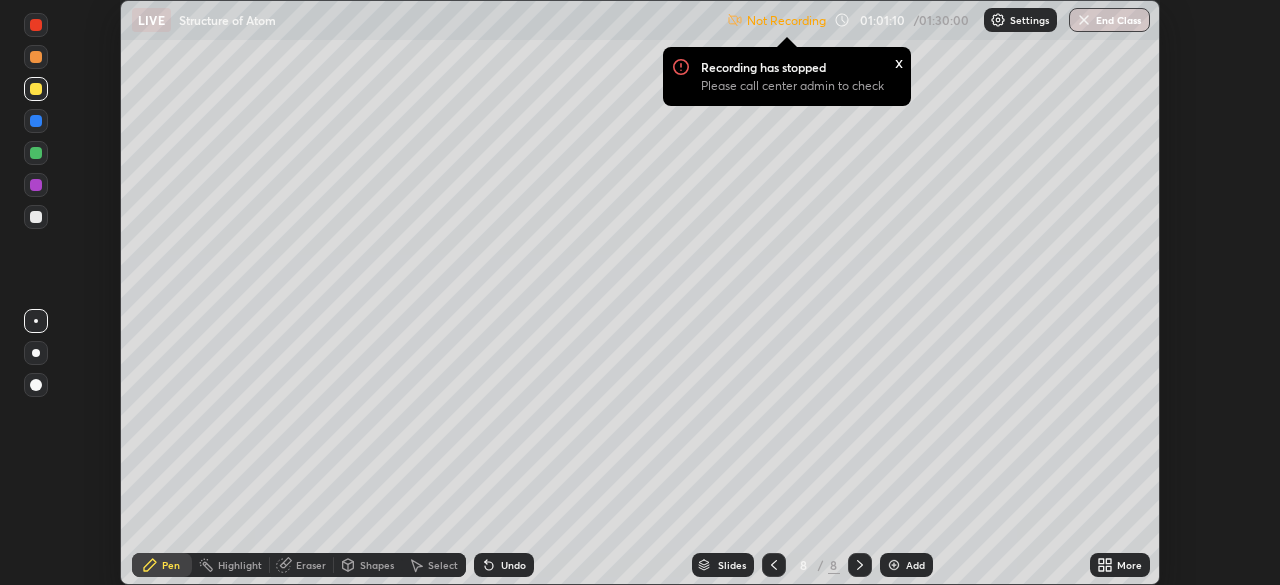 click on "x" at bounding box center [899, 61] 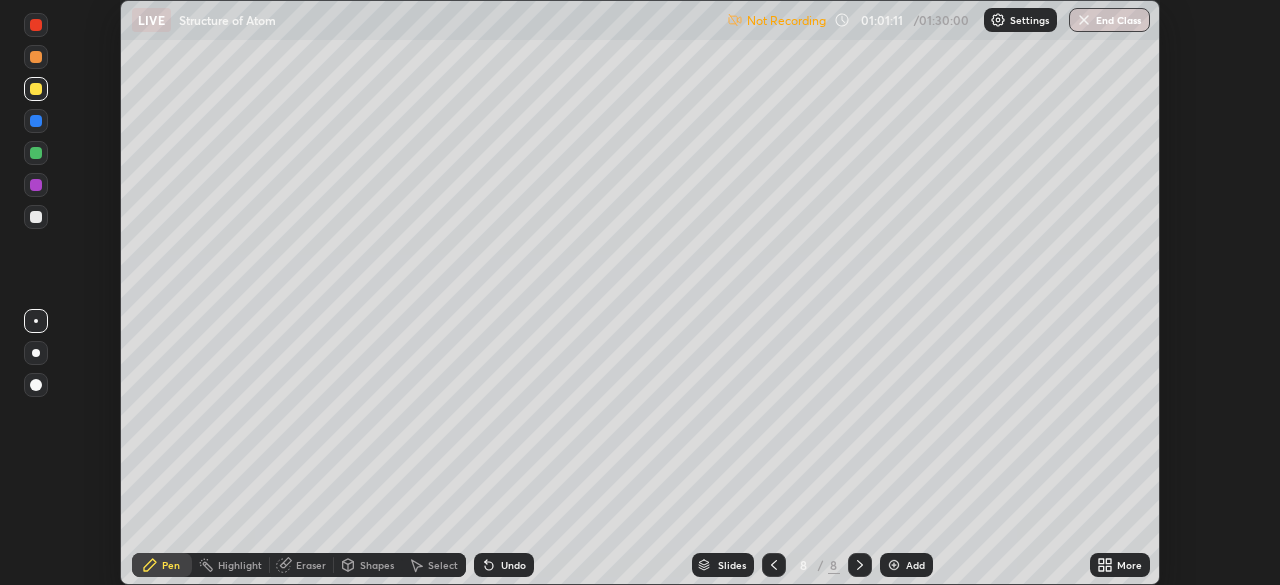 click on "Settings" at bounding box center [1029, 20] 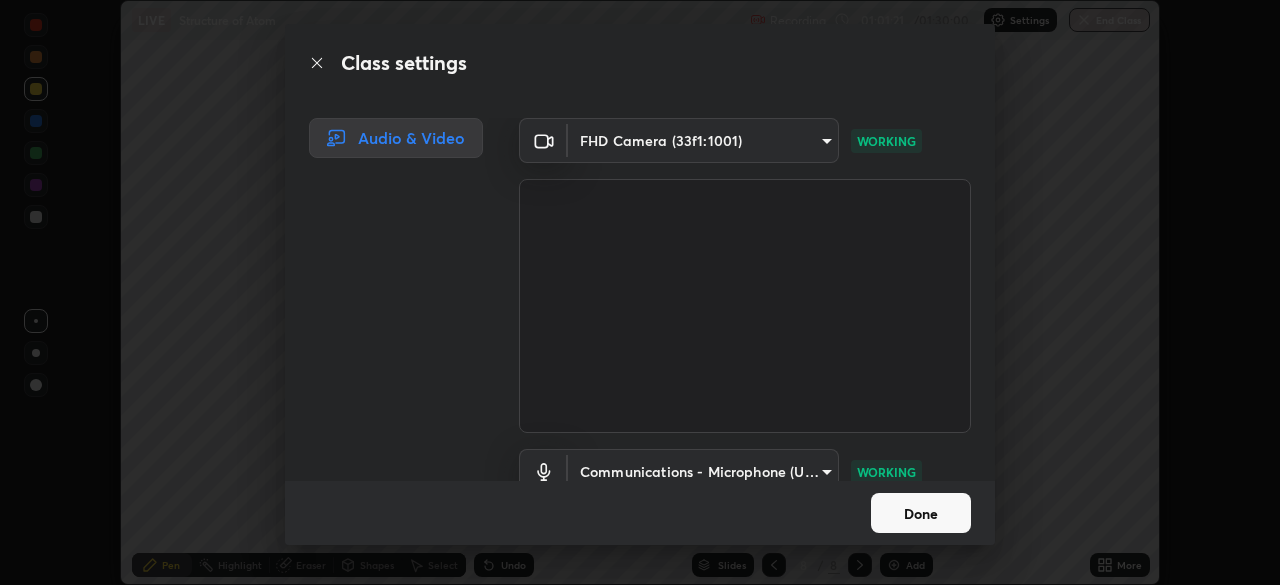 click on "Done" at bounding box center (921, 513) 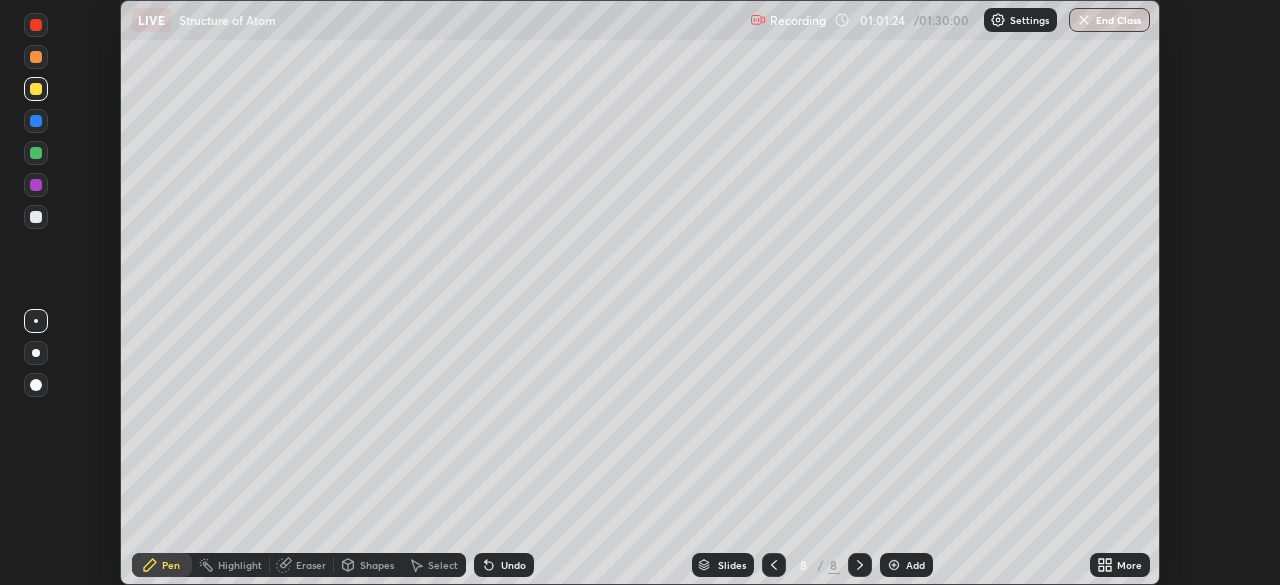 click on "Add" at bounding box center (915, 565) 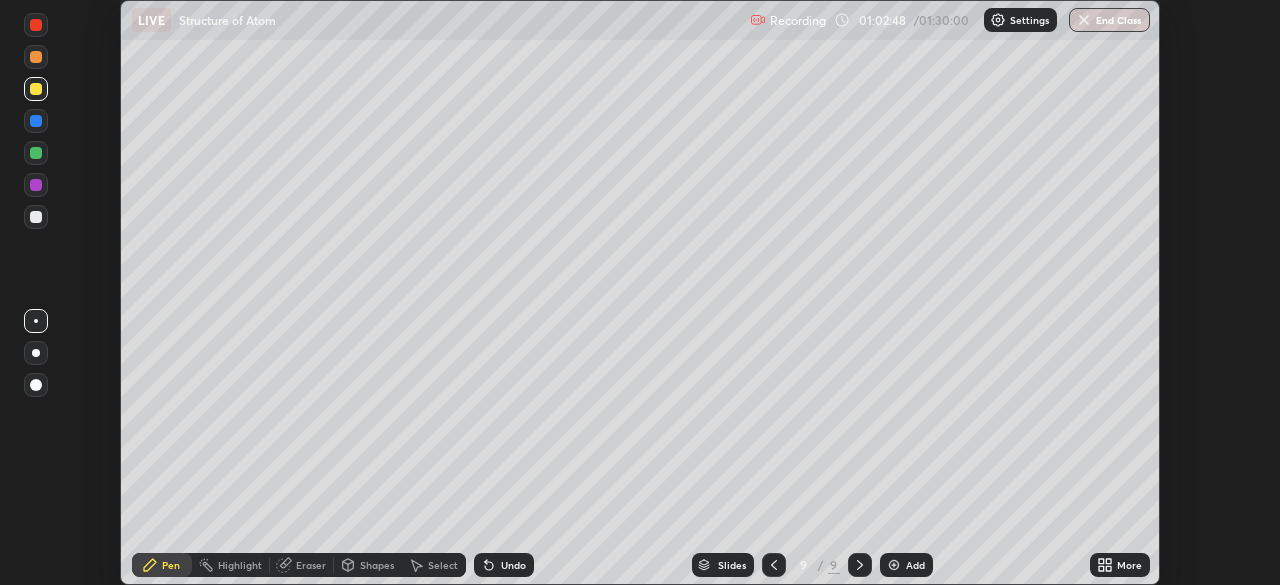 click at bounding box center (36, 217) 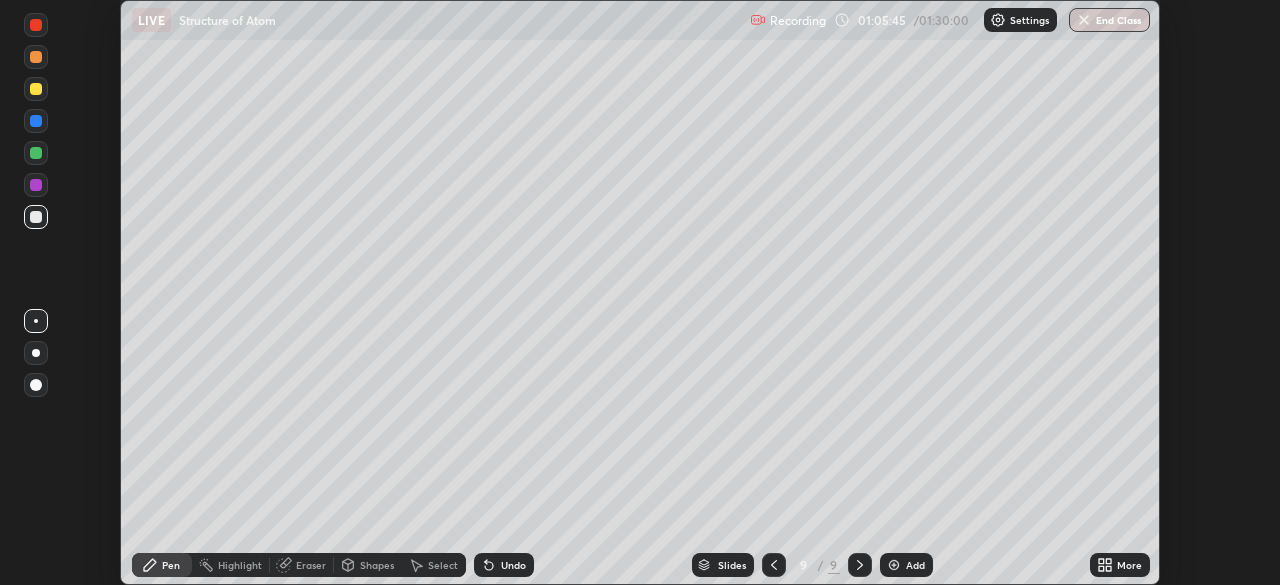 click on "Add" at bounding box center [915, 565] 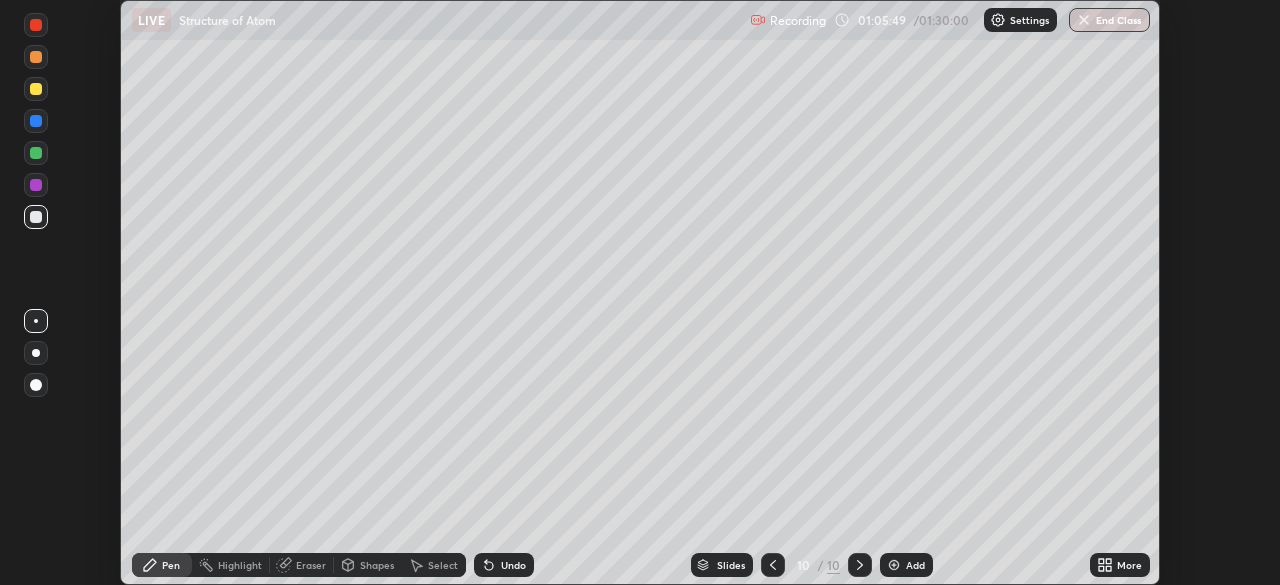 click at bounding box center [36, 89] 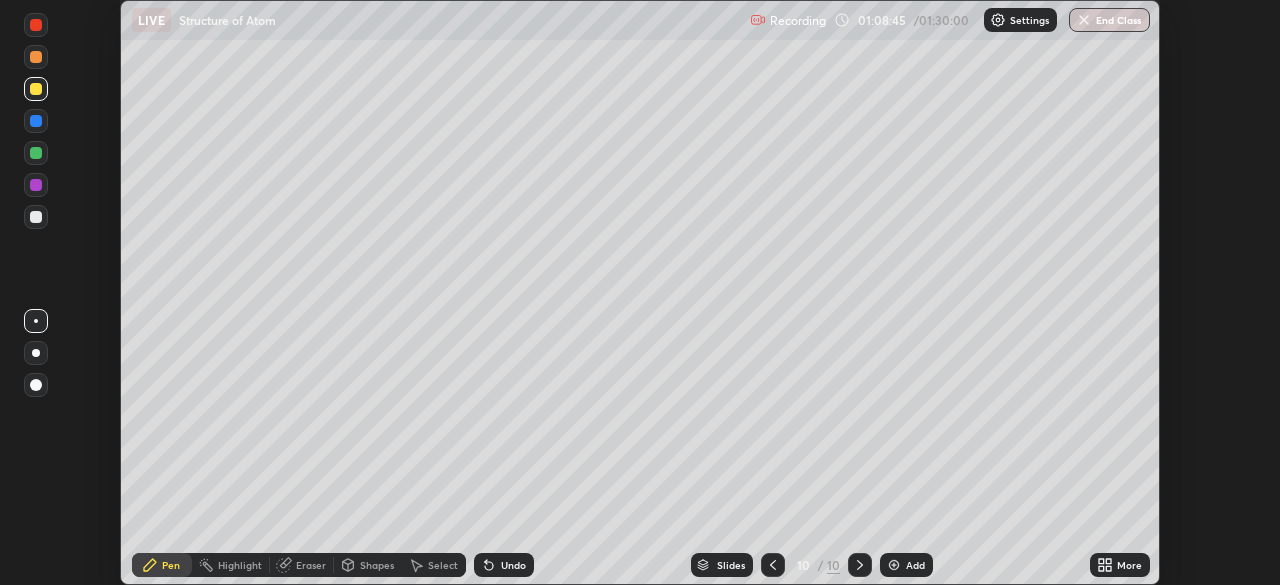 click at bounding box center (36, 217) 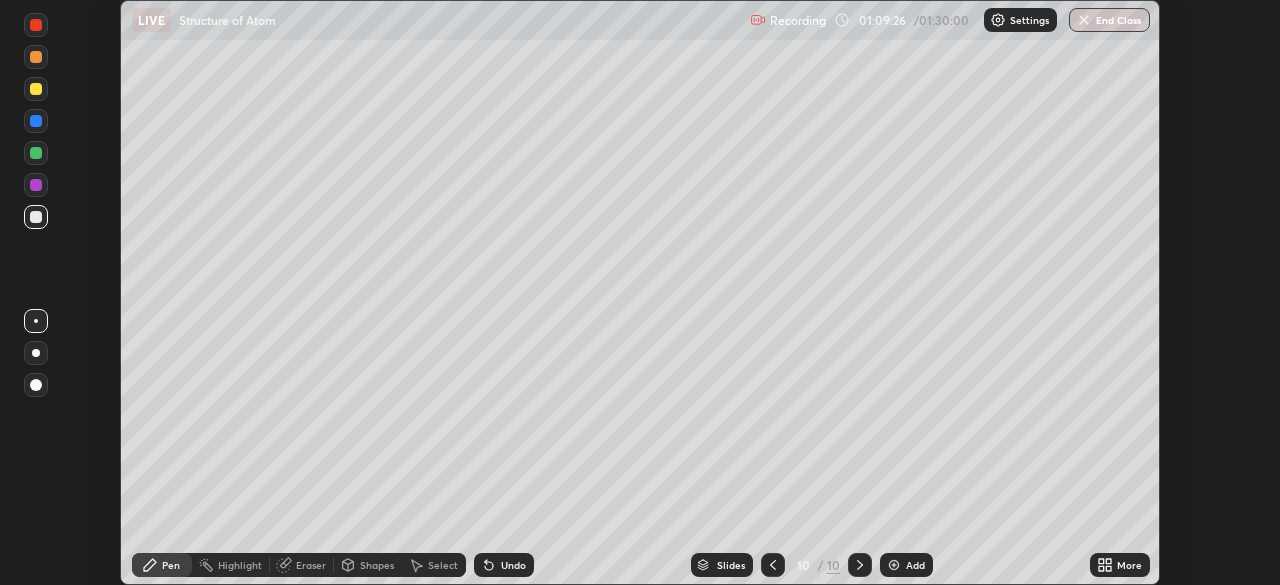 click on "Undo" at bounding box center (513, 565) 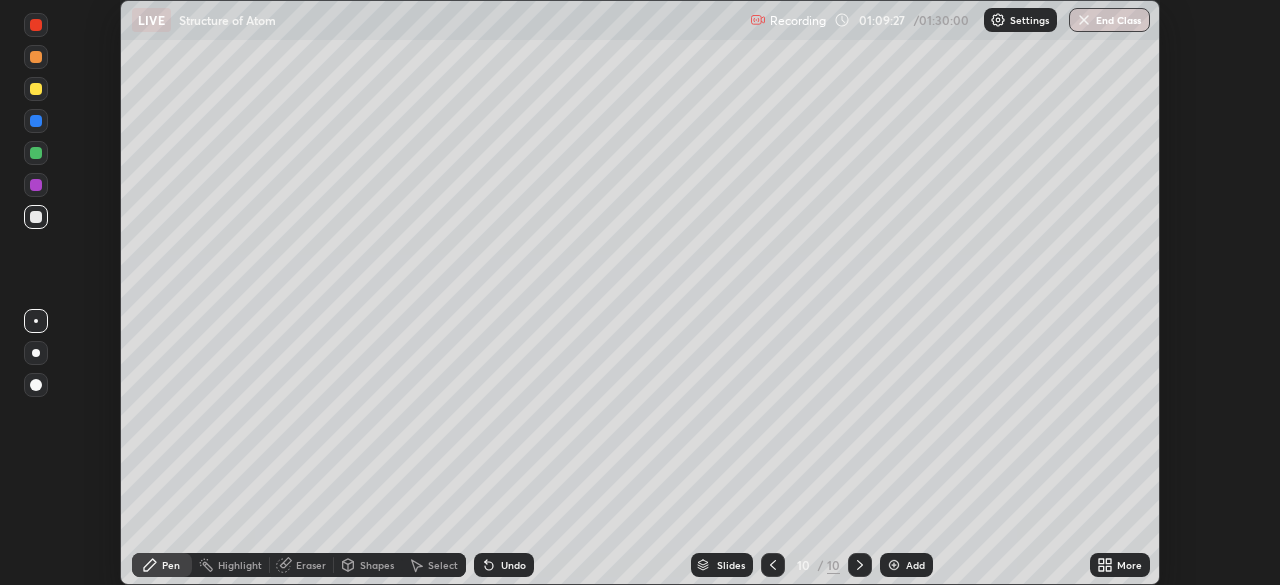 click on "Undo" at bounding box center [513, 565] 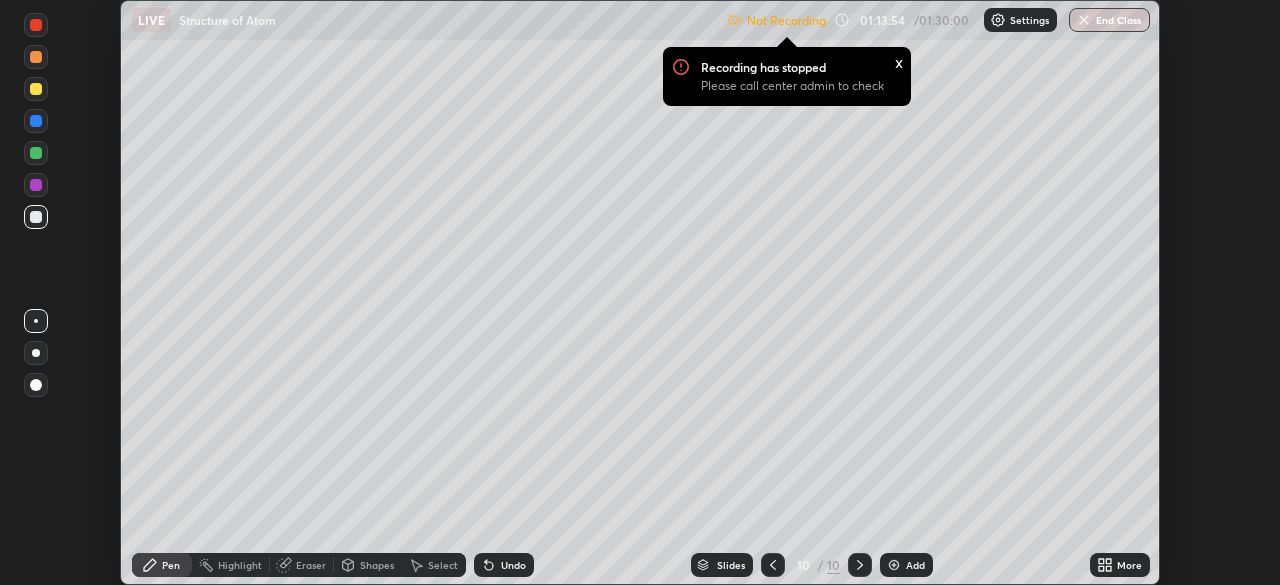 click at bounding box center [36, 153] 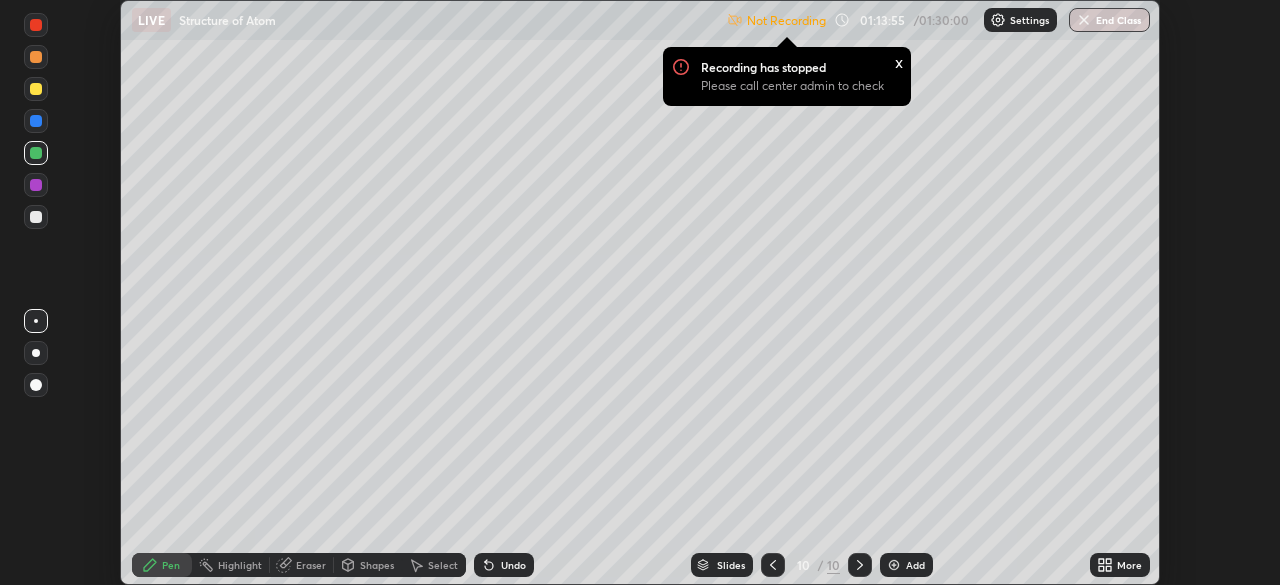 click at bounding box center (36, 385) 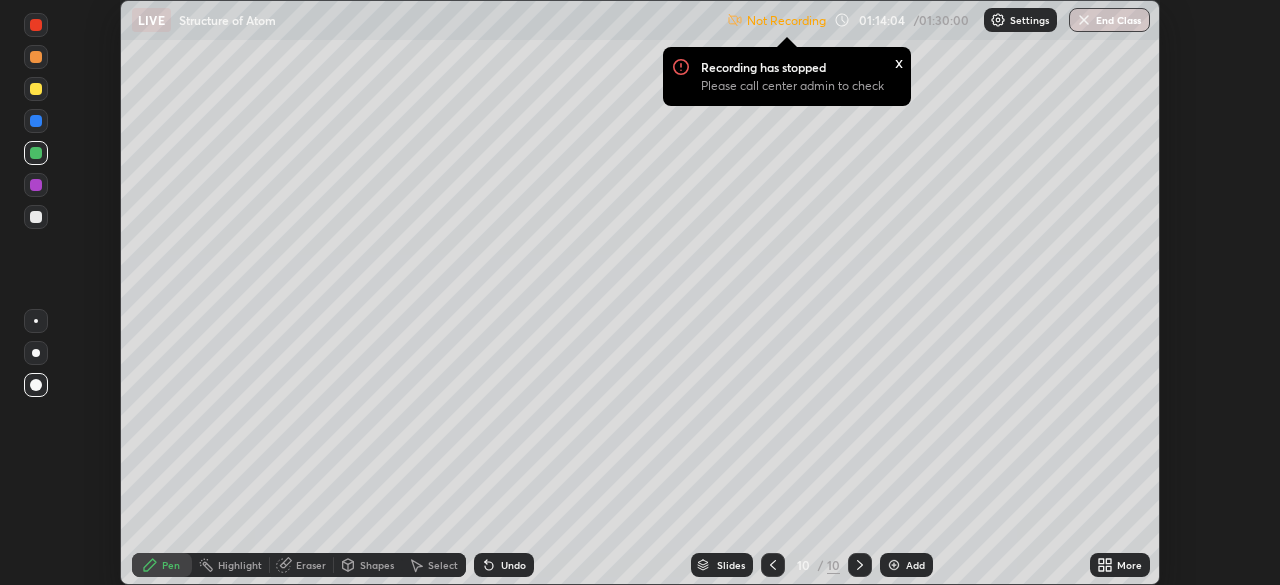 click at bounding box center (36, 89) 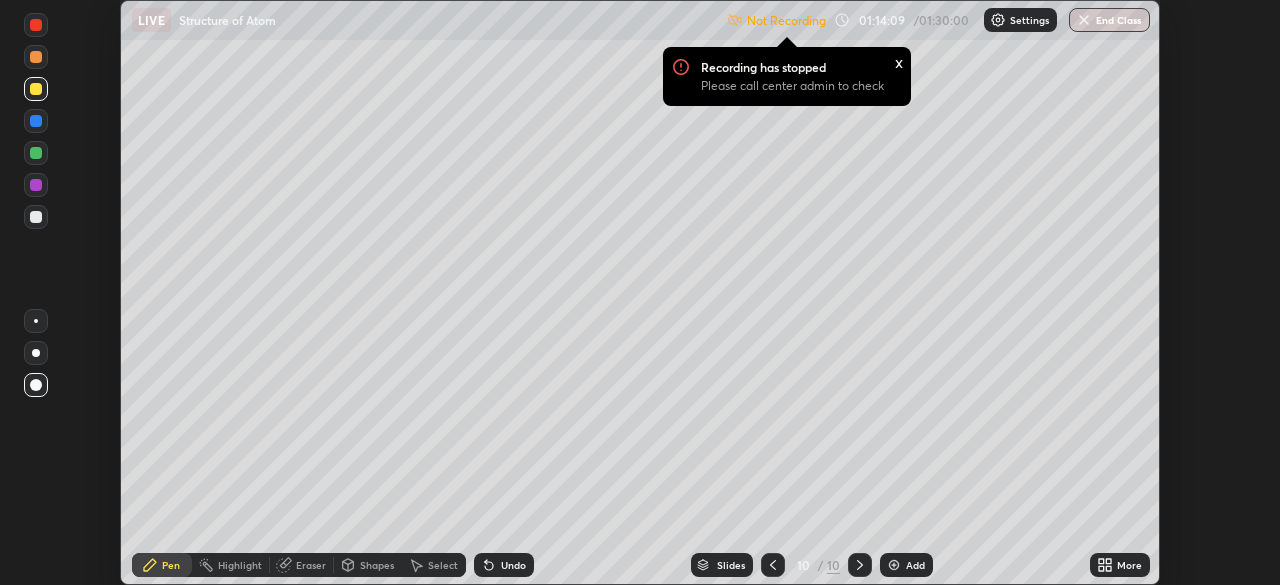 click on "Undo" at bounding box center (504, 565) 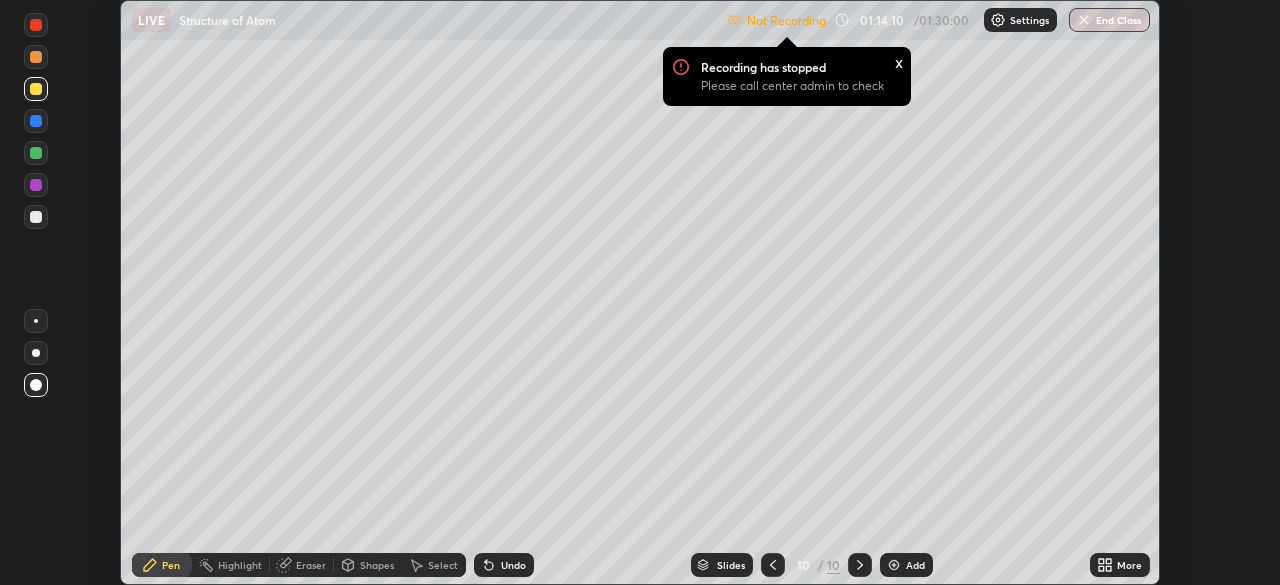 click on "Undo" at bounding box center [504, 565] 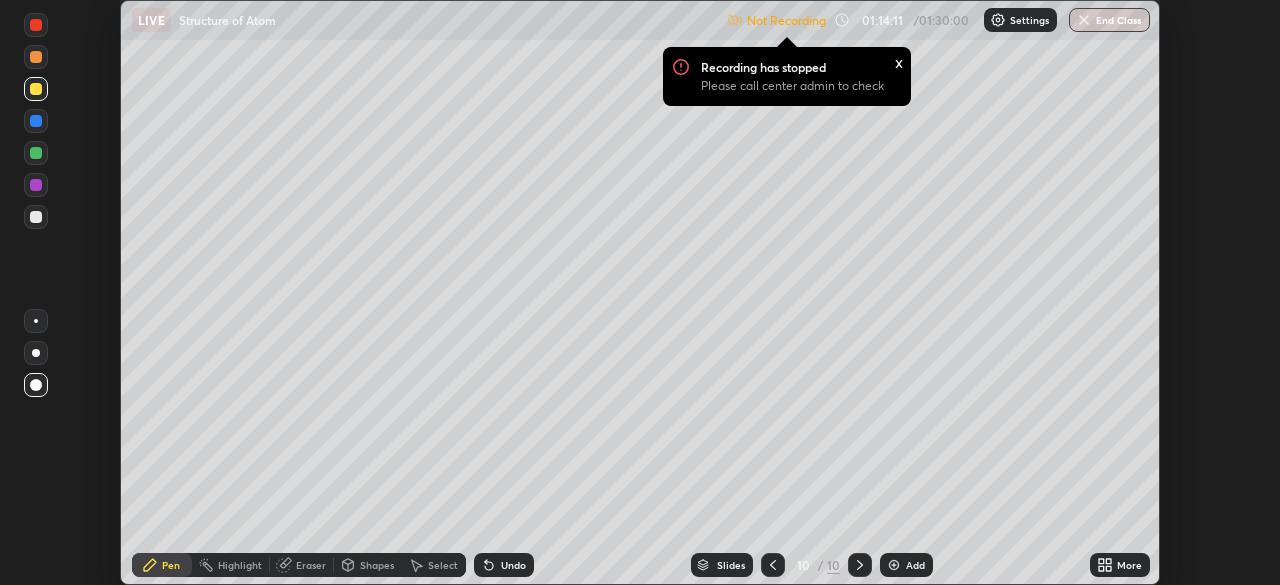 click at bounding box center [36, 321] 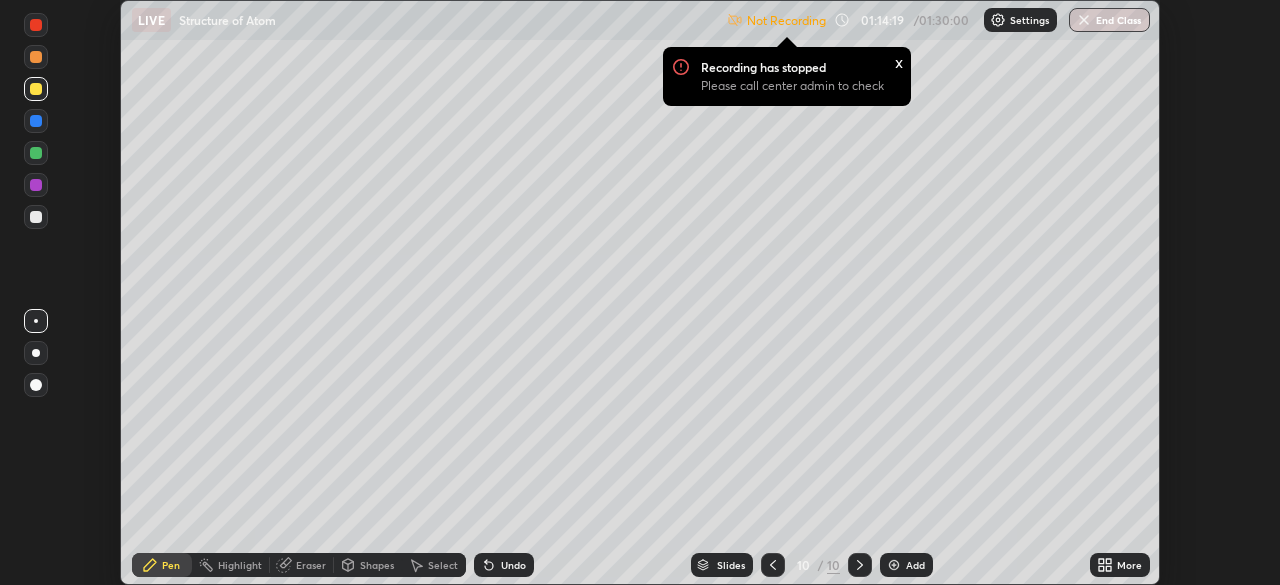 click at bounding box center (36, 385) 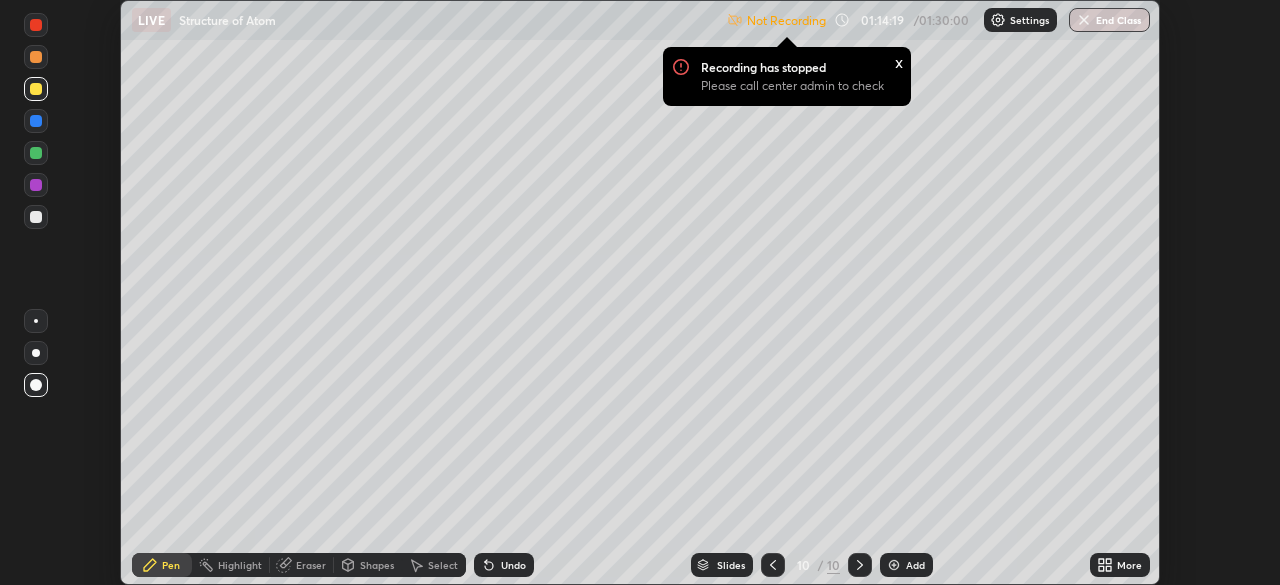 click at bounding box center (36, 217) 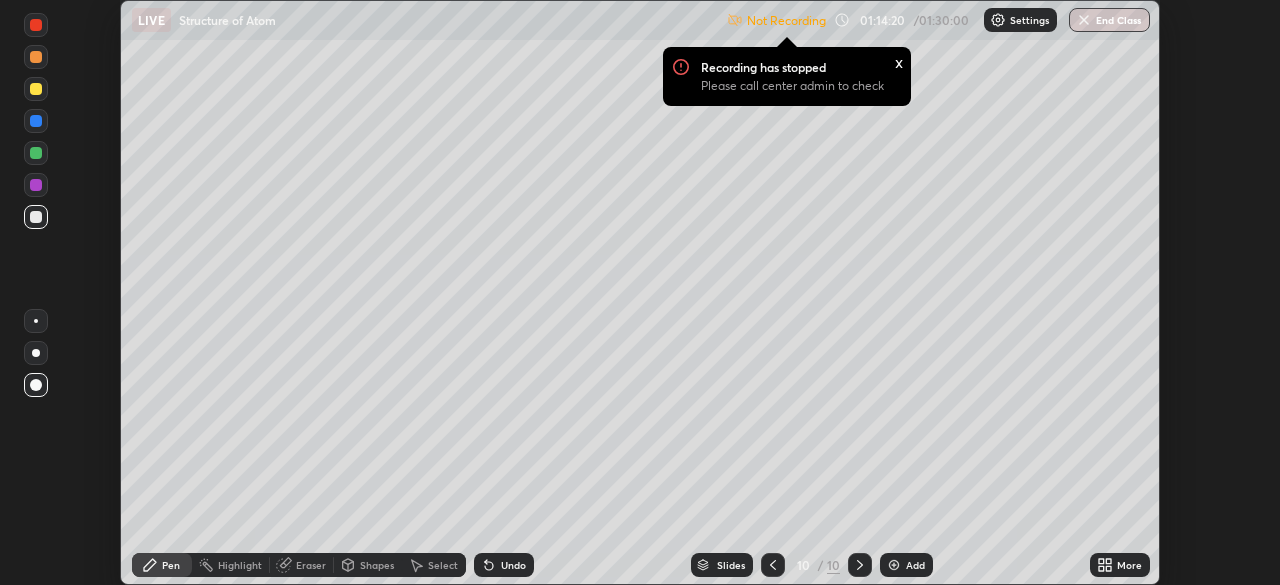 click at bounding box center [36, 153] 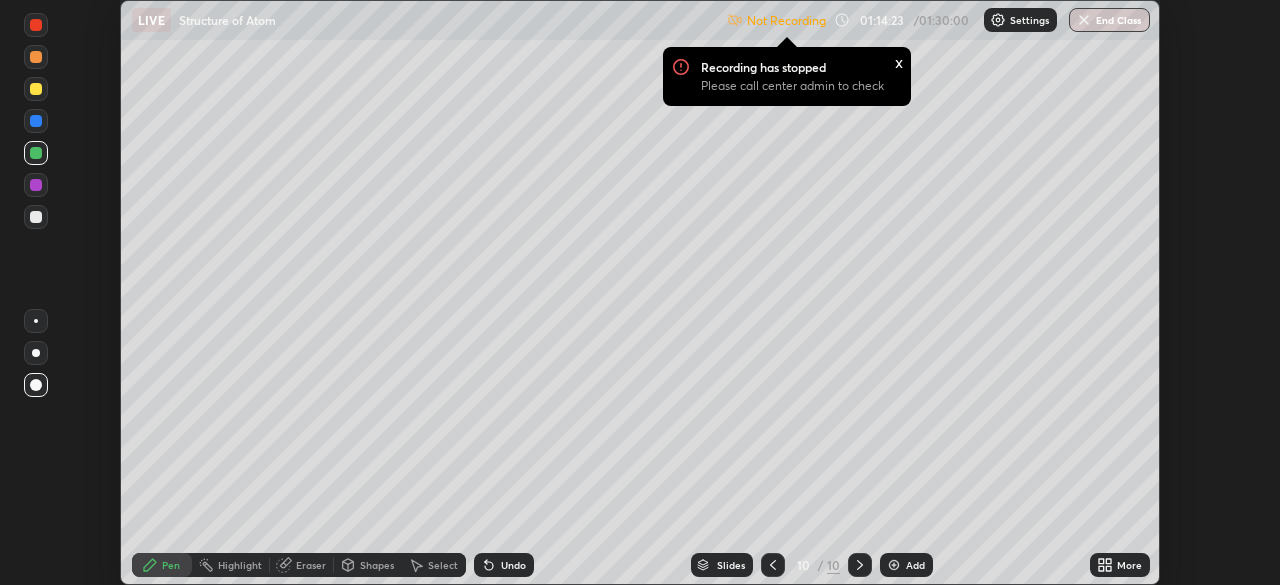 click at bounding box center [36, 89] 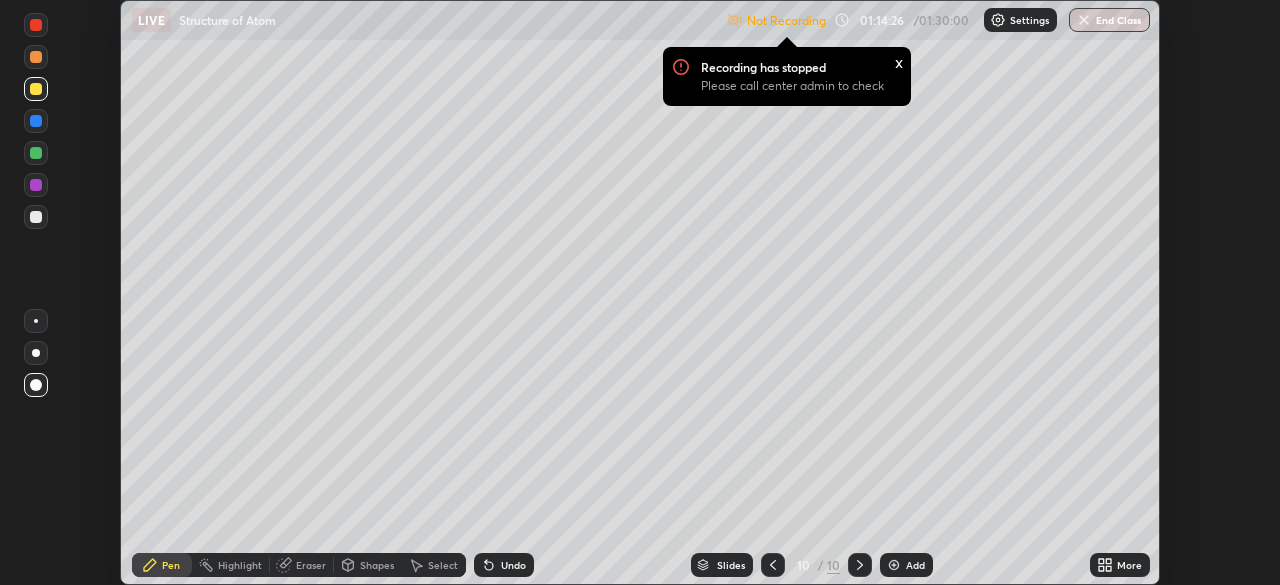 click at bounding box center (36, 321) 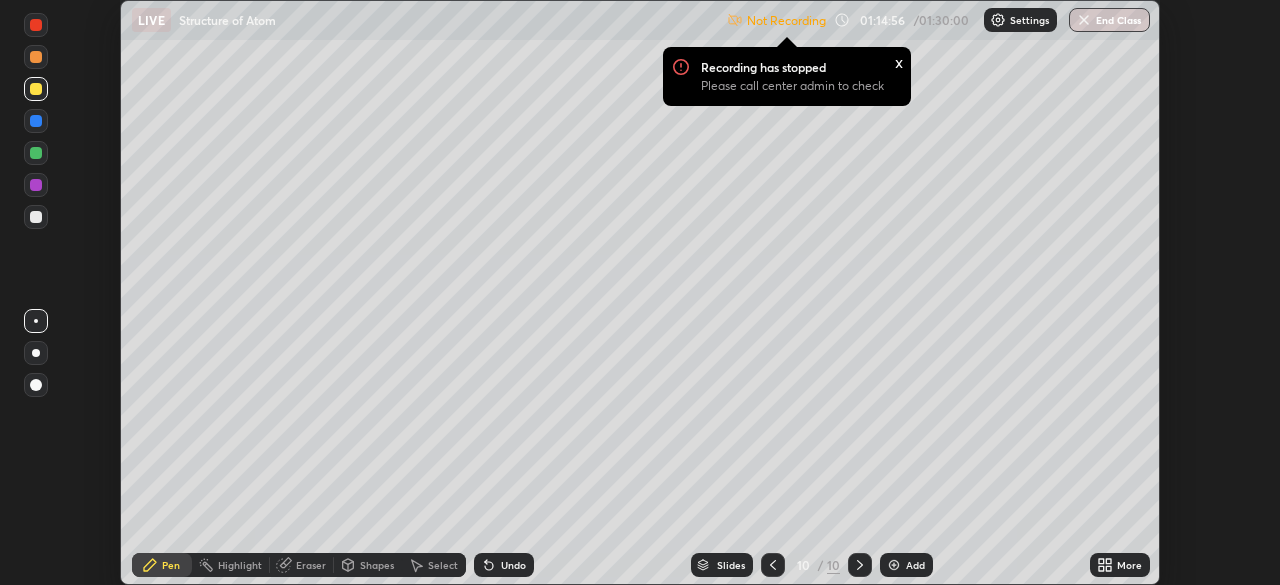 click on "Eraser" at bounding box center [311, 565] 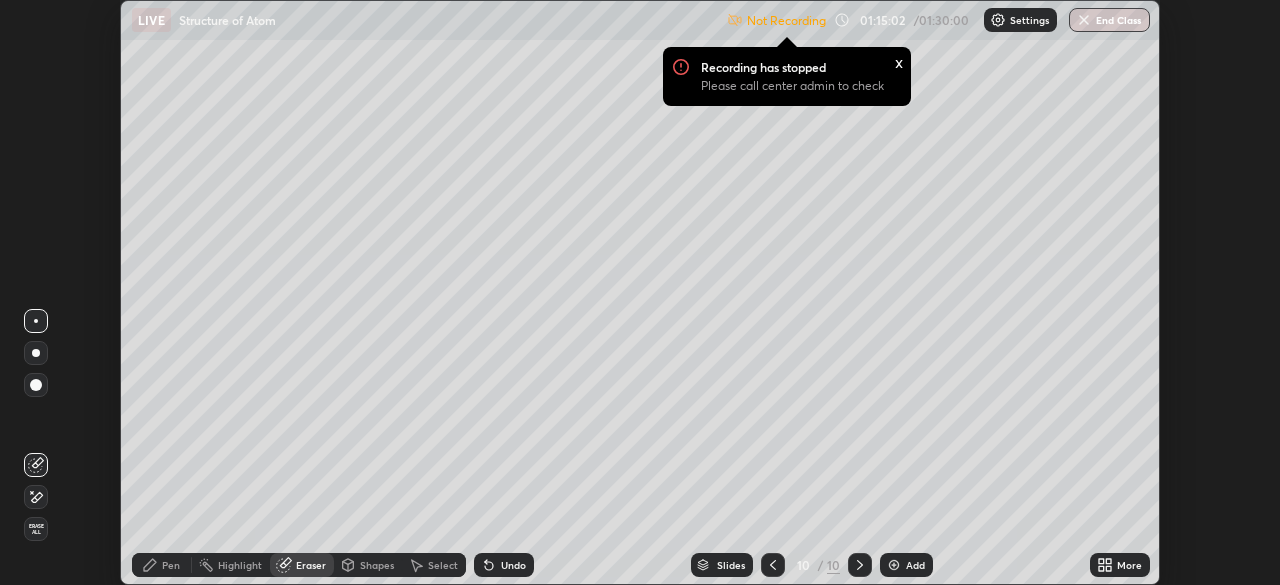 click on "Pen" at bounding box center (171, 565) 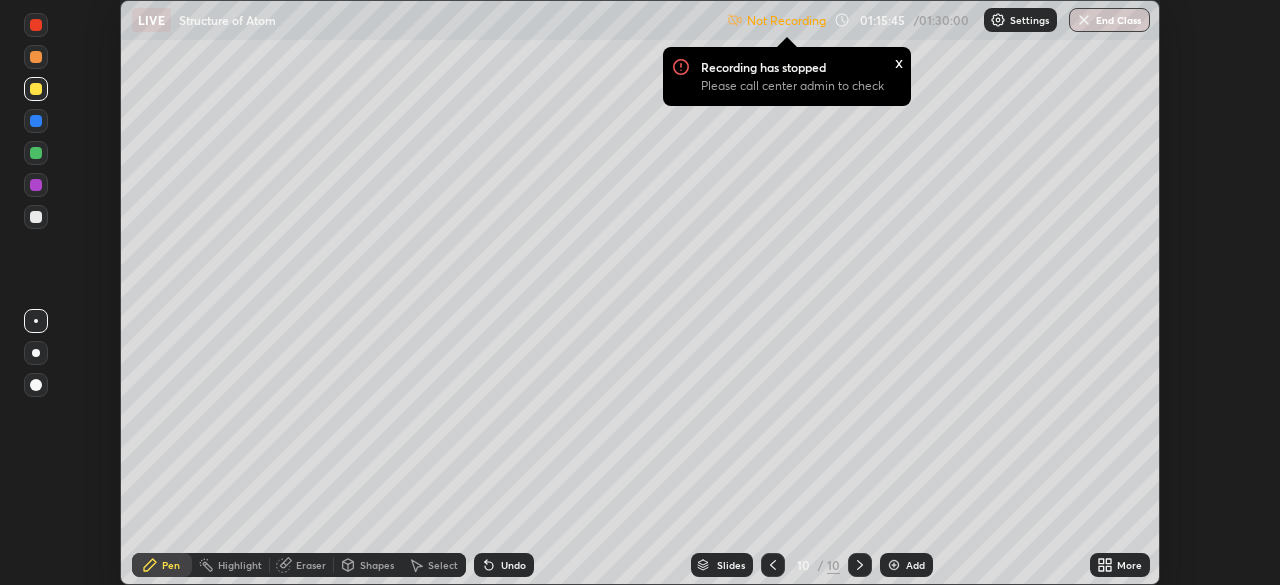 click at bounding box center (36, 121) 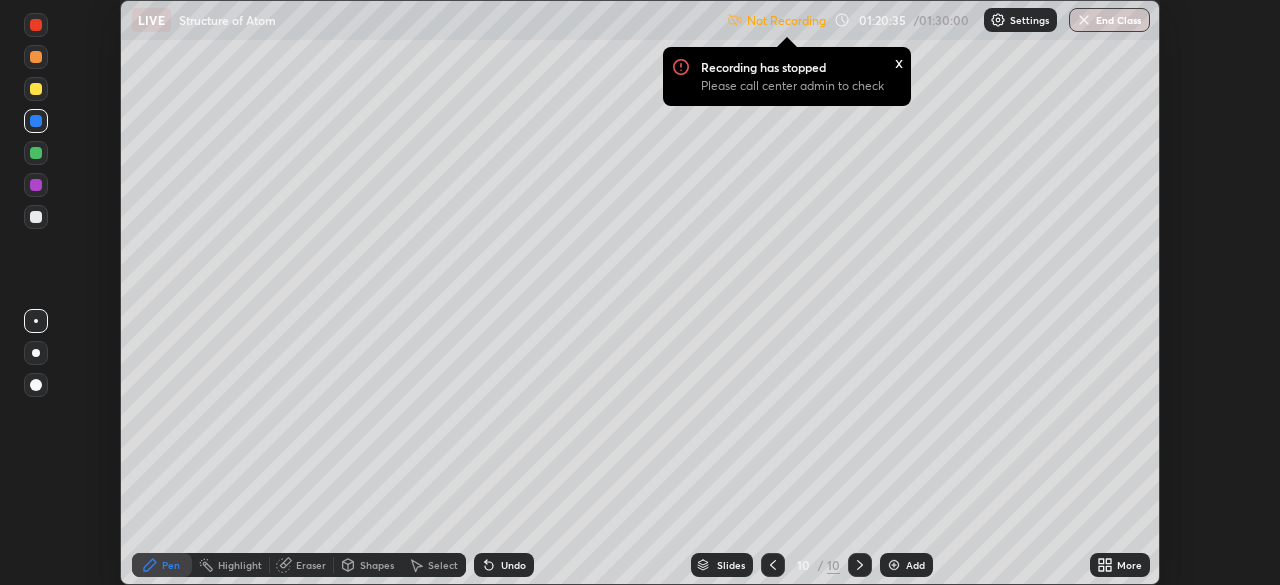 click on "End Class" at bounding box center (1109, 20) 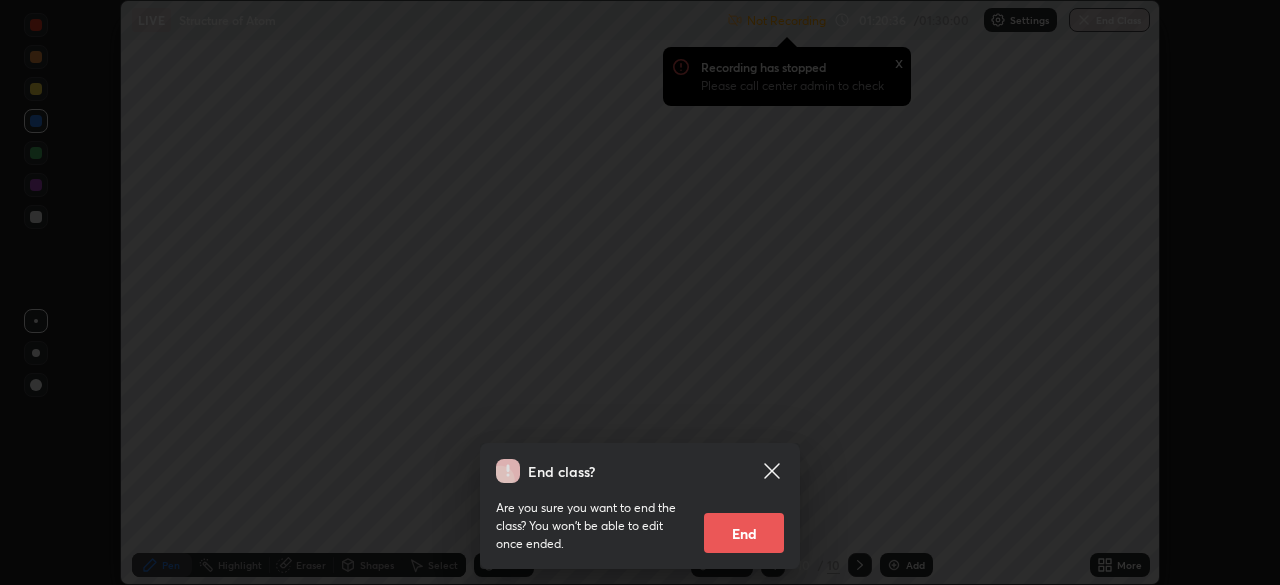 click on "End" at bounding box center (744, 533) 